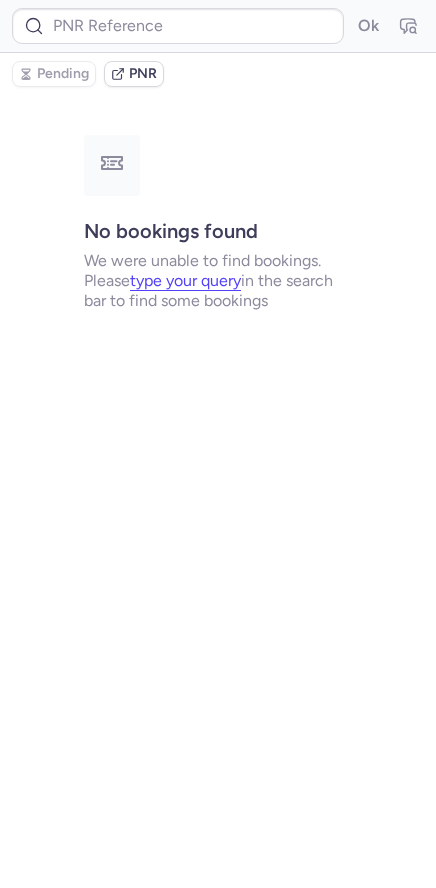 type on "CPVGGP" 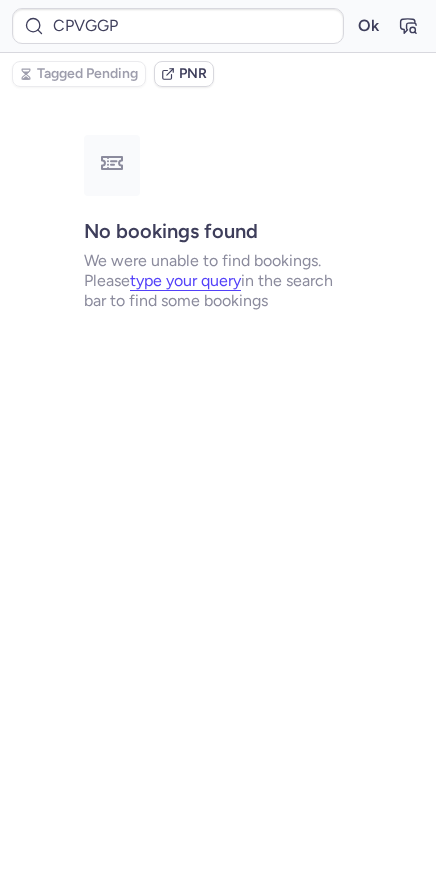 scroll, scrollTop: 0, scrollLeft: 0, axis: both 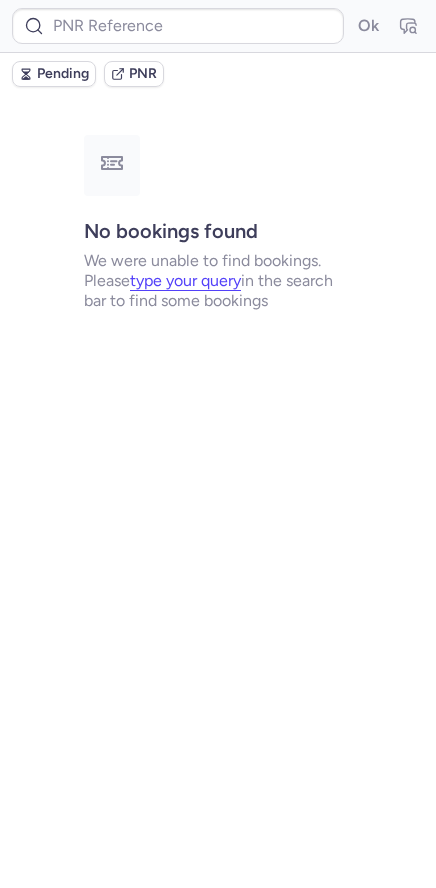 type on "CPHMVN" 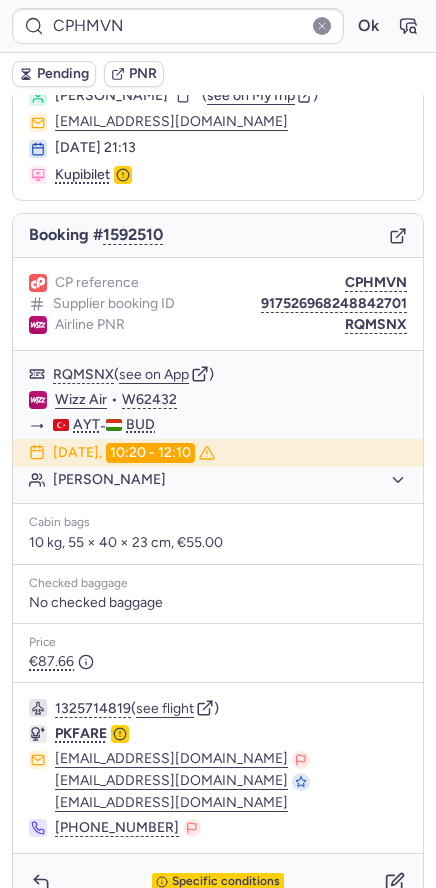 scroll, scrollTop: 103, scrollLeft: 0, axis: vertical 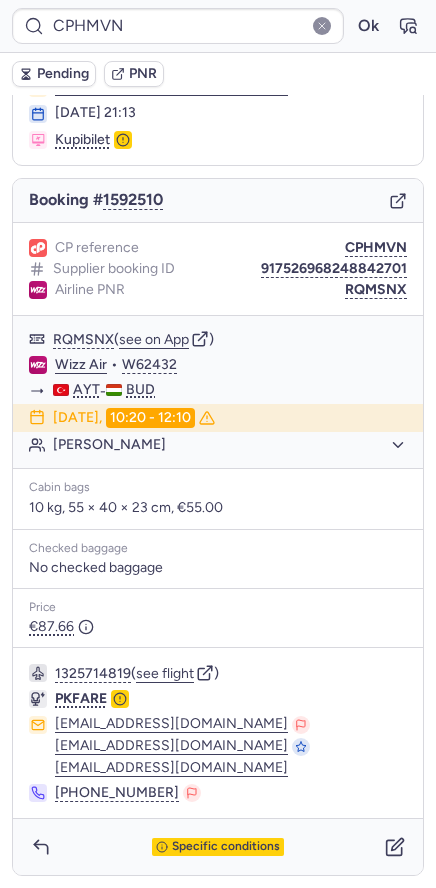 click 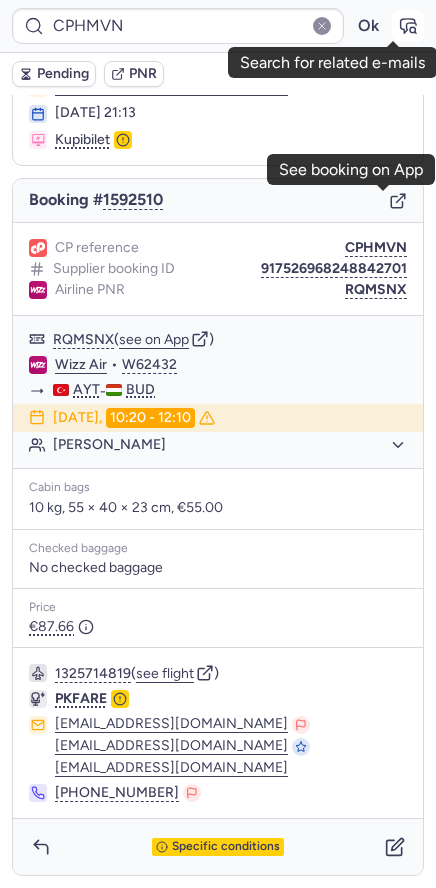 click 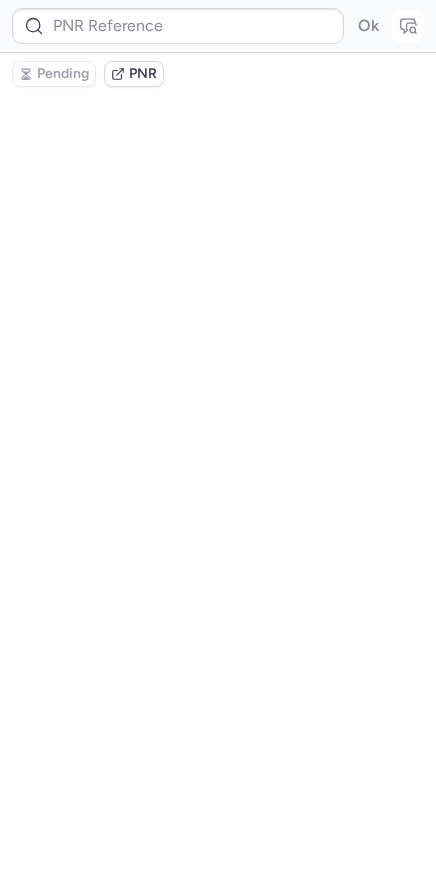 scroll, scrollTop: 0, scrollLeft: 0, axis: both 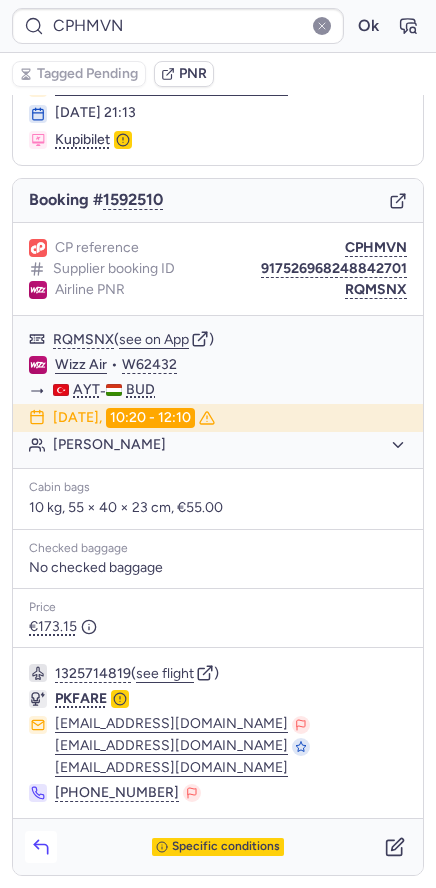 click at bounding box center (41, 847) 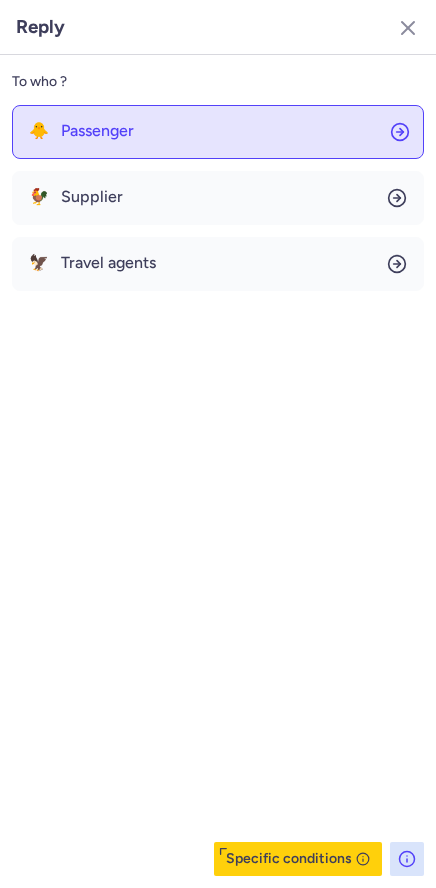 click on "🐥 Passenger" 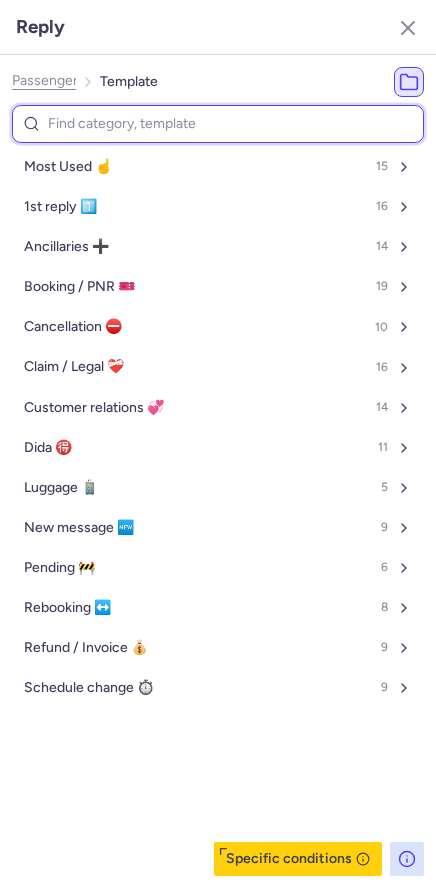 type on "a" 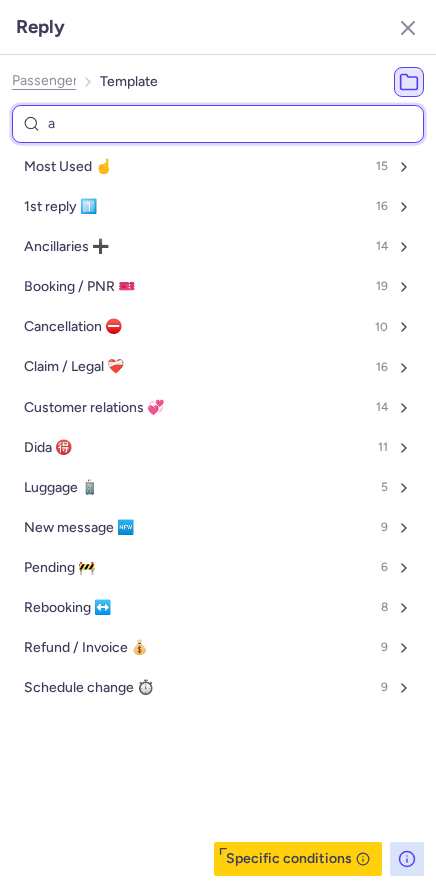 select on "en" 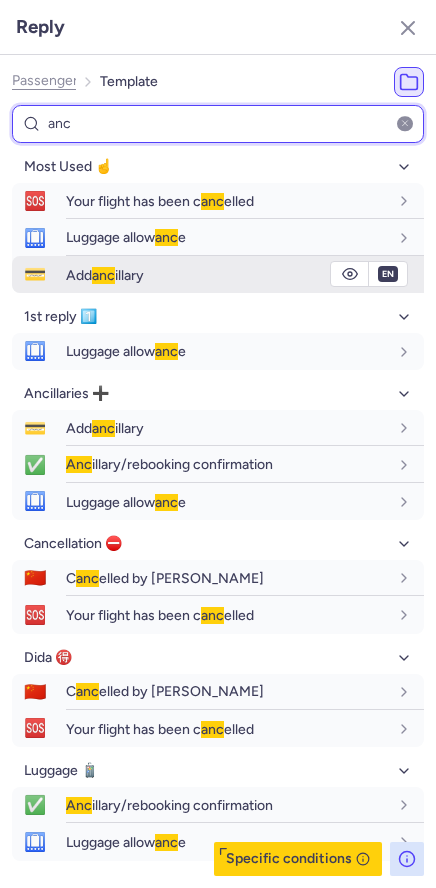 type on "anc" 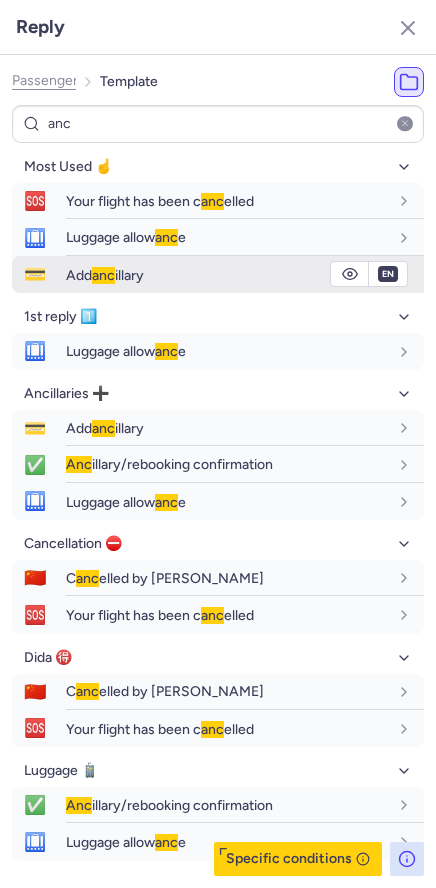 click on "anc" at bounding box center [103, 275] 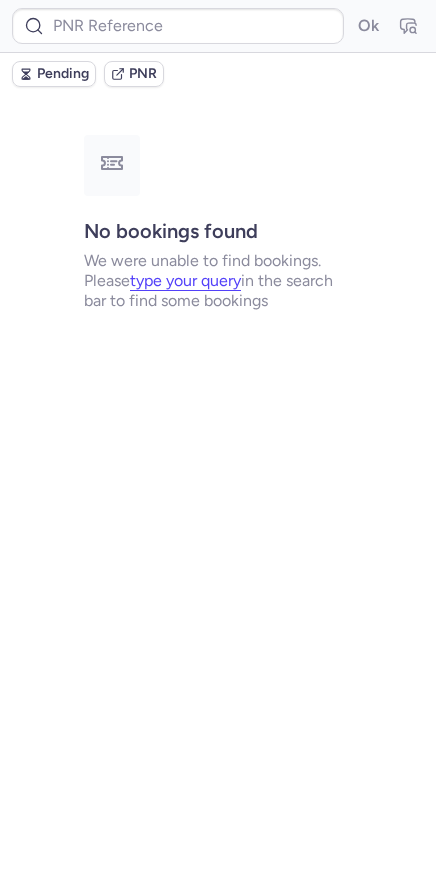 scroll, scrollTop: 0, scrollLeft: 0, axis: both 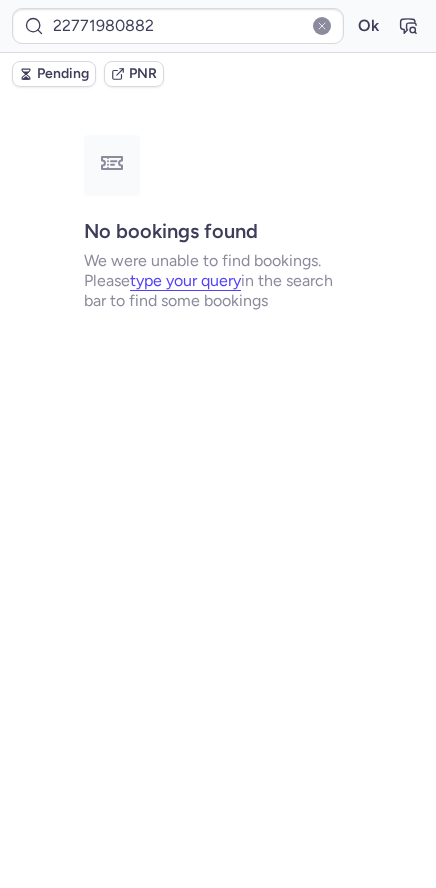 type on "CPPISG" 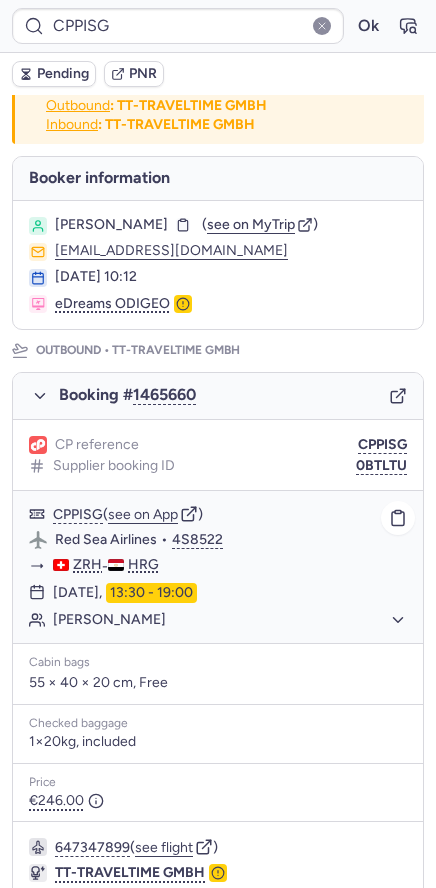 scroll, scrollTop: 0, scrollLeft: 0, axis: both 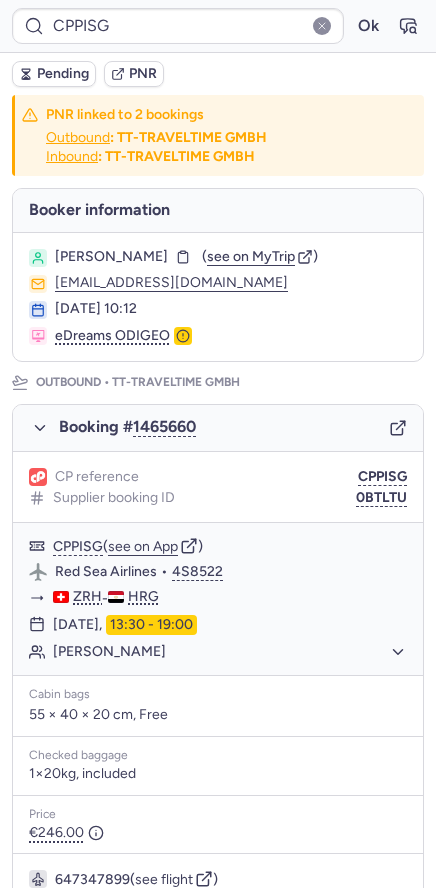 drag, startPoint x: 418, startPoint y: 375, endPoint x: 423, endPoint y: 386, distance: 12.083046 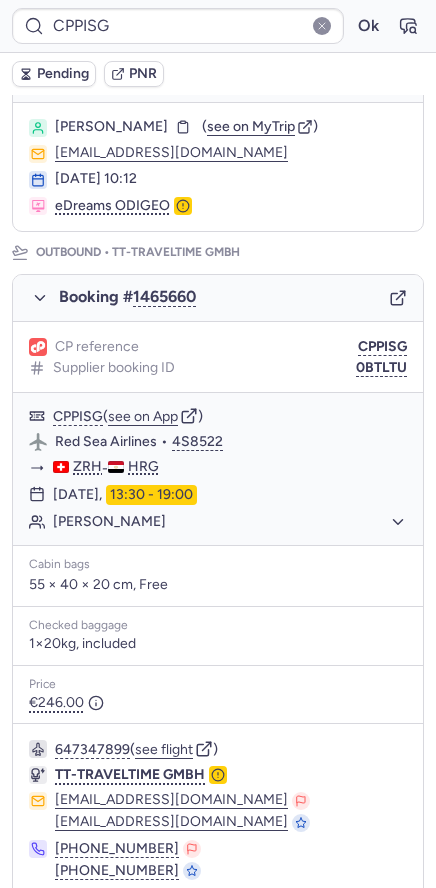 scroll, scrollTop: 246, scrollLeft: 0, axis: vertical 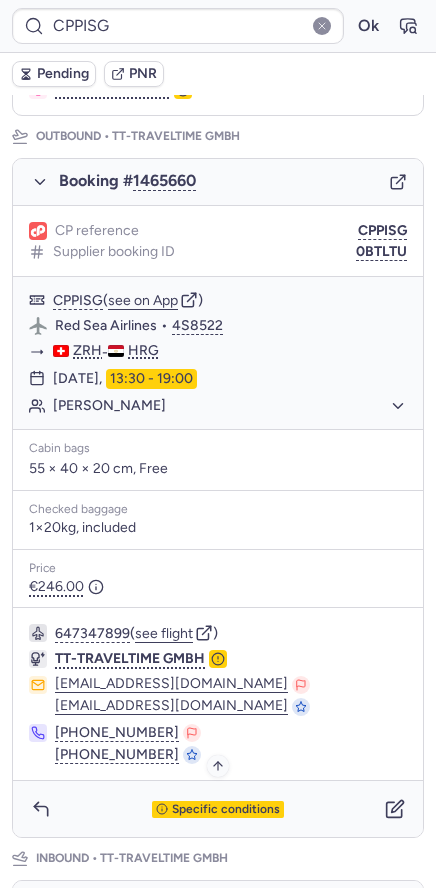 click on "Specific conditions" at bounding box center (226, 810) 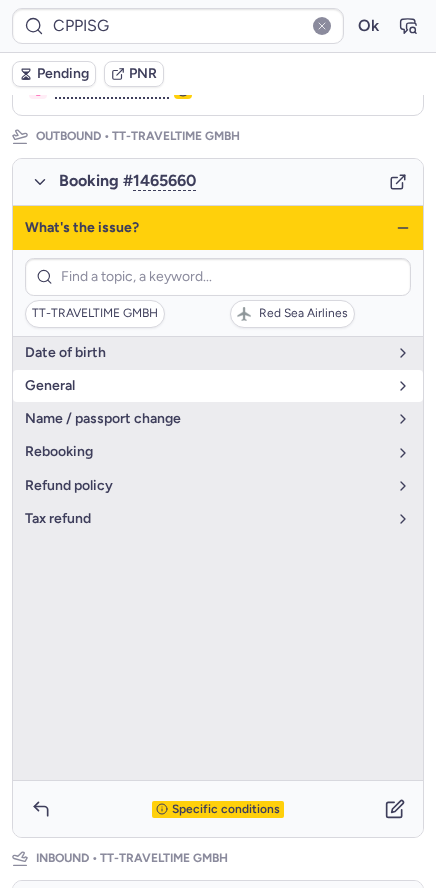 click on "general" at bounding box center (218, 386) 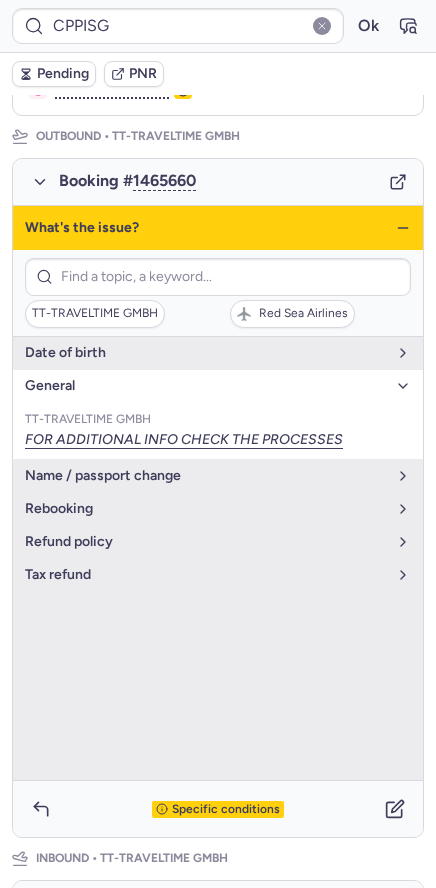 click on "general" at bounding box center [218, 386] 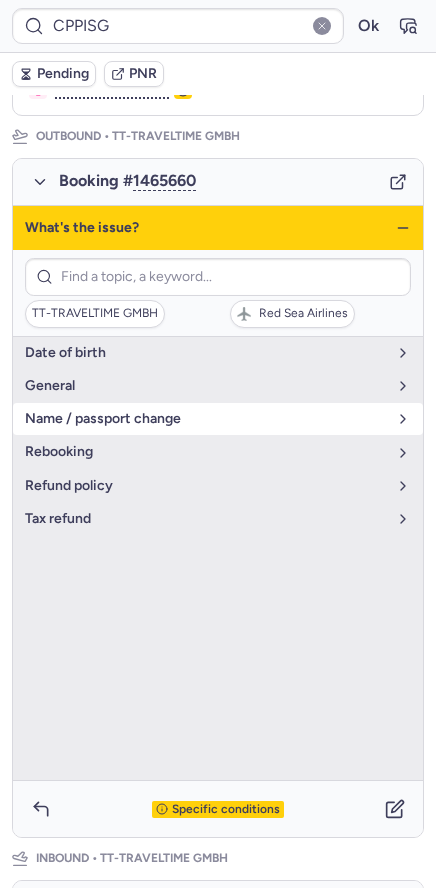 click on "name / passport change" at bounding box center (206, 419) 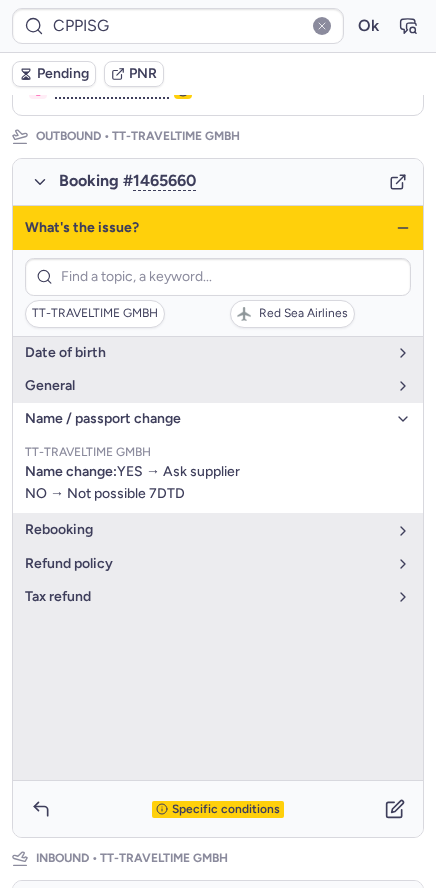 click on "name / passport change" at bounding box center [206, 419] 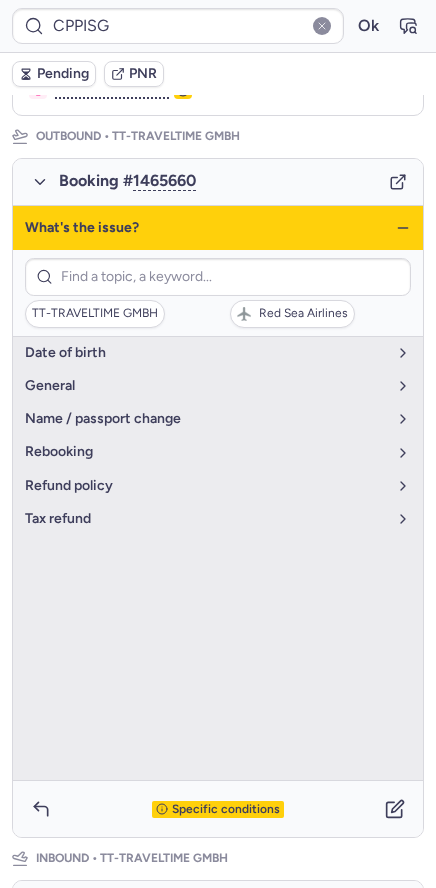 click 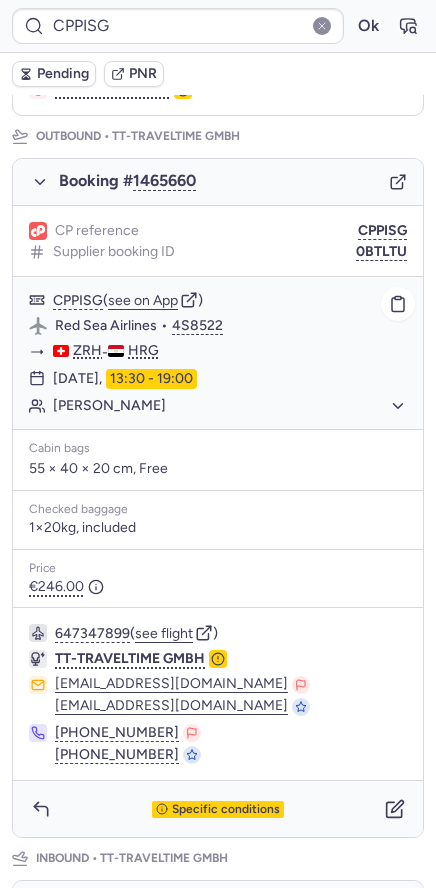 click on "Red Sea Airlines" 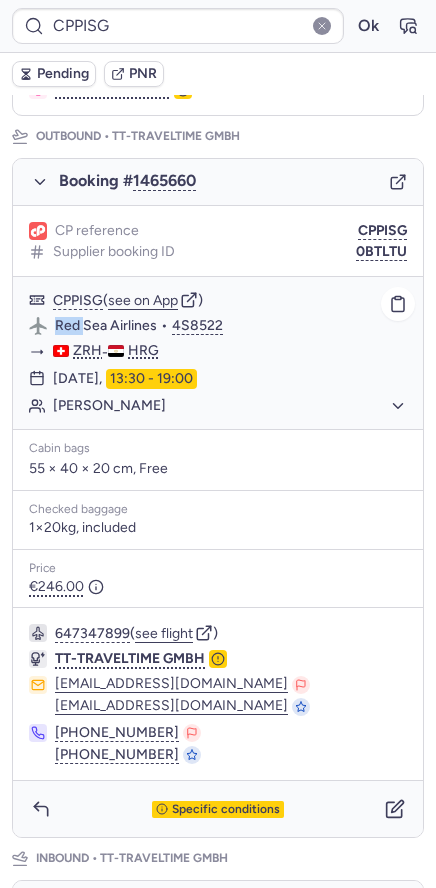 click on "Red Sea Airlines" 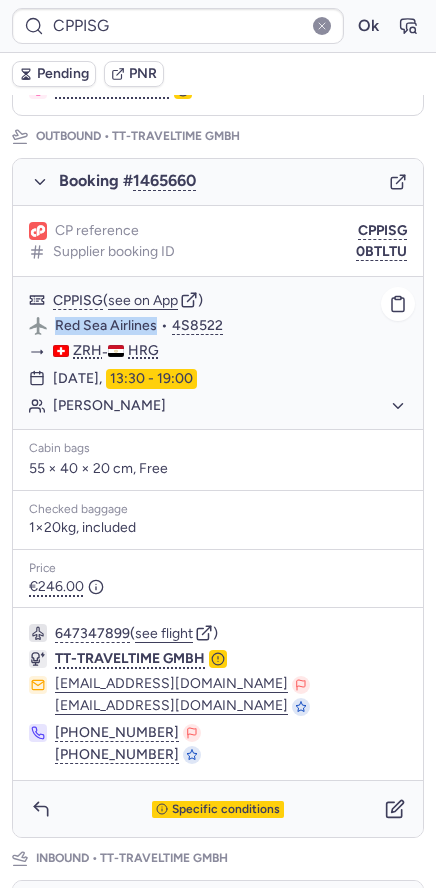 click on "Red Sea Airlines" 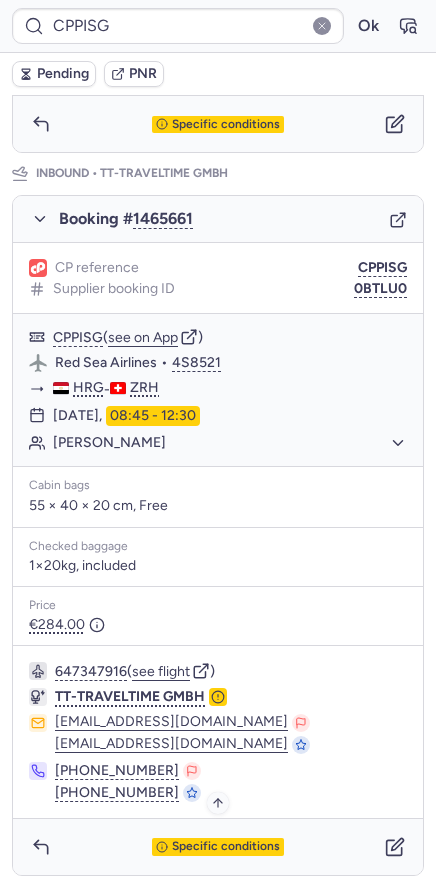 click on "Specific conditions" at bounding box center (226, 847) 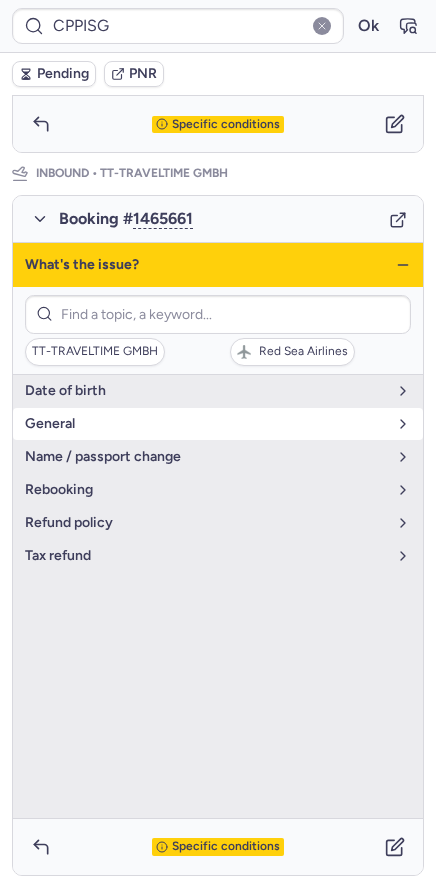 click on "general" at bounding box center (206, 424) 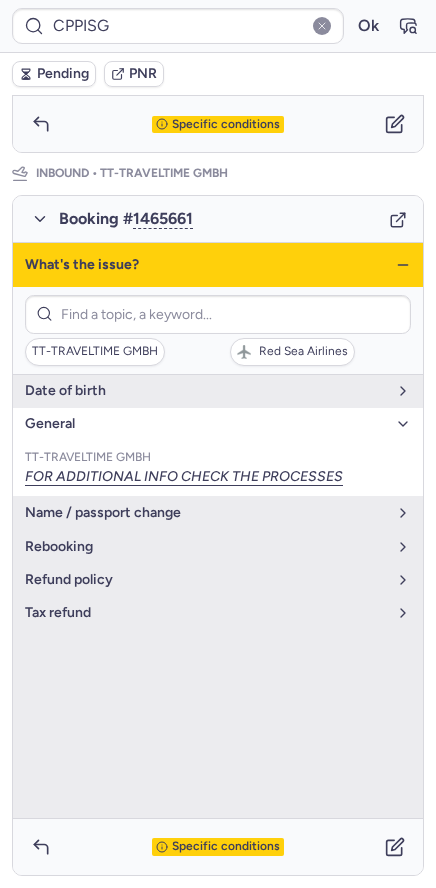 click on "general" at bounding box center [206, 424] 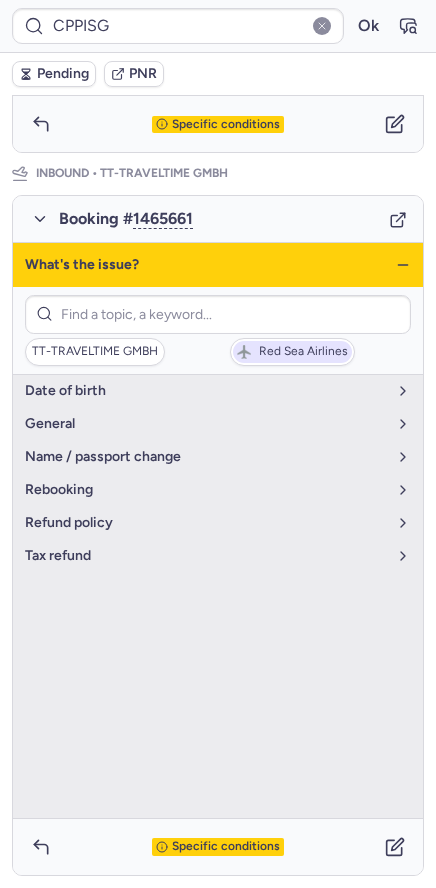 click on "Red Sea Airlines" at bounding box center (292, 352) 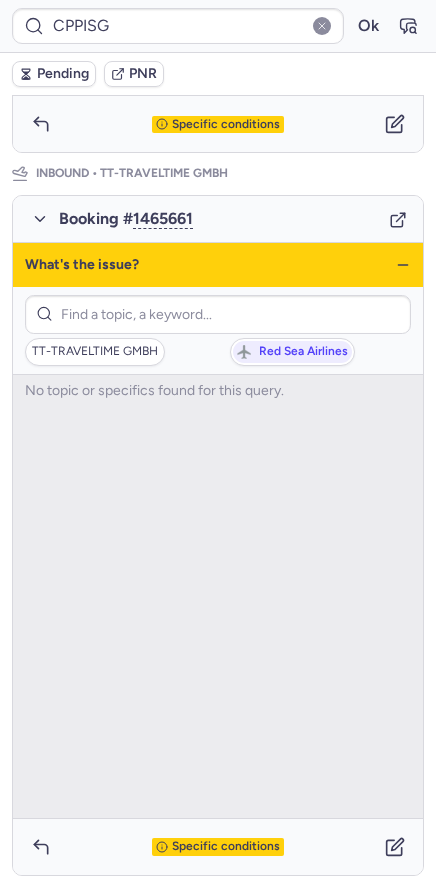 click 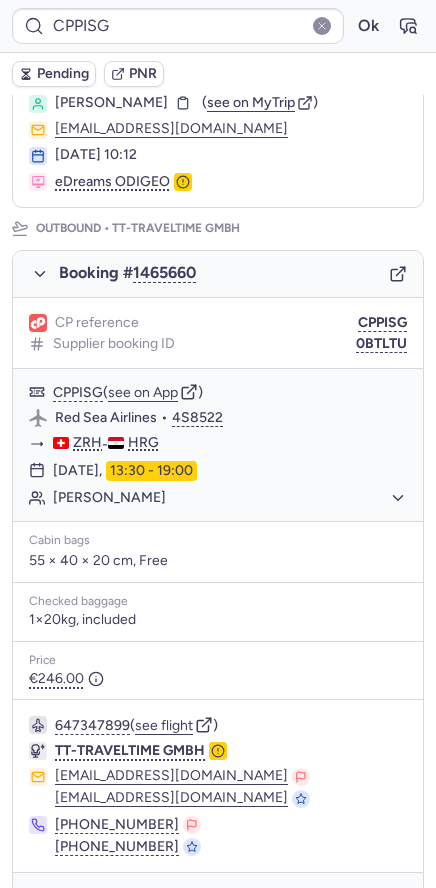 scroll, scrollTop: 931, scrollLeft: 0, axis: vertical 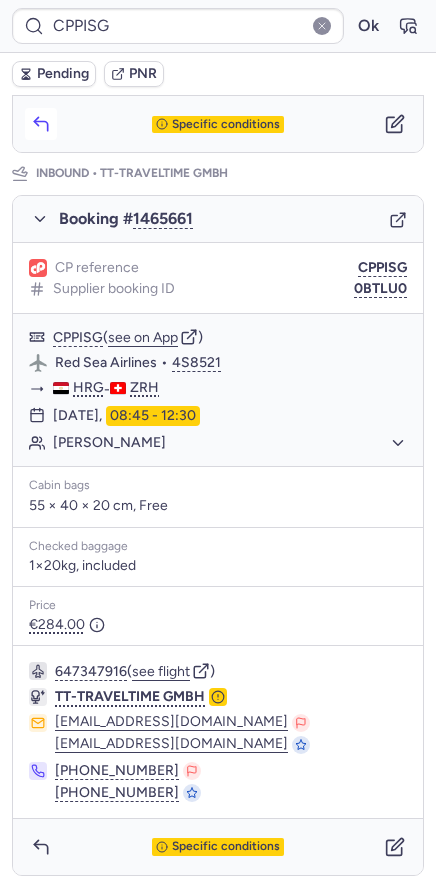 click 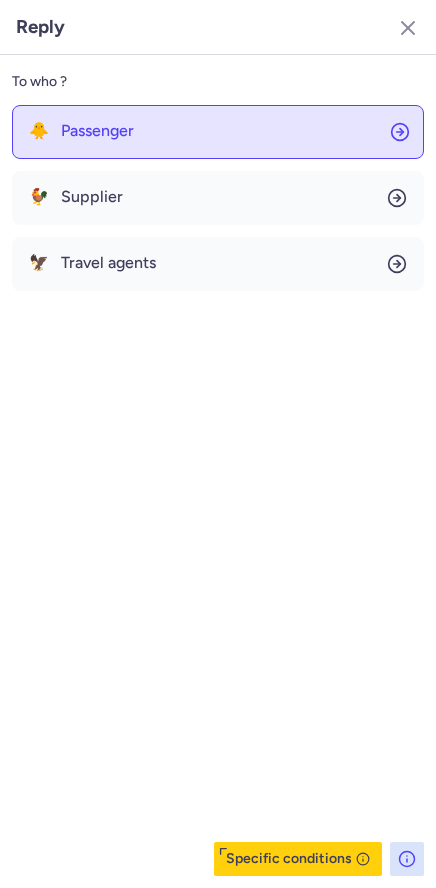 click on "🐥 Passenger" 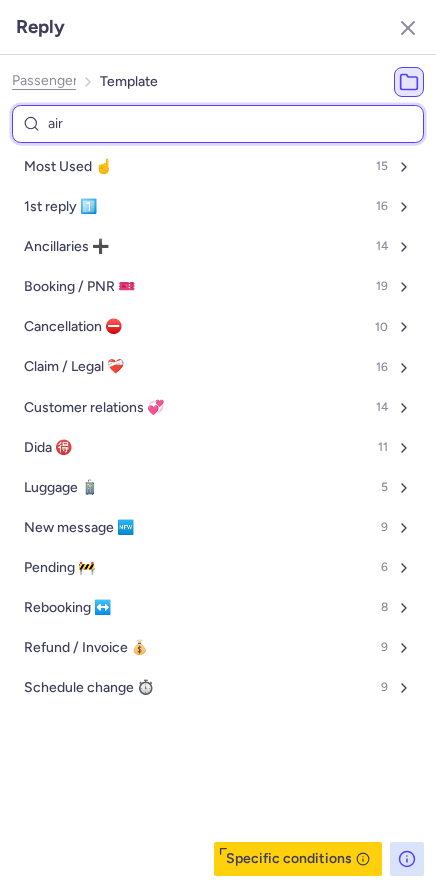 type on "airl" 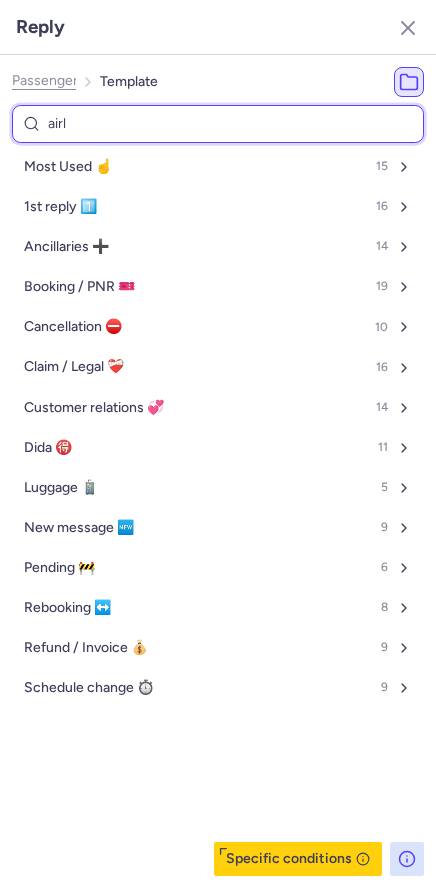 select on "en" 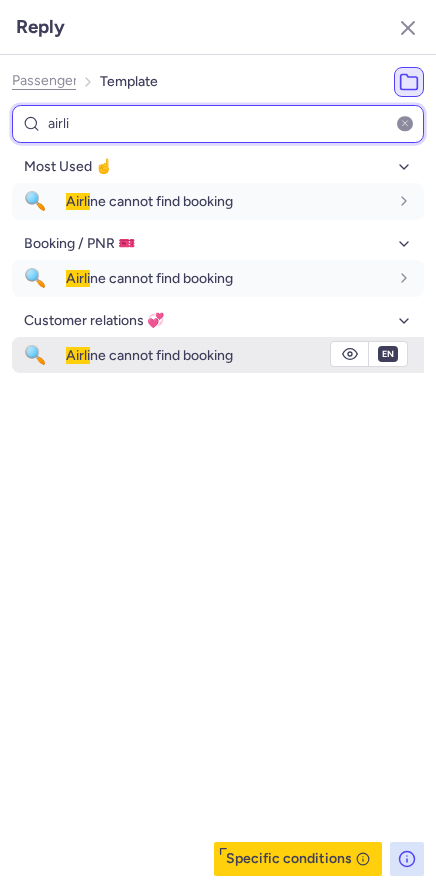 type on "airli" 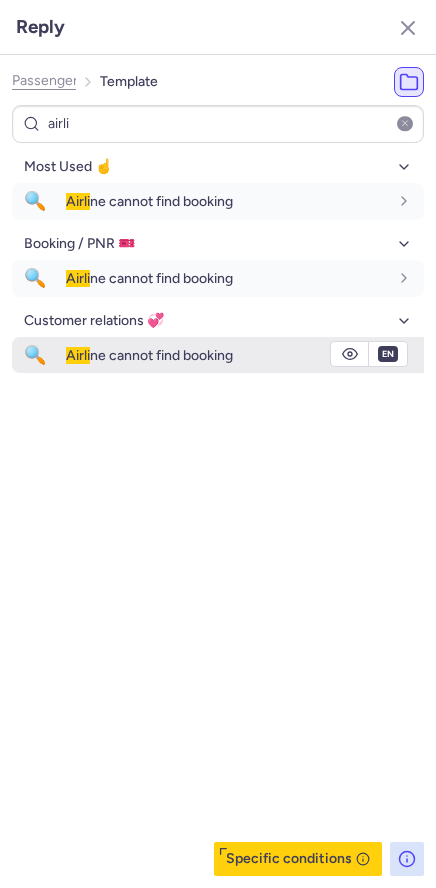 click on "Airli" at bounding box center (78, 355) 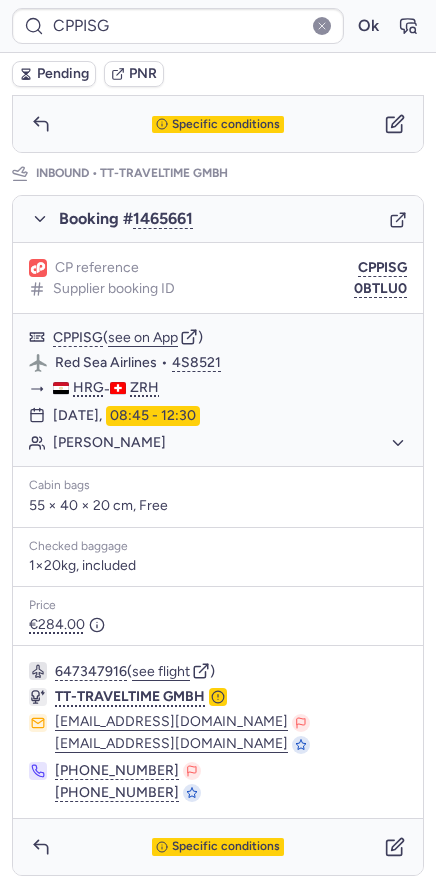 type 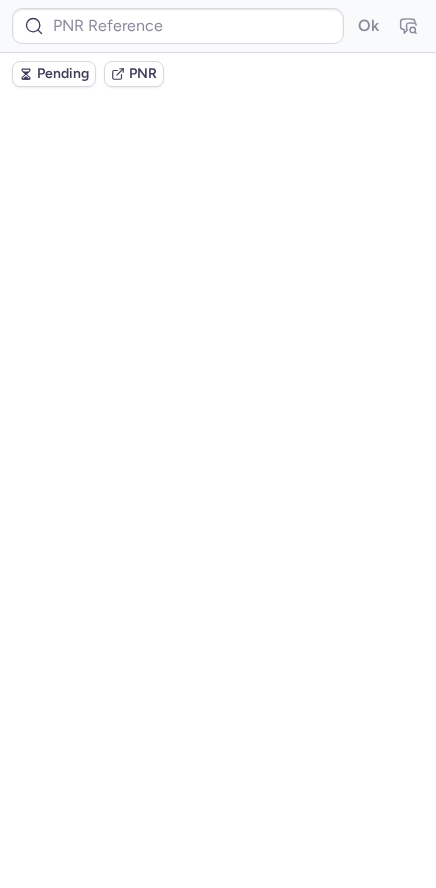 scroll, scrollTop: 0, scrollLeft: 0, axis: both 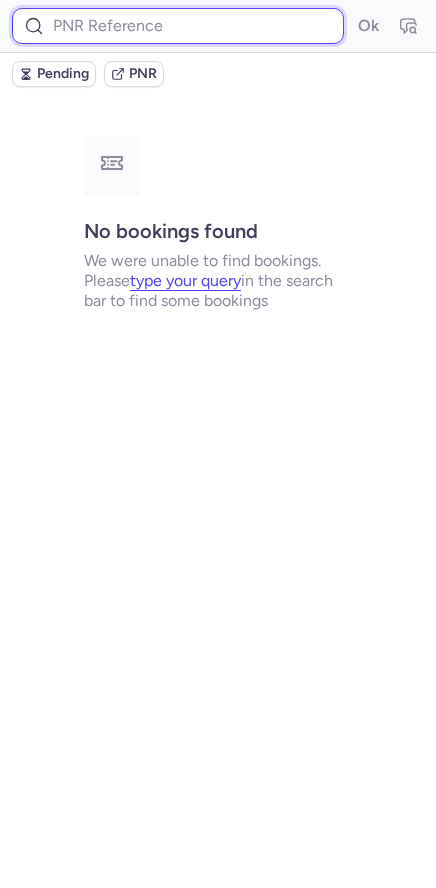 click at bounding box center (178, 26) 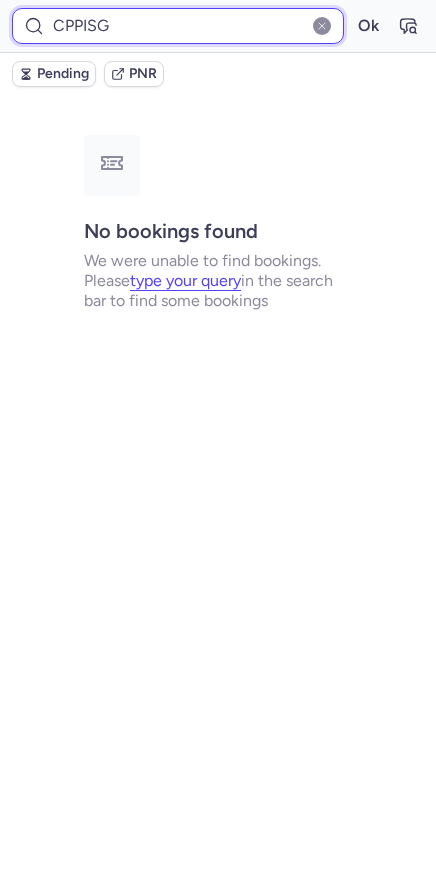 type on "CPPISG" 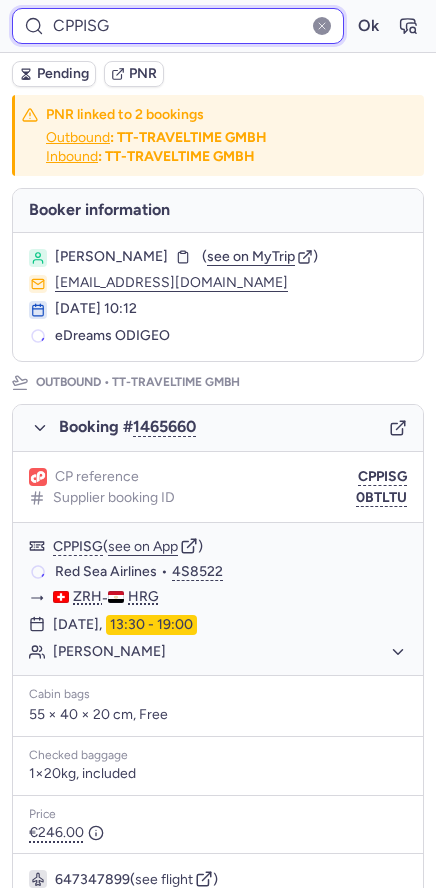 scroll, scrollTop: 931, scrollLeft: 0, axis: vertical 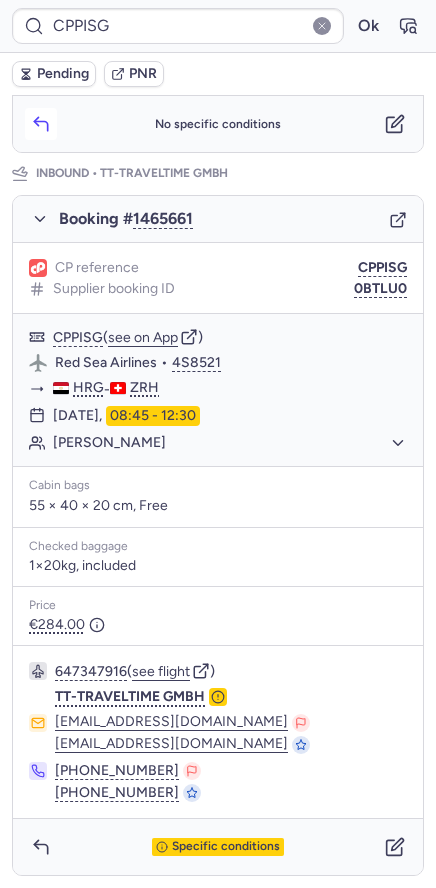 click at bounding box center (41, 124) 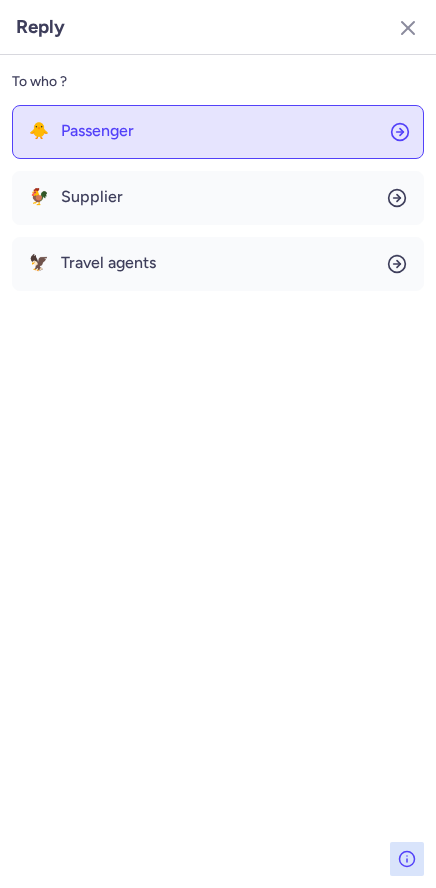 click on "Passenger" at bounding box center (97, 131) 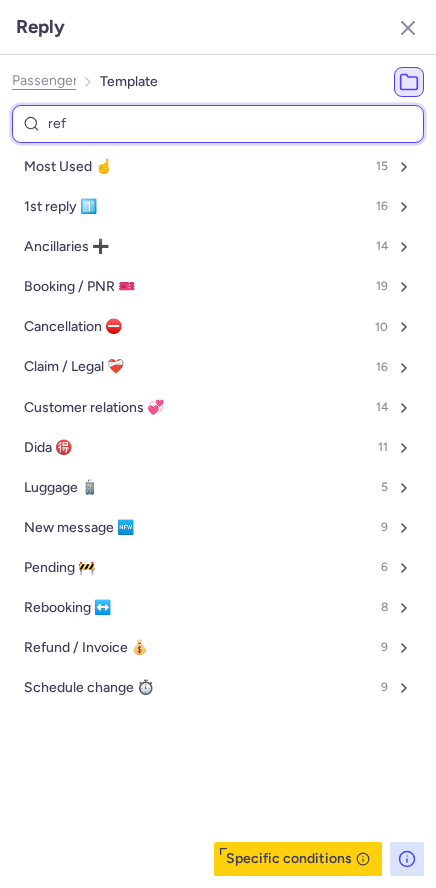 type on "refe" 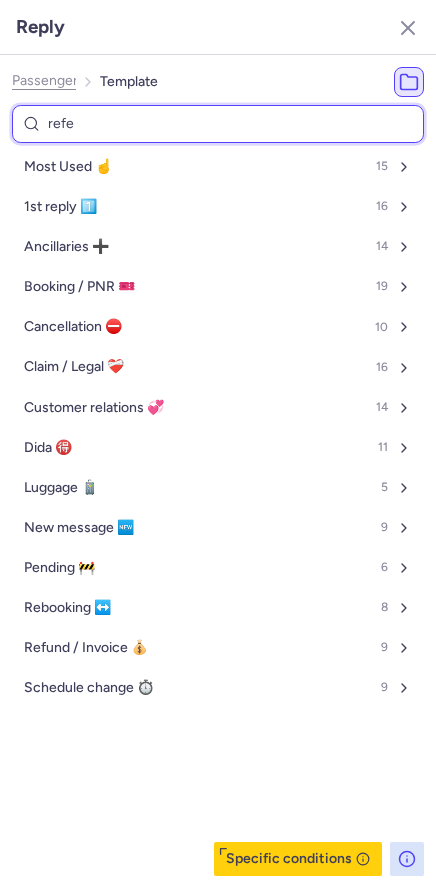 select on "en" 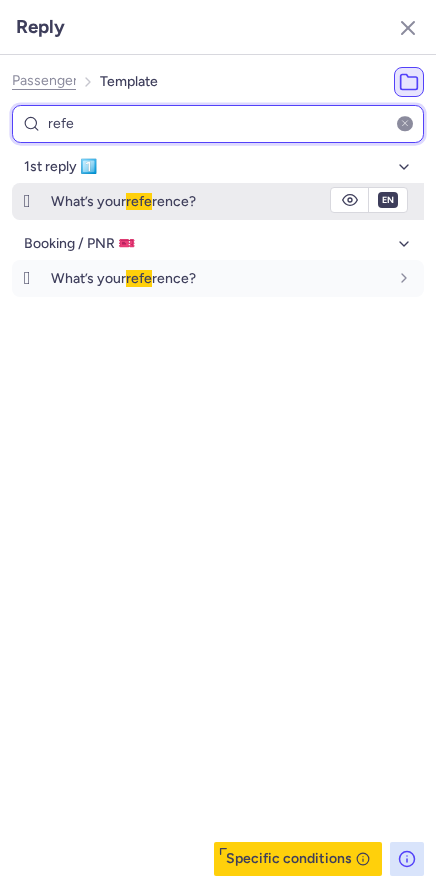 type on "refe" 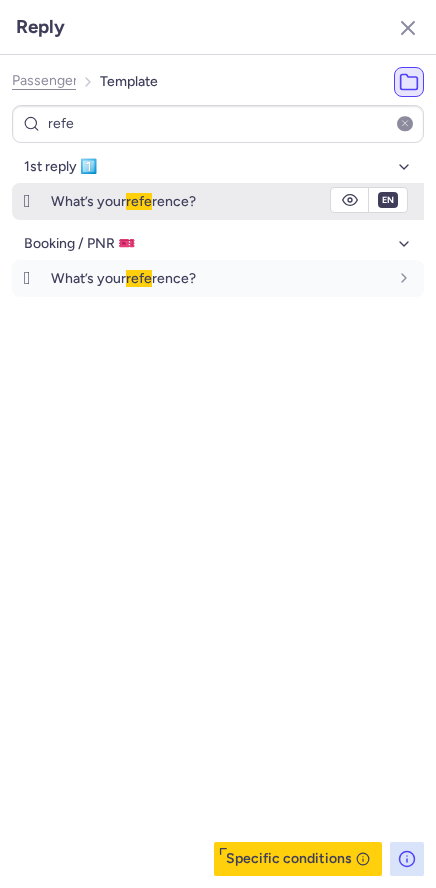 click on "🛞" at bounding box center [27, 201] 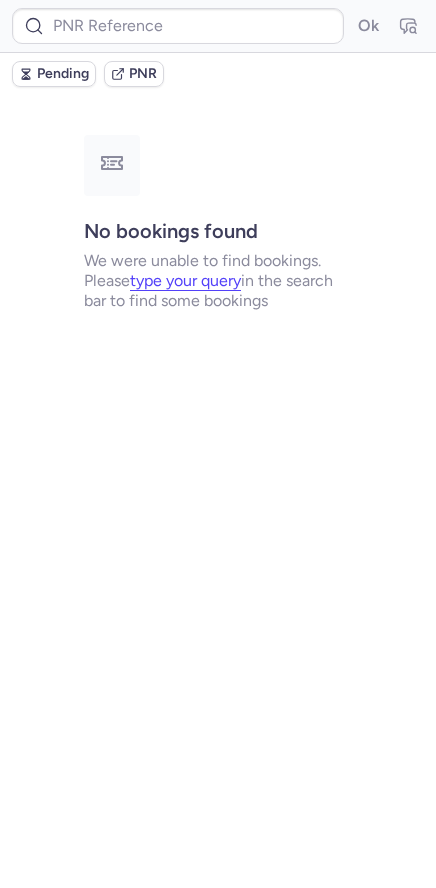 scroll, scrollTop: 0, scrollLeft: 0, axis: both 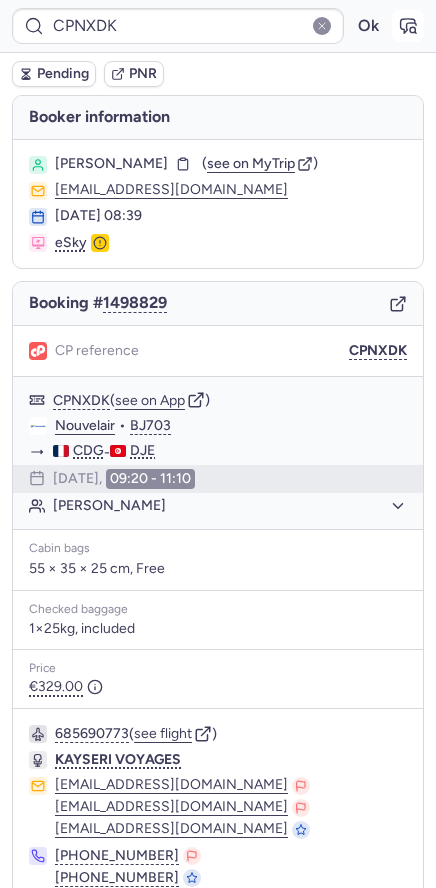 click at bounding box center (408, 26) 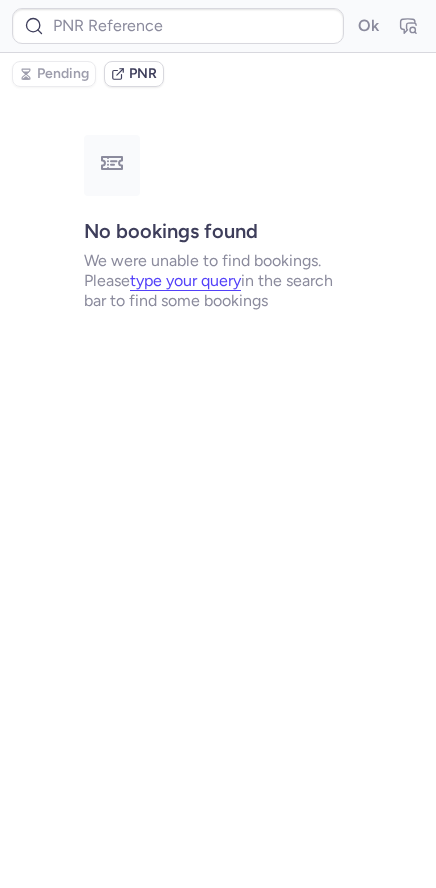 scroll, scrollTop: 0, scrollLeft: 0, axis: both 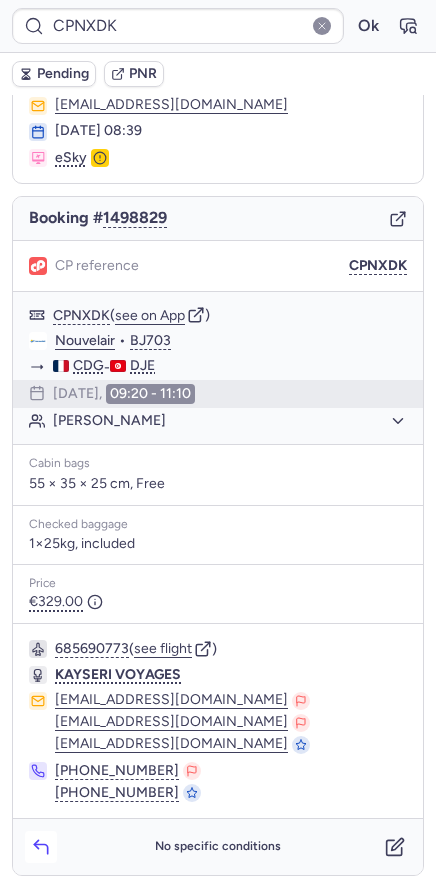 click 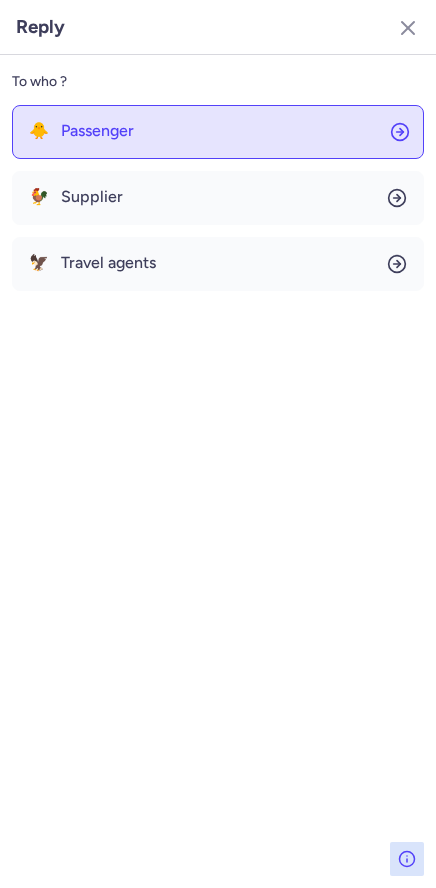 click on "🐥 Passenger" 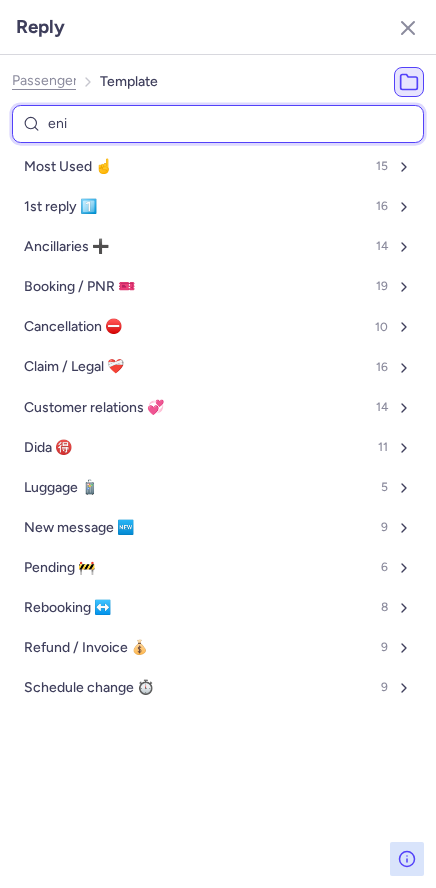 type on "enie" 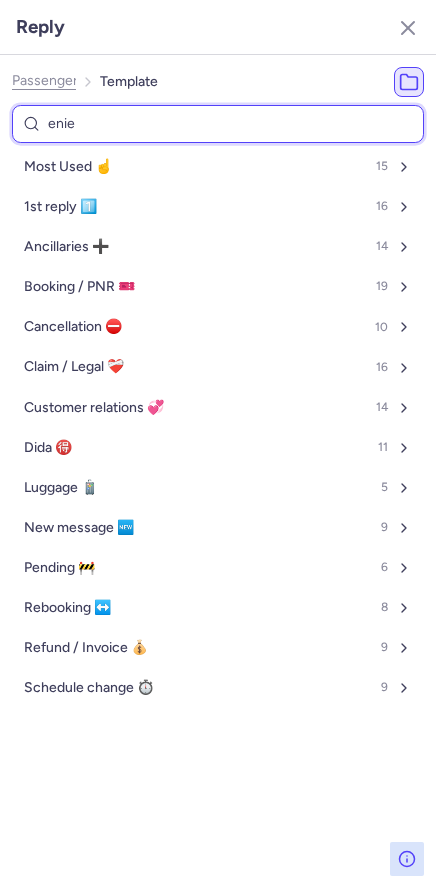 select on "en" 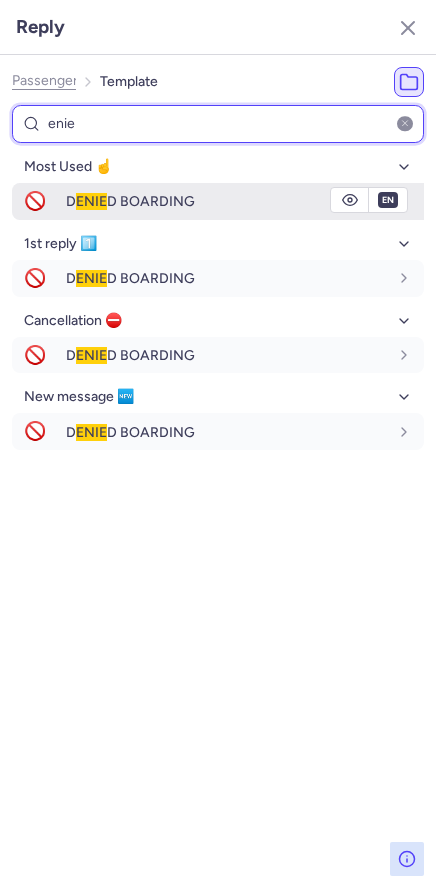 type on "enie" 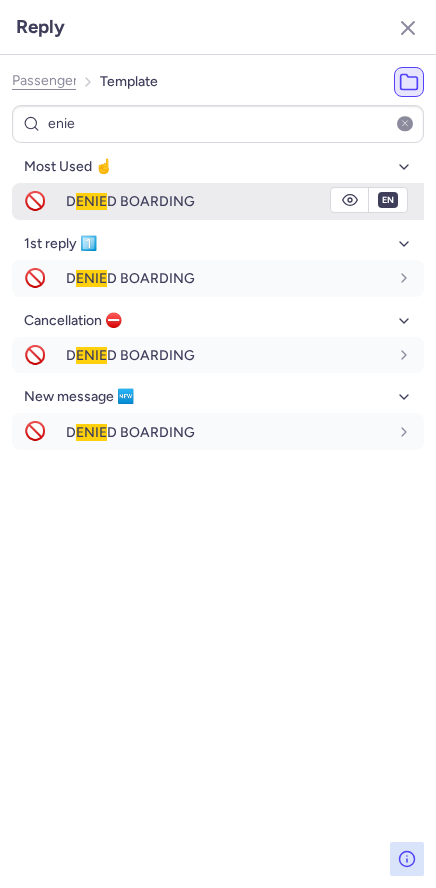 click on "🚫" at bounding box center [35, 201] 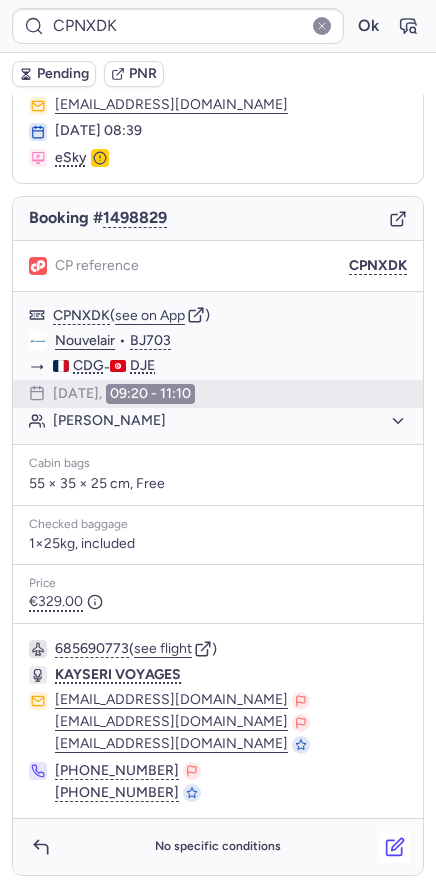 click 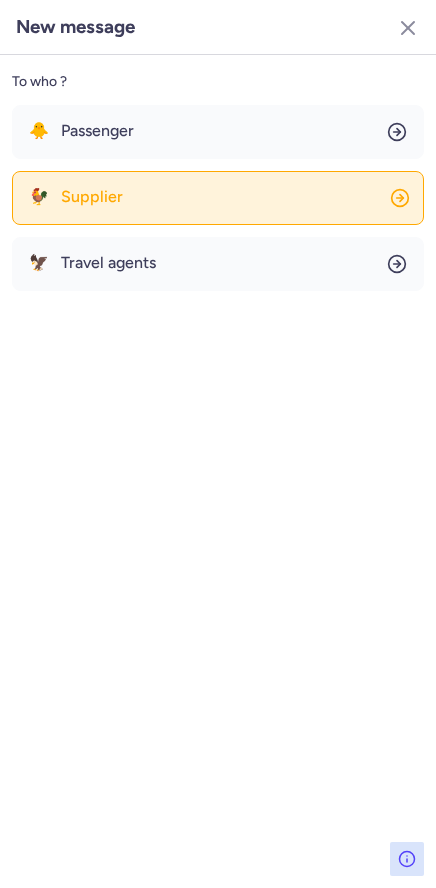 click on "🐓 Supplier" 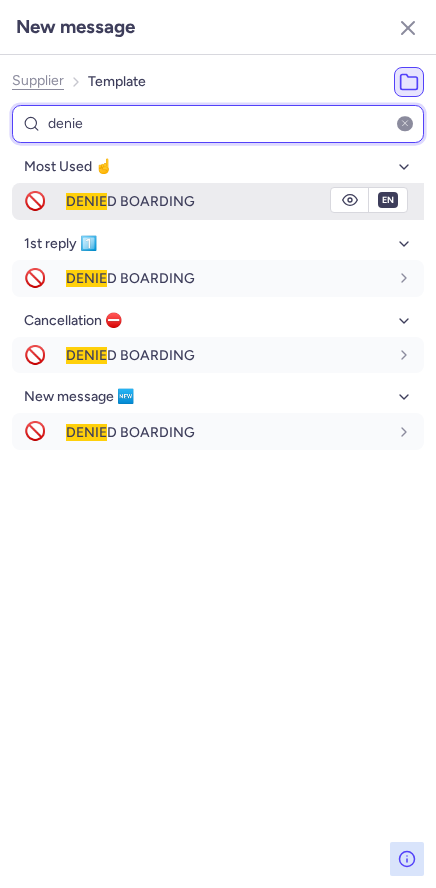 type on "denie" 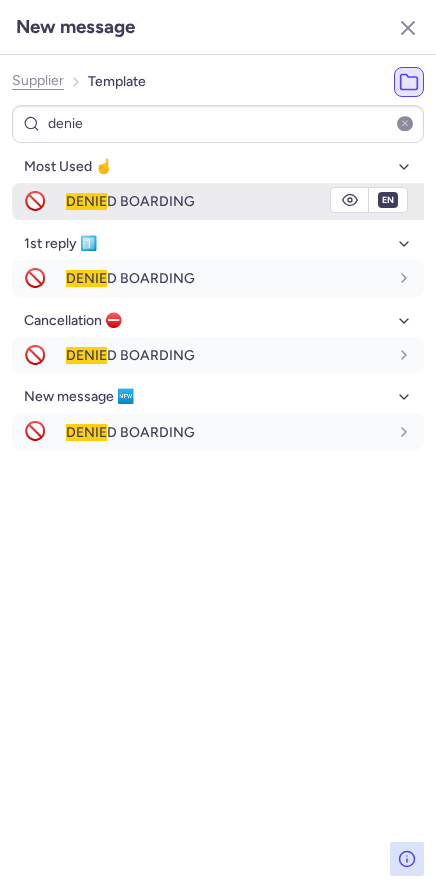 click on "🚫" at bounding box center [35, 201] 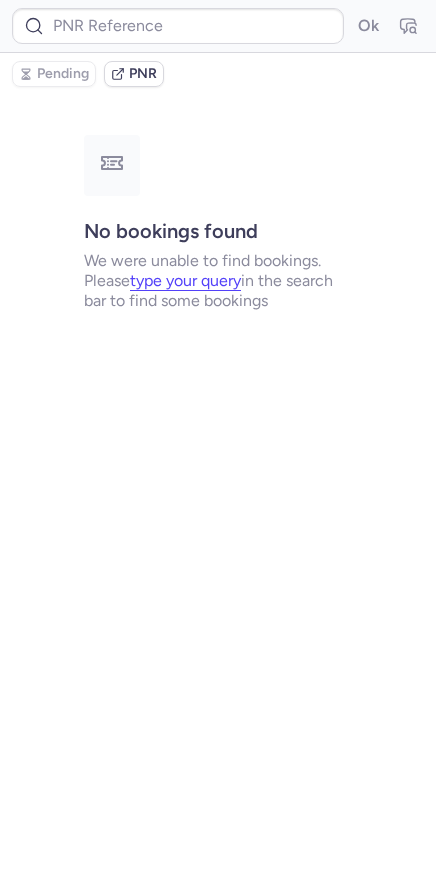 scroll, scrollTop: 0, scrollLeft: 0, axis: both 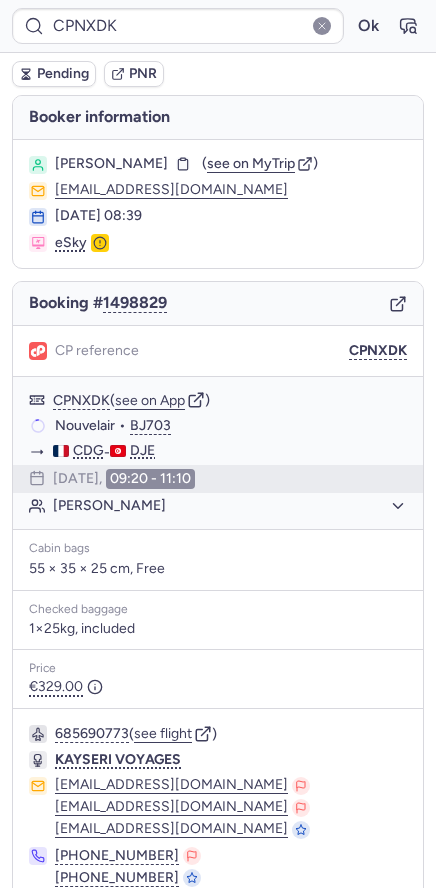 click on "Pending" at bounding box center (63, 74) 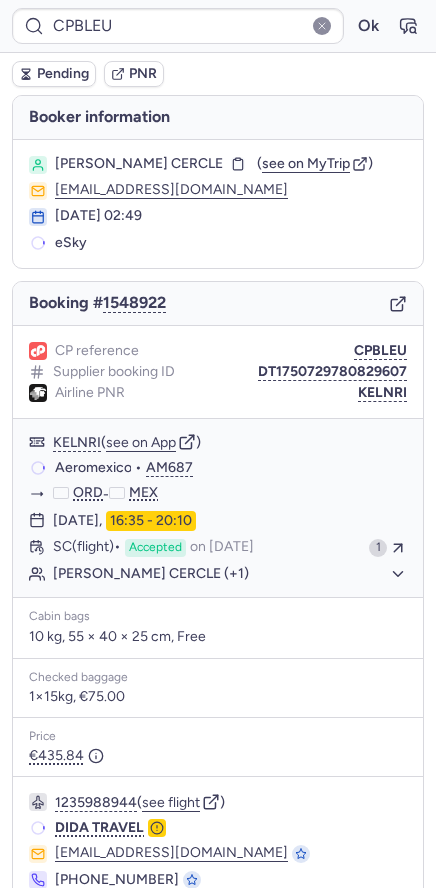 type on "CPF9D9" 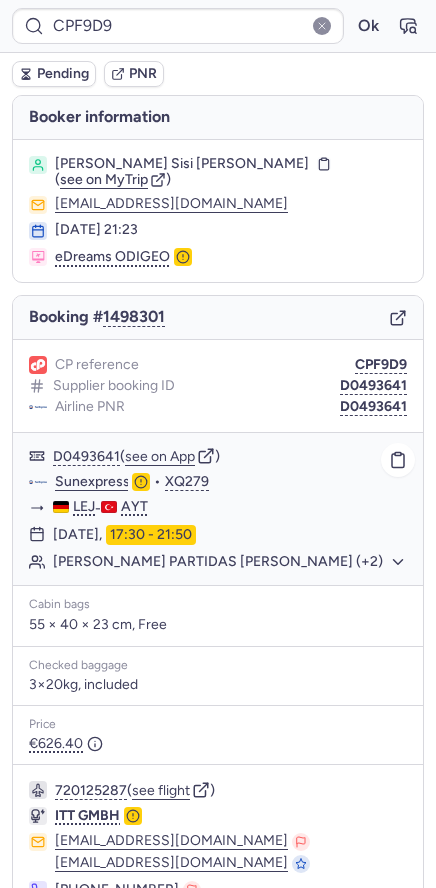 click 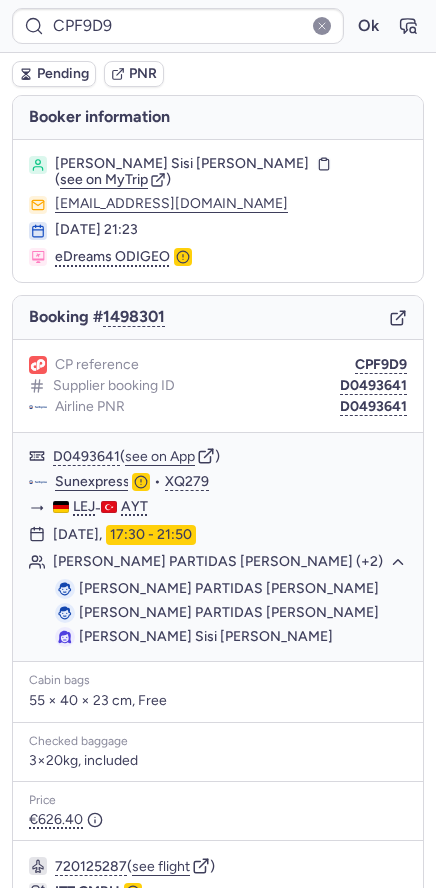click 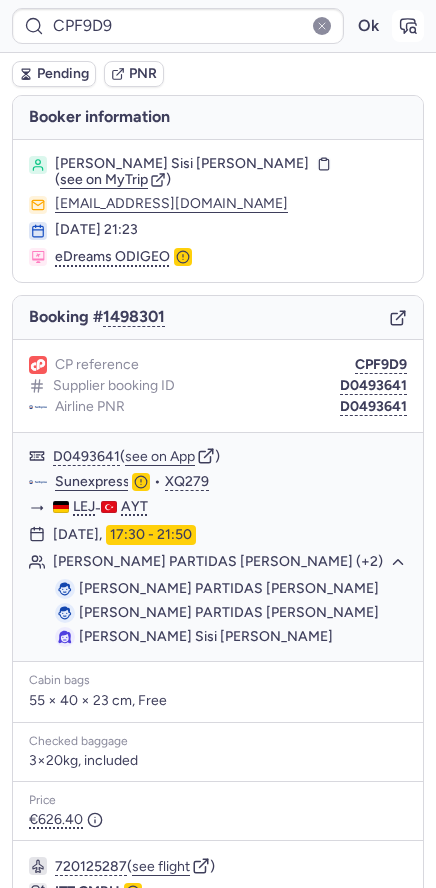 click at bounding box center (408, 26) 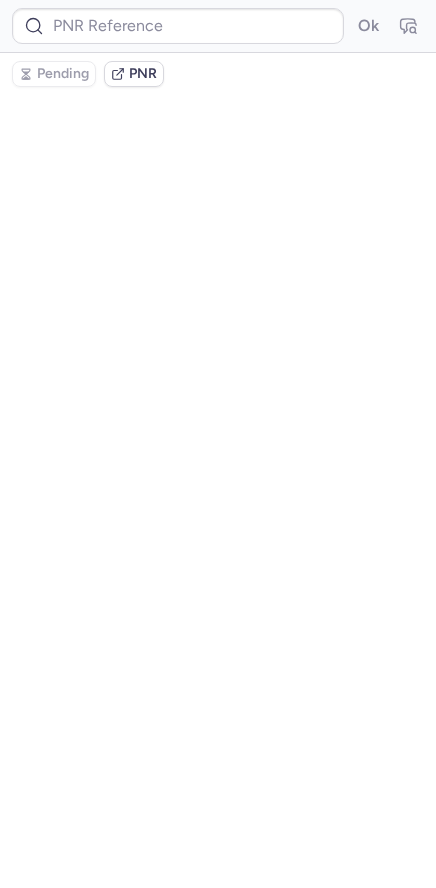 type on "CPF9D9" 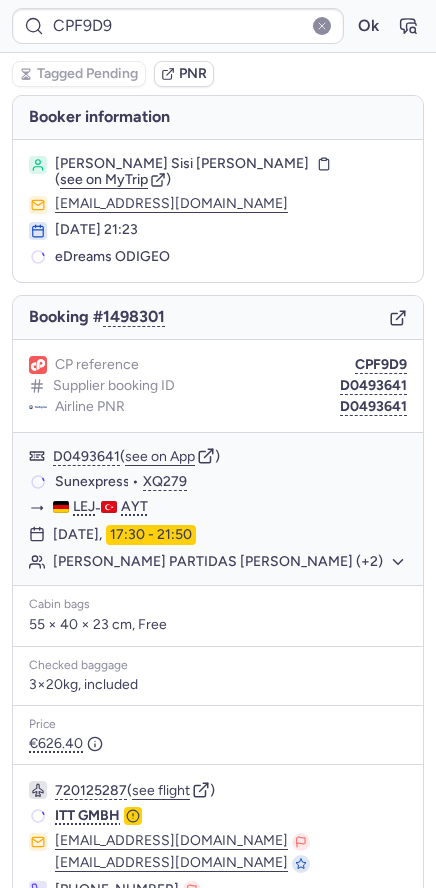 scroll, scrollTop: 119, scrollLeft: 0, axis: vertical 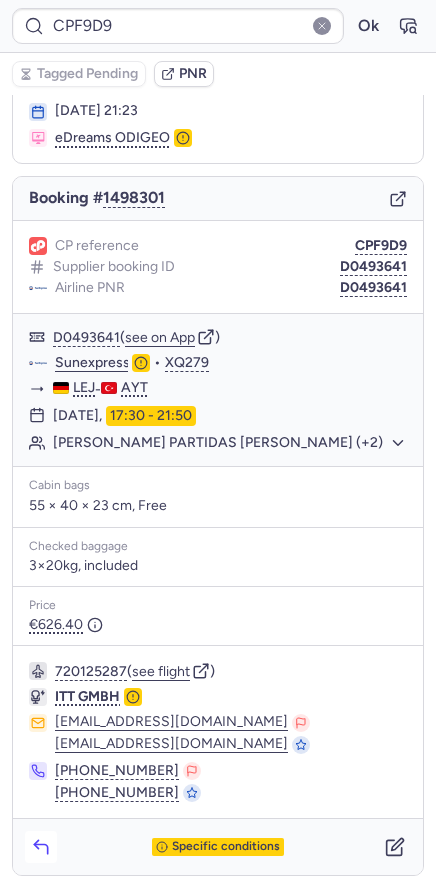 click at bounding box center [41, 847] 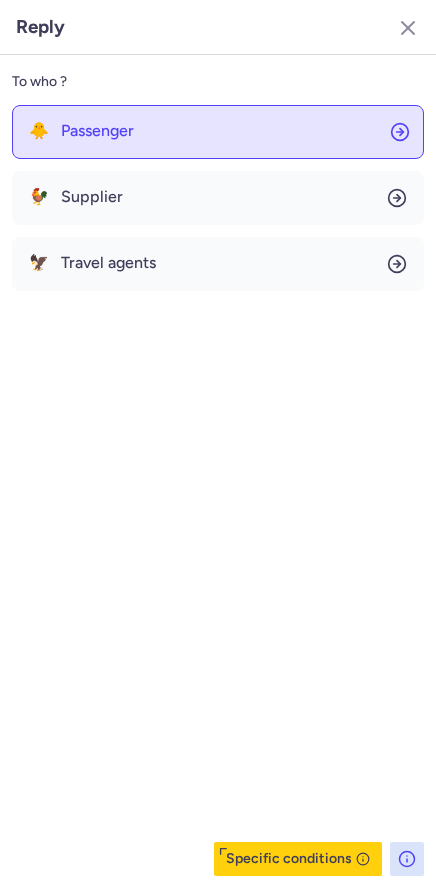 click on "🐥 Passenger" 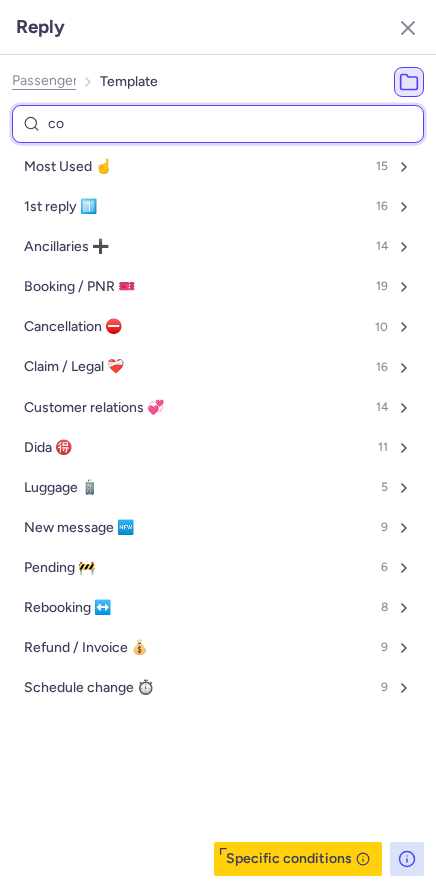 type on "con" 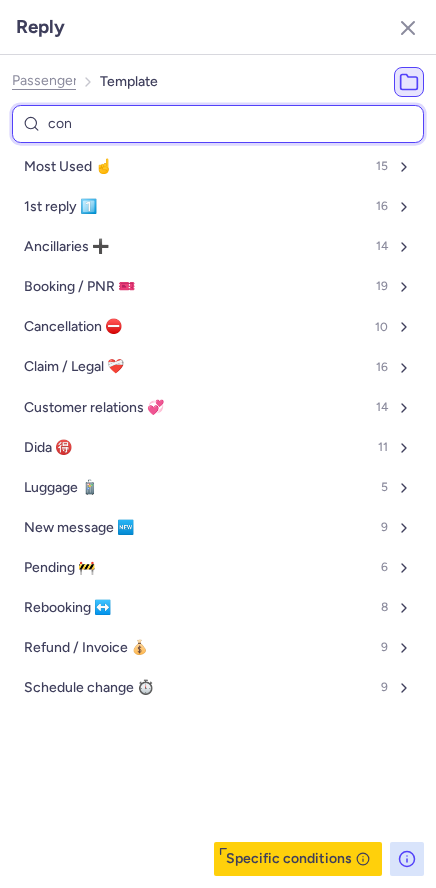select on "en" 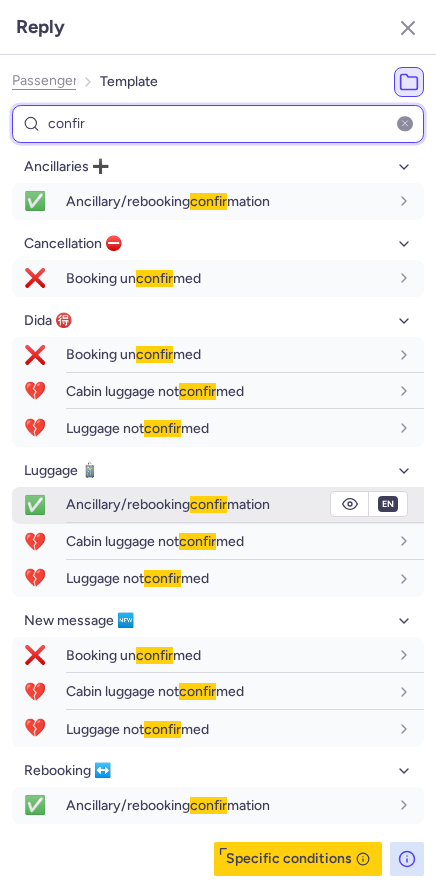 type on "confir" 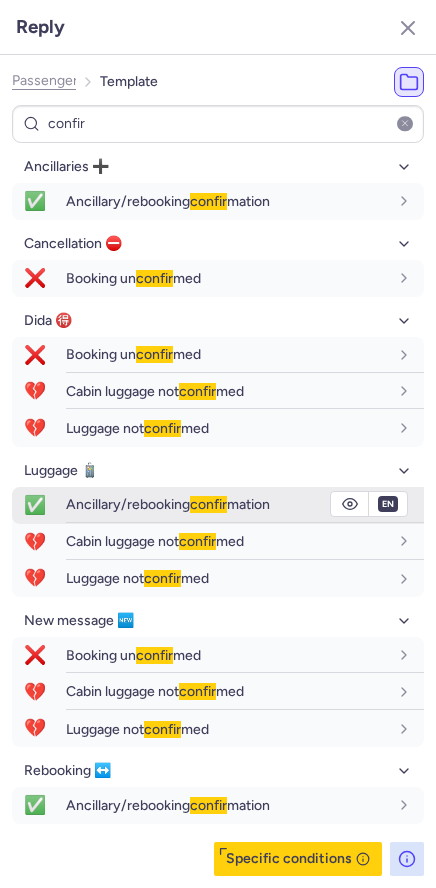 click on "Ancillary/rebooking  confir mation" at bounding box center (168, 504) 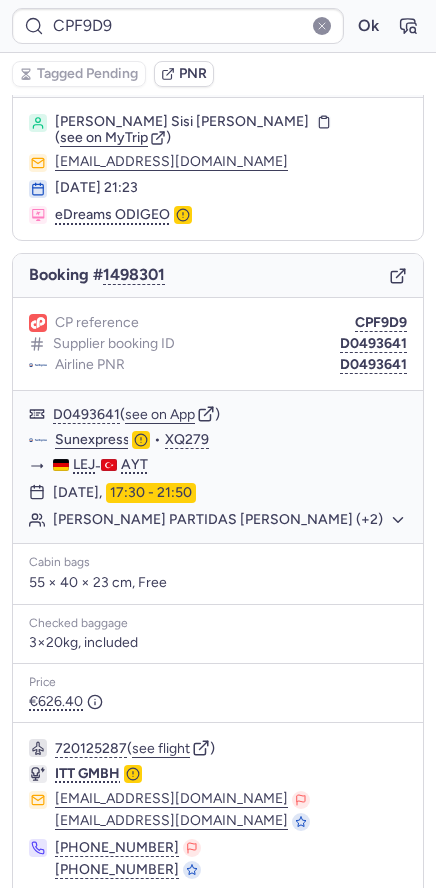 scroll, scrollTop: 0, scrollLeft: 0, axis: both 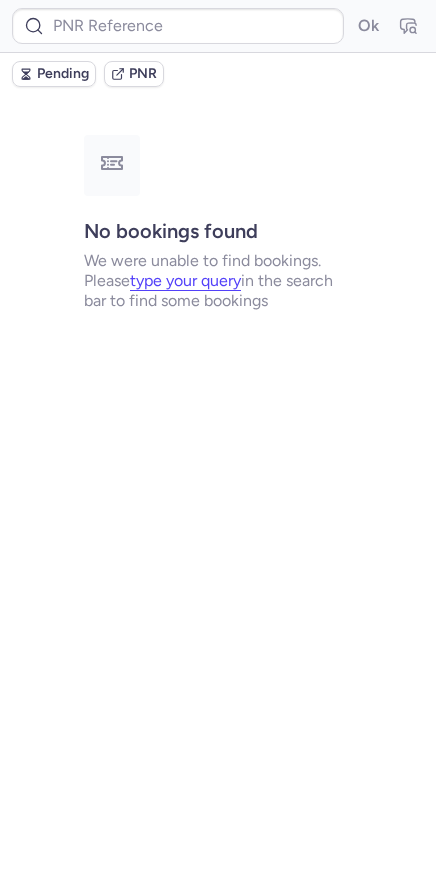 type on "CP9YHI" 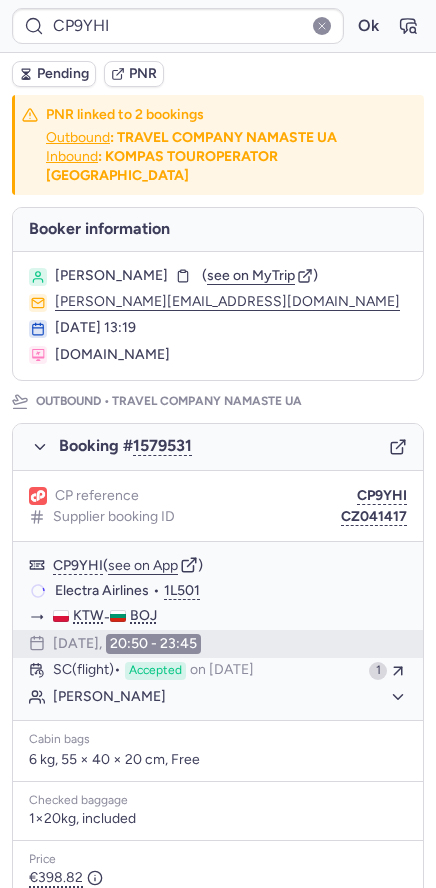 scroll, scrollTop: 1016, scrollLeft: 0, axis: vertical 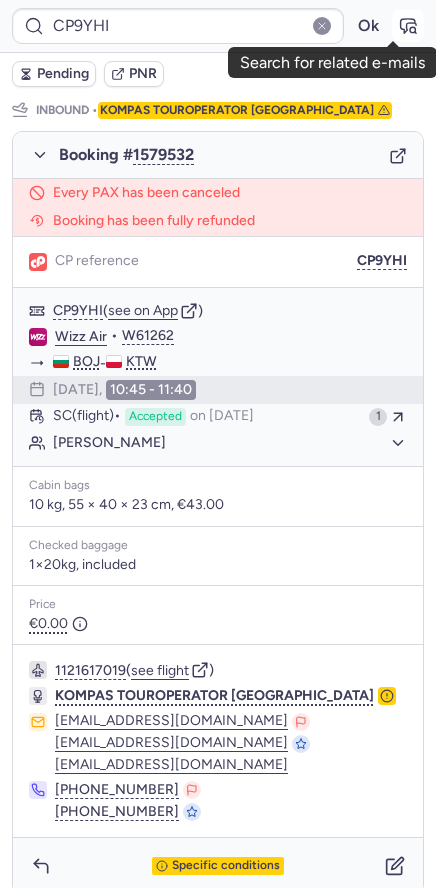 click 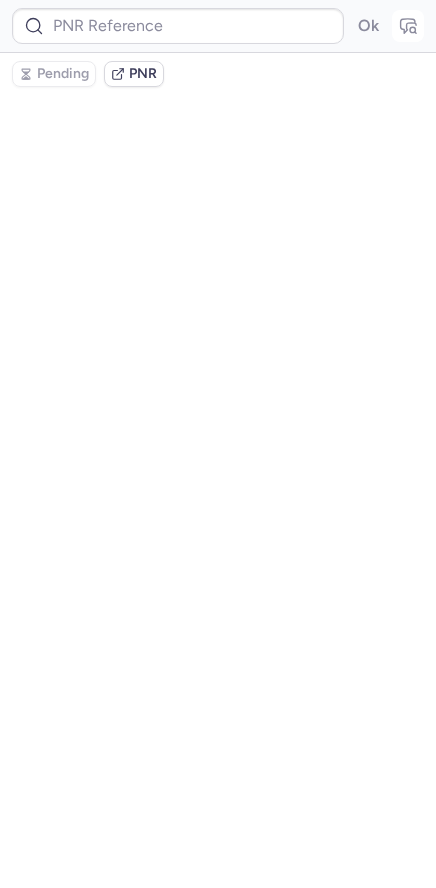 scroll, scrollTop: 0, scrollLeft: 0, axis: both 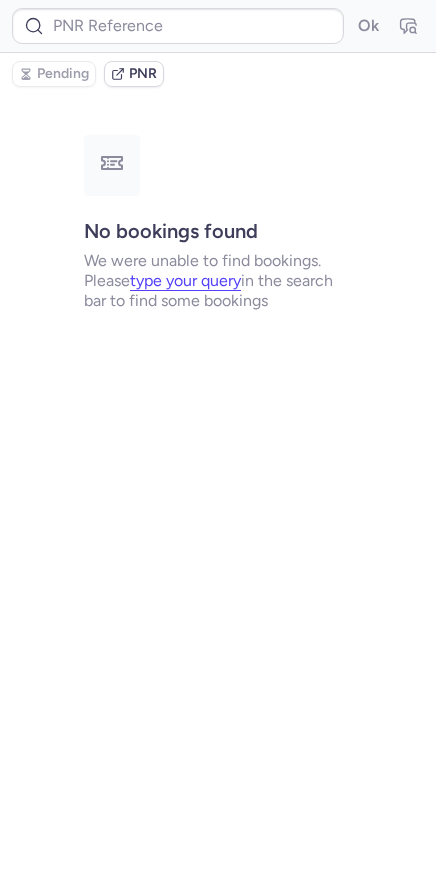 type on "CP9YHI" 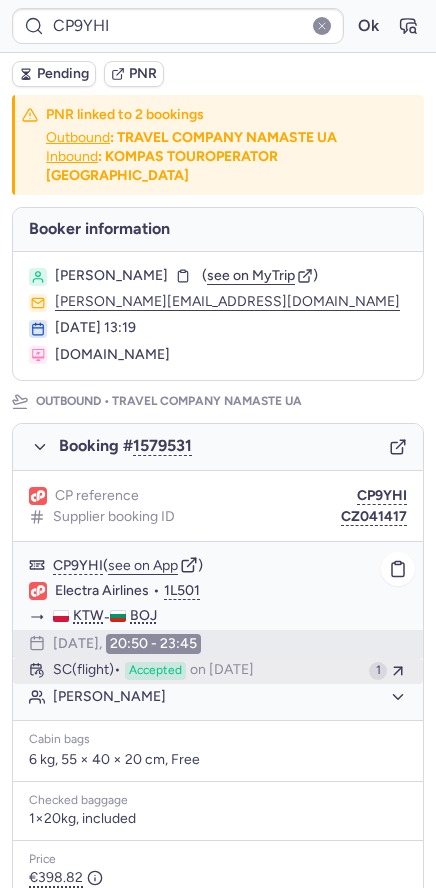 scroll, scrollTop: 777, scrollLeft: 0, axis: vertical 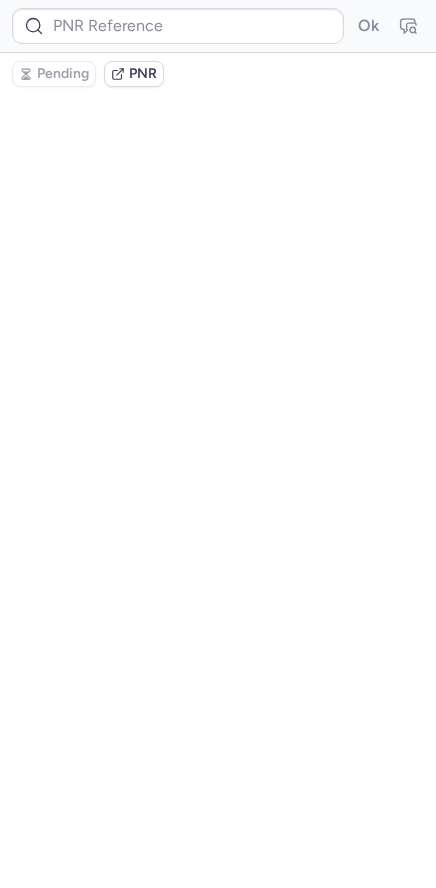 type on "CP9YHI" 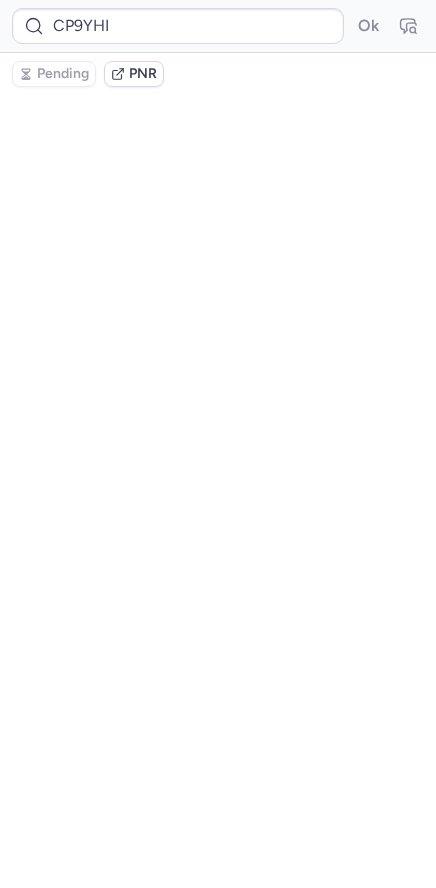 scroll, scrollTop: 0, scrollLeft: 0, axis: both 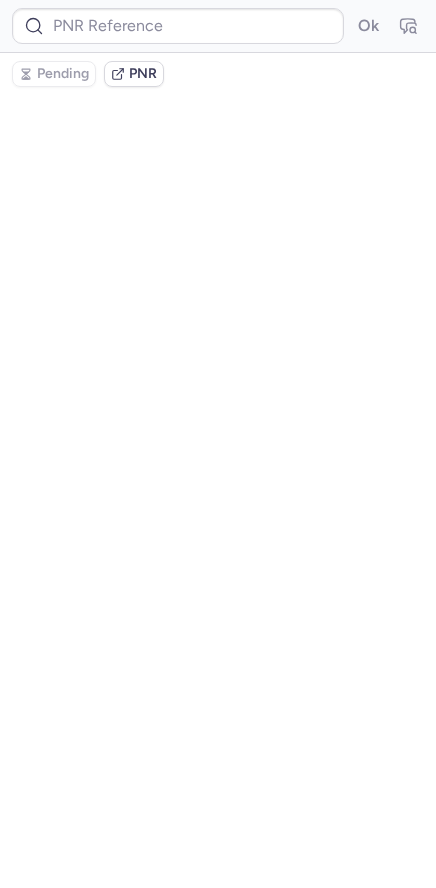 type on "CP9YHI" 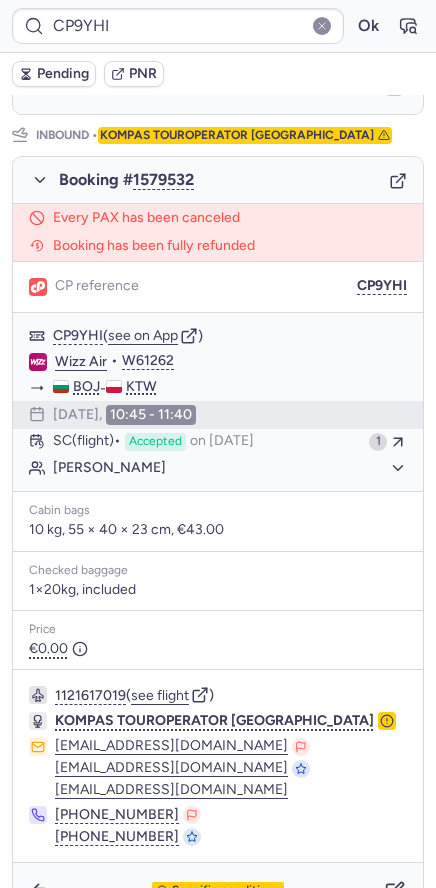 scroll, scrollTop: 1016, scrollLeft: 0, axis: vertical 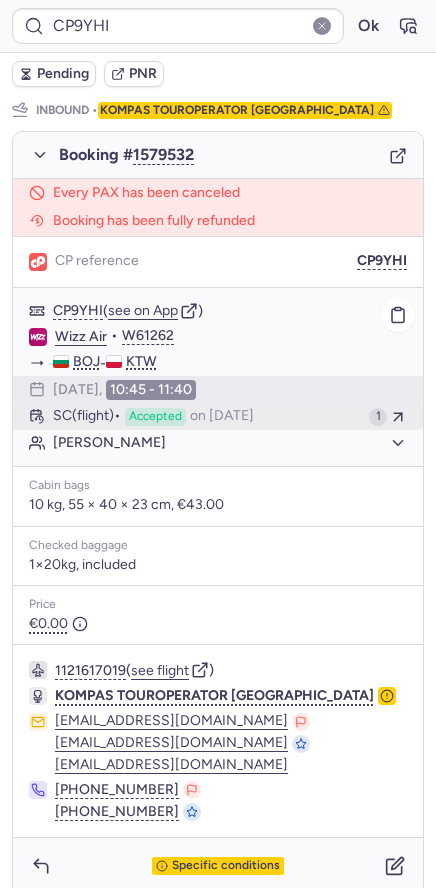 click on "SC   (flight)  Accepted  on Jul 11, 2025" at bounding box center [207, 417] 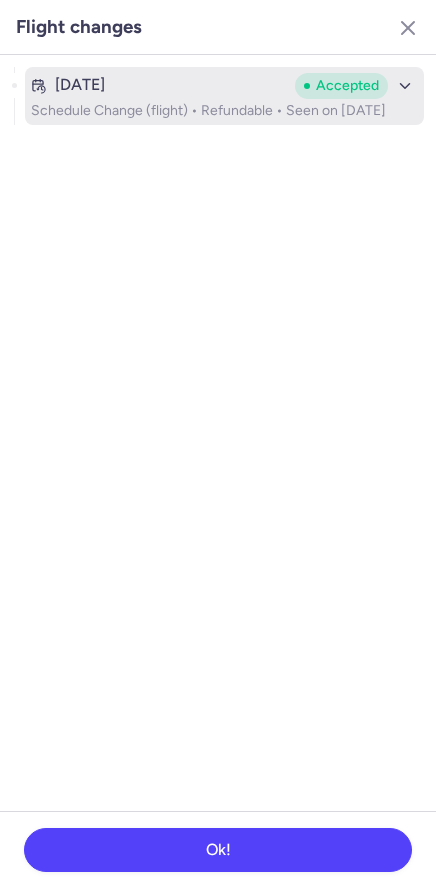 click on "Jul 9, 2025" at bounding box center (159, 85) 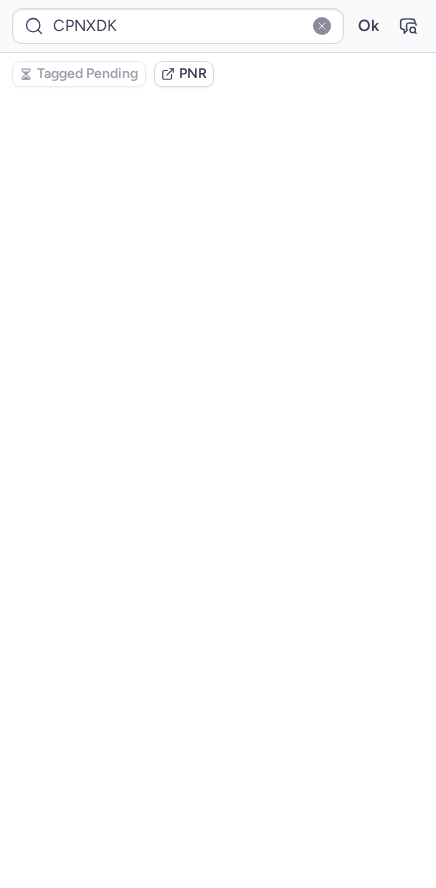 scroll, scrollTop: 1056, scrollLeft: 0, axis: vertical 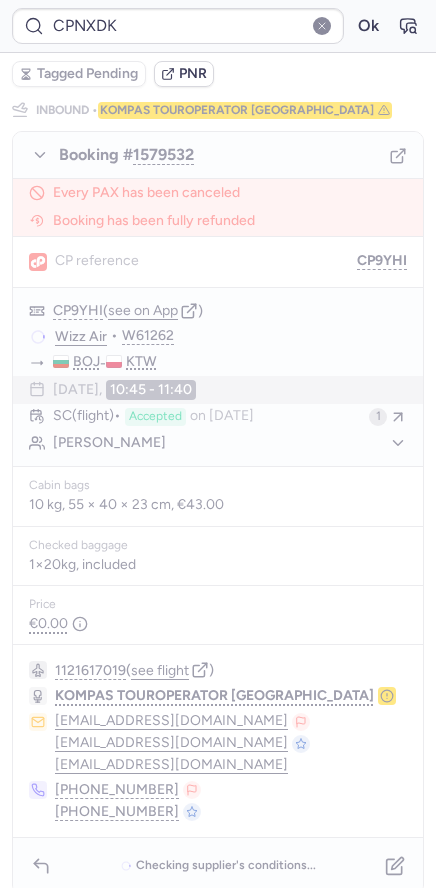 type on "CPLCNB" 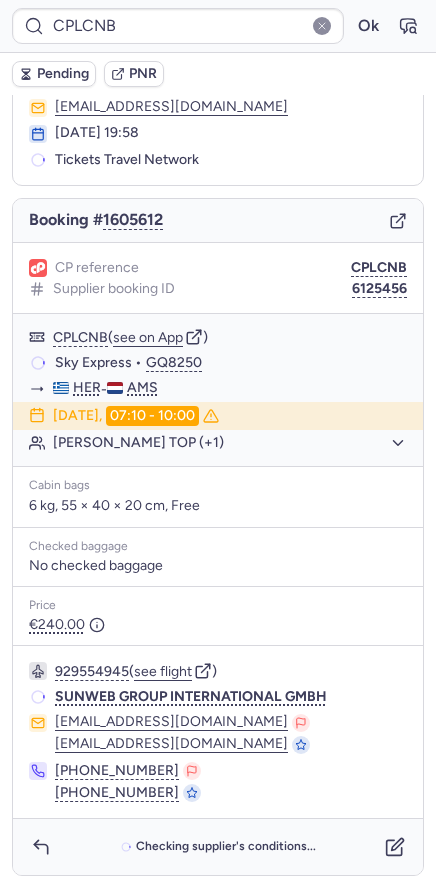 scroll, scrollTop: 82, scrollLeft: 0, axis: vertical 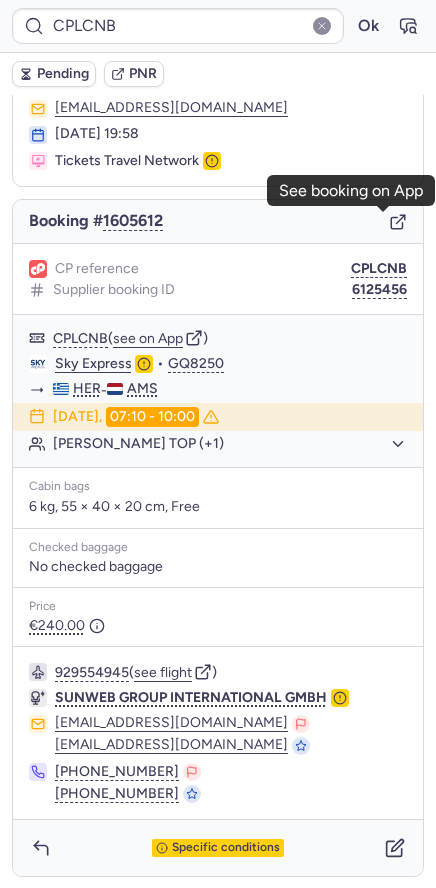 click 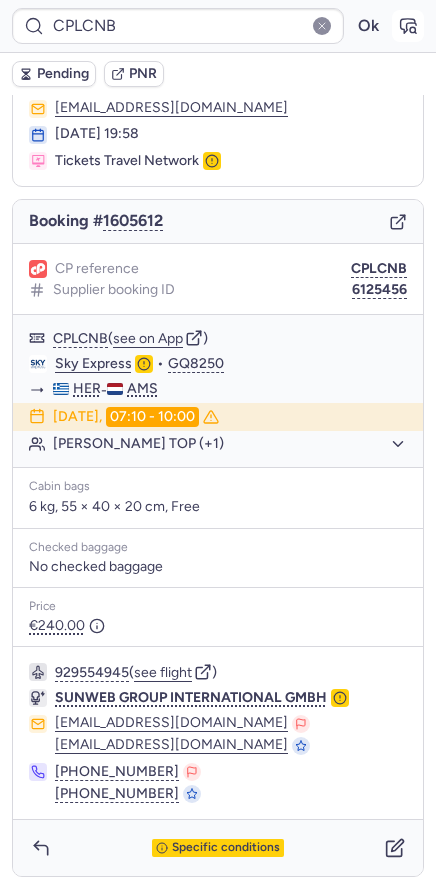 click 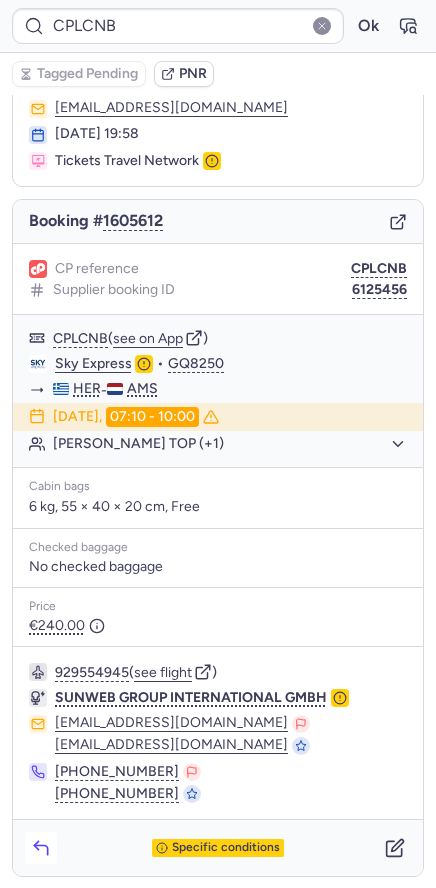 click 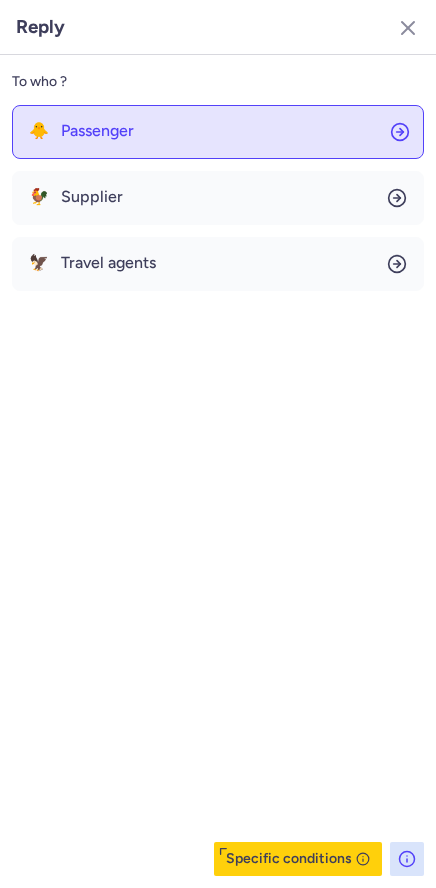 click on "Passenger" at bounding box center (97, 131) 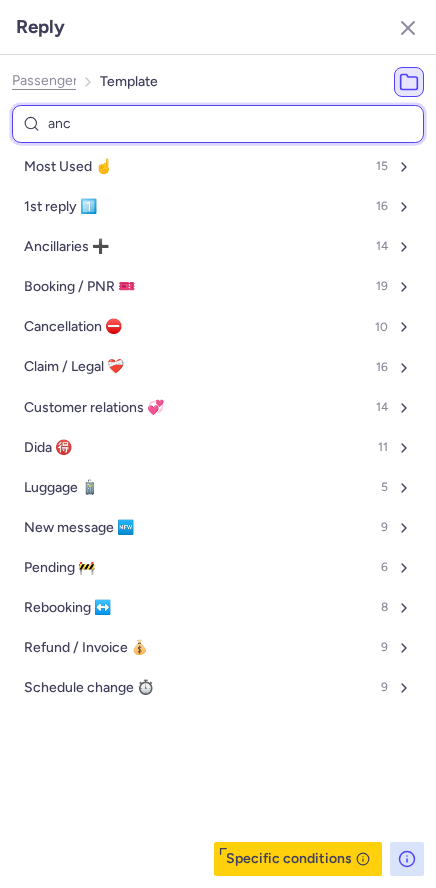 type on "anci" 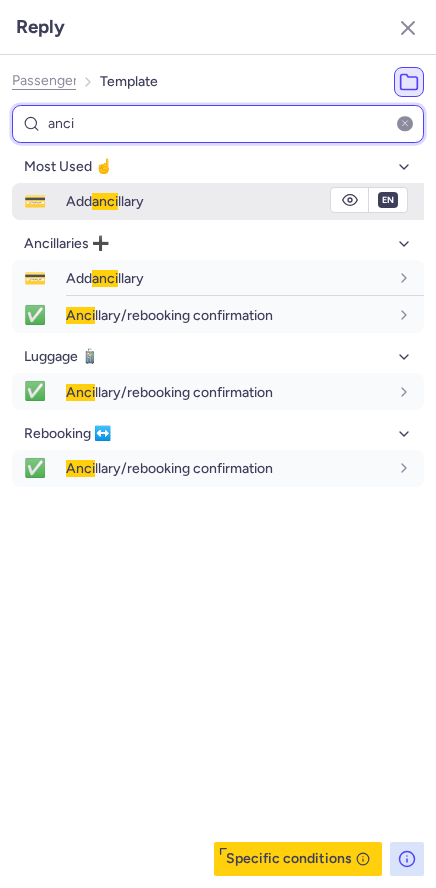 type on "anci" 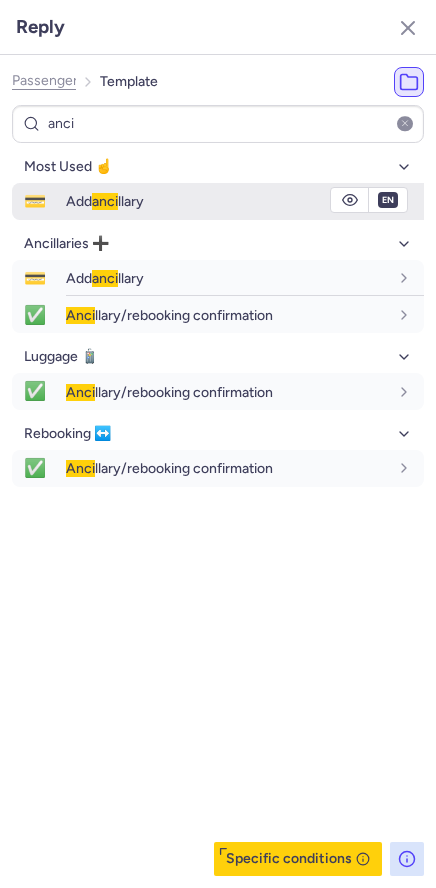 click on "anci" at bounding box center (105, 201) 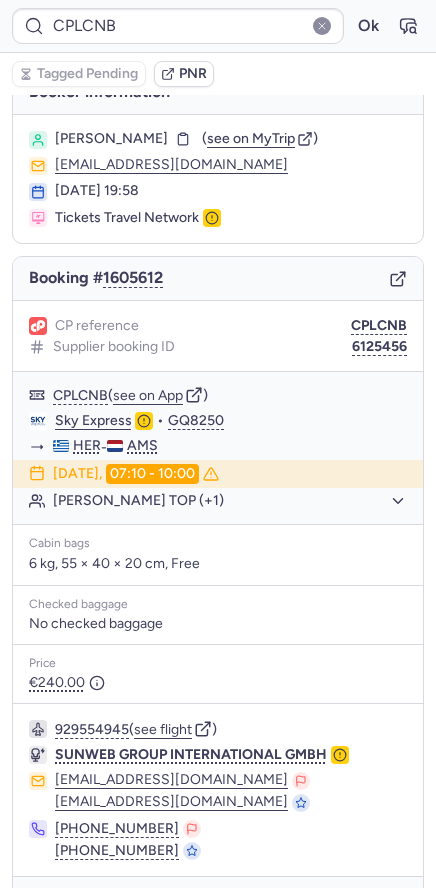 scroll, scrollTop: 0, scrollLeft: 0, axis: both 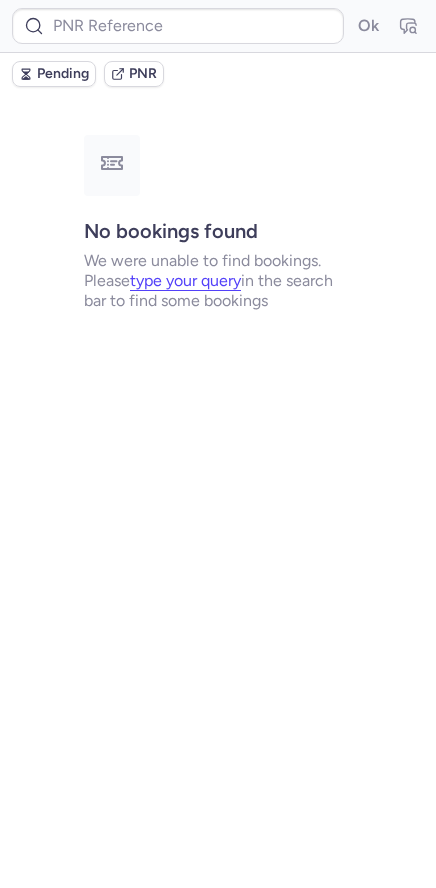 type on "7471002816127" 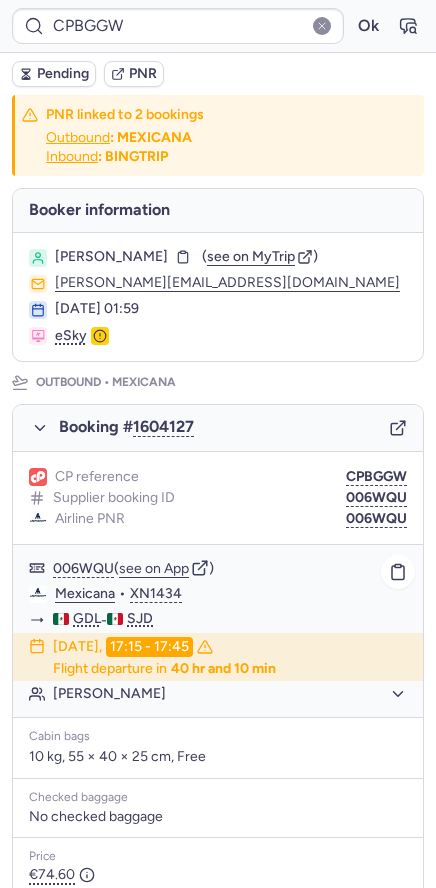 scroll, scrollTop: 777, scrollLeft: 0, axis: vertical 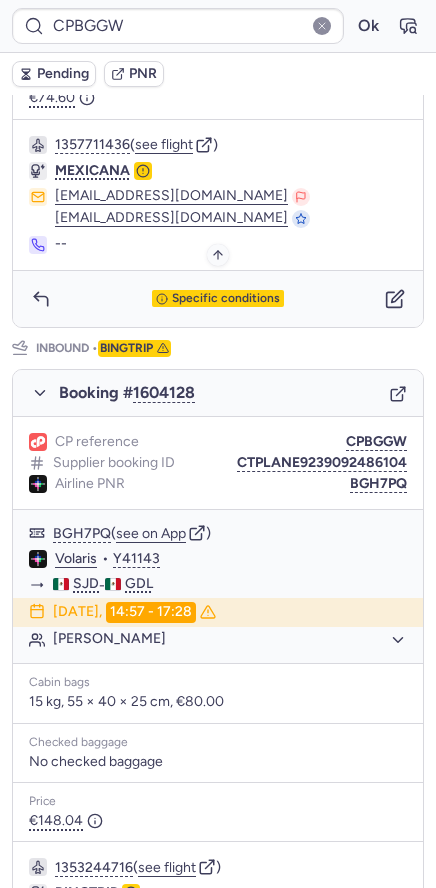 click on "Specific conditions" at bounding box center (226, 299) 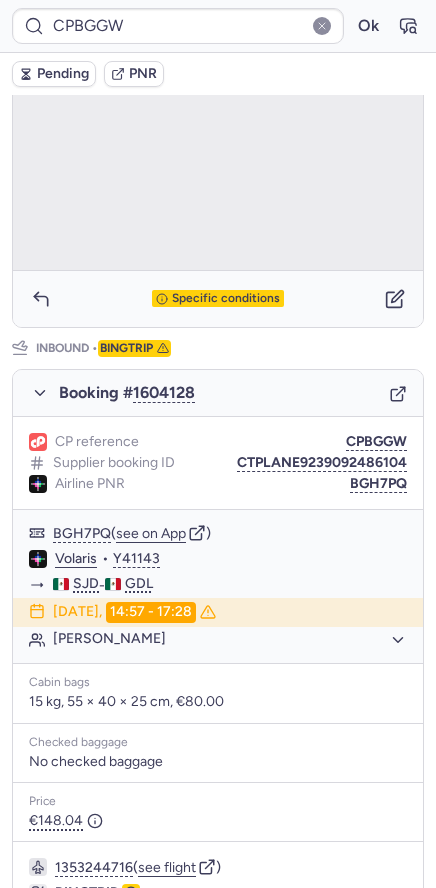 scroll, scrollTop: 123, scrollLeft: 0, axis: vertical 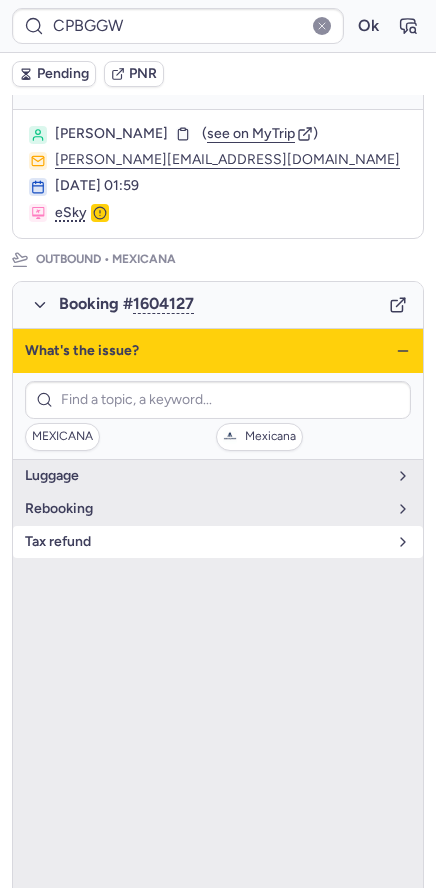 click on "tax refund" at bounding box center (206, 542) 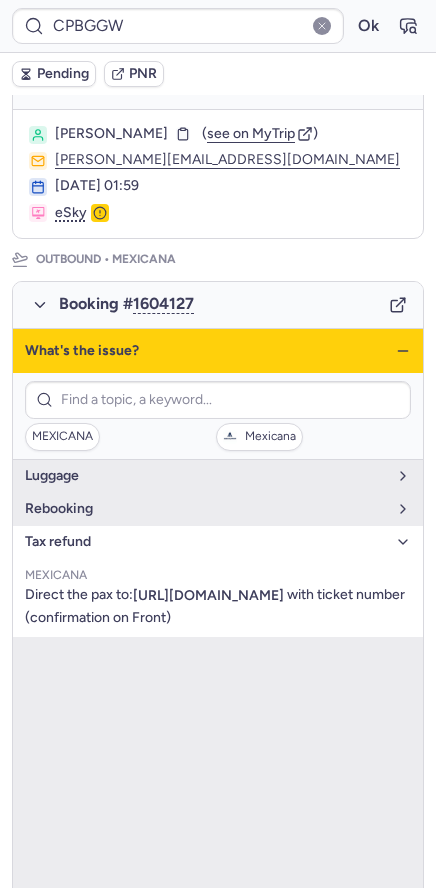 click 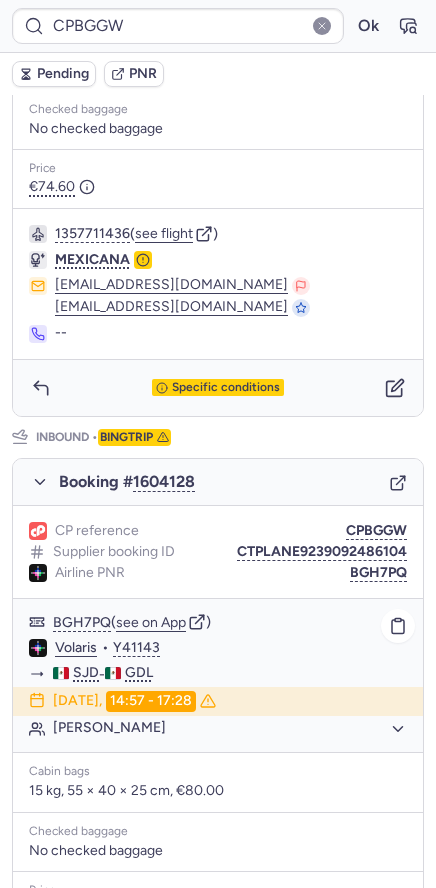 scroll, scrollTop: 929, scrollLeft: 0, axis: vertical 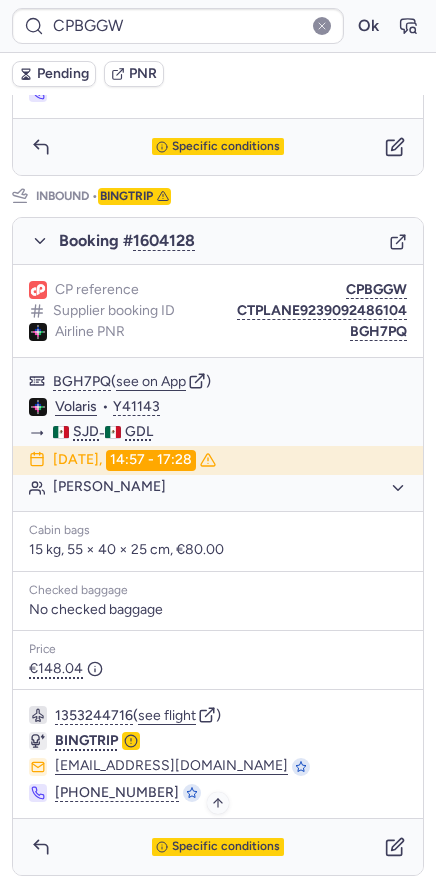 click on "Specific conditions" at bounding box center (226, 847) 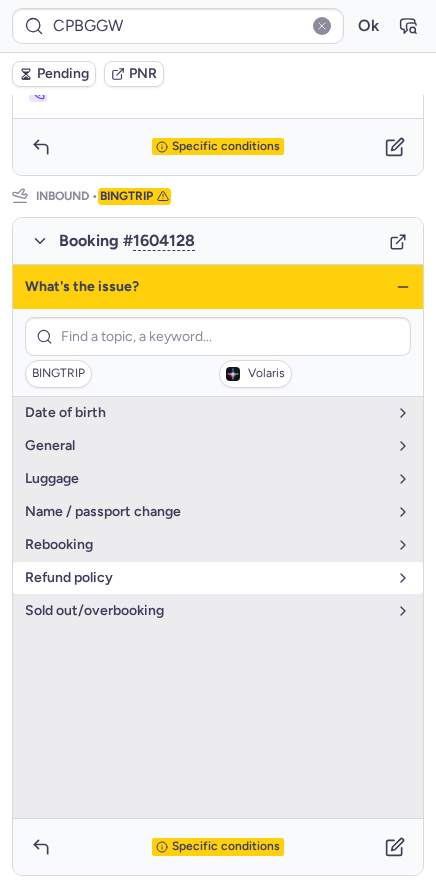 click on "refund policy" at bounding box center [206, 578] 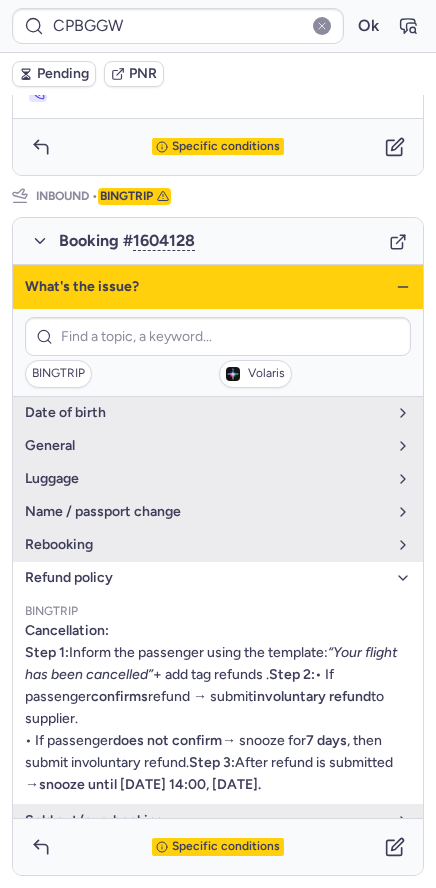 click 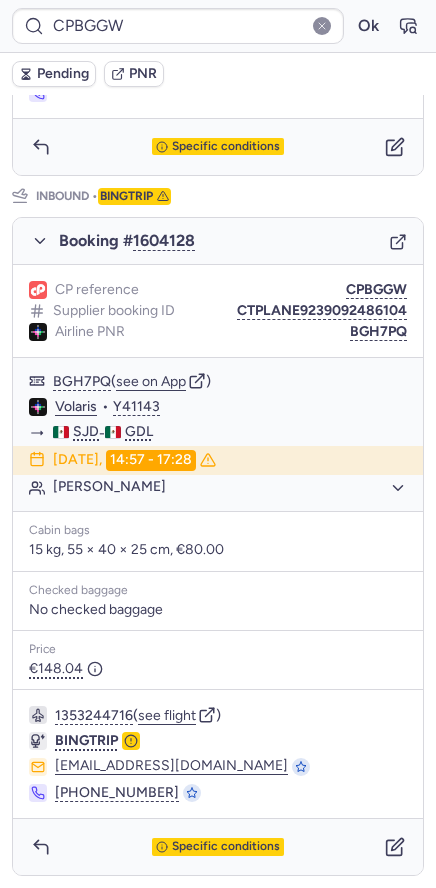 scroll, scrollTop: 0, scrollLeft: 0, axis: both 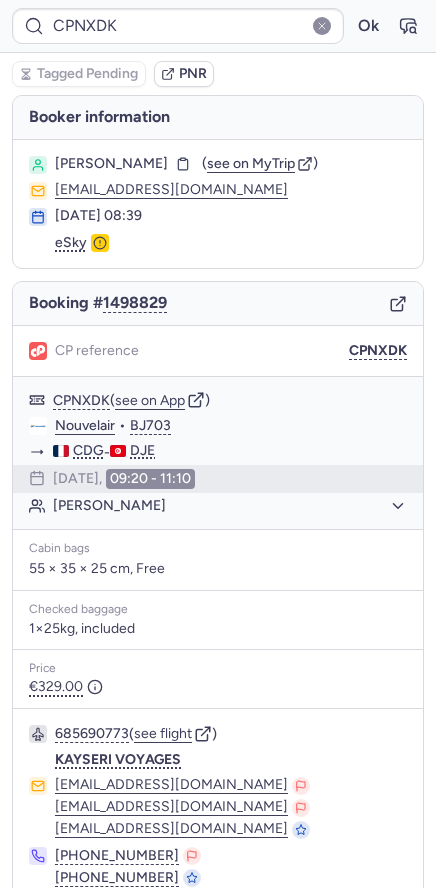 type on "CP5JHI" 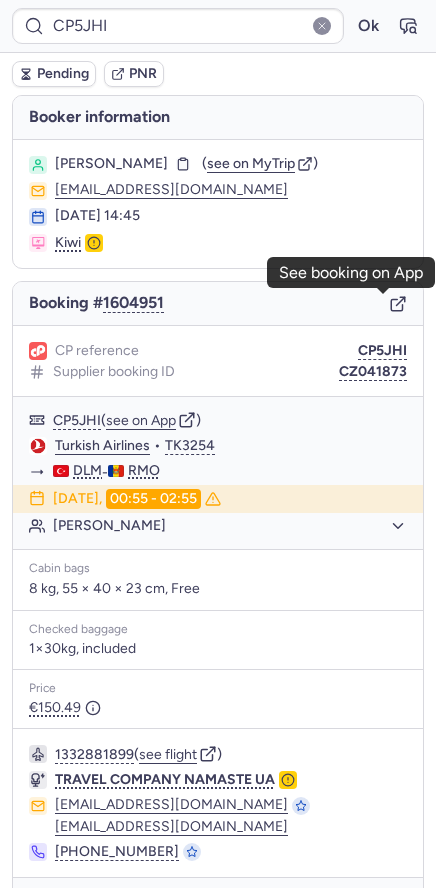 click 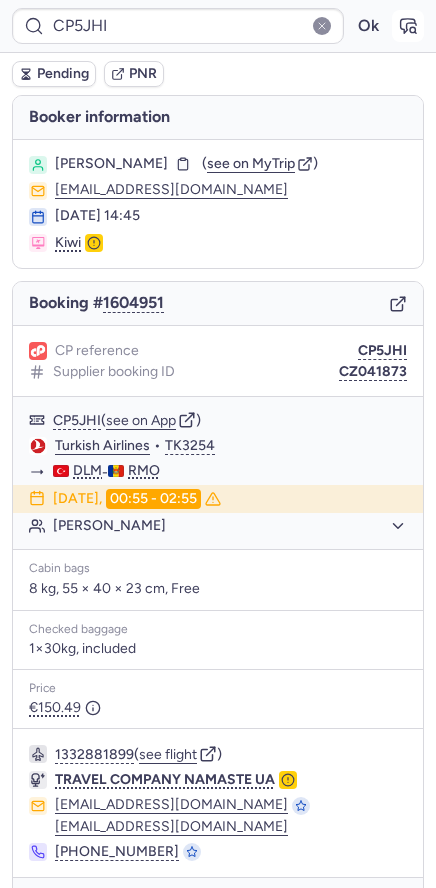 click 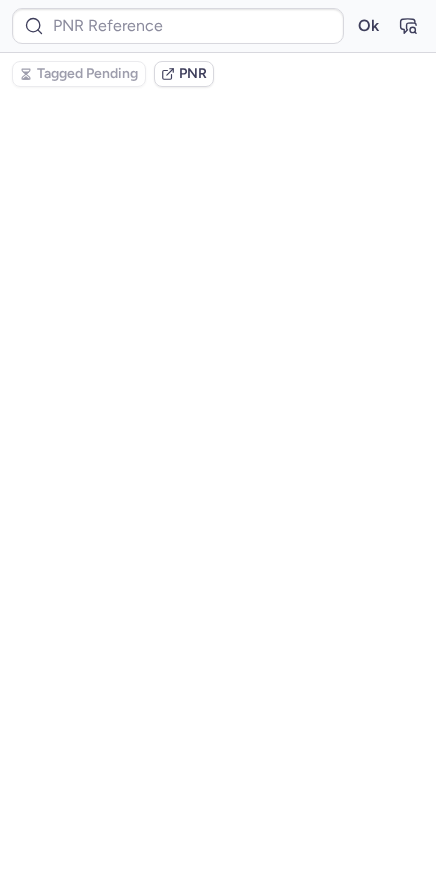 type on "CP5JHI" 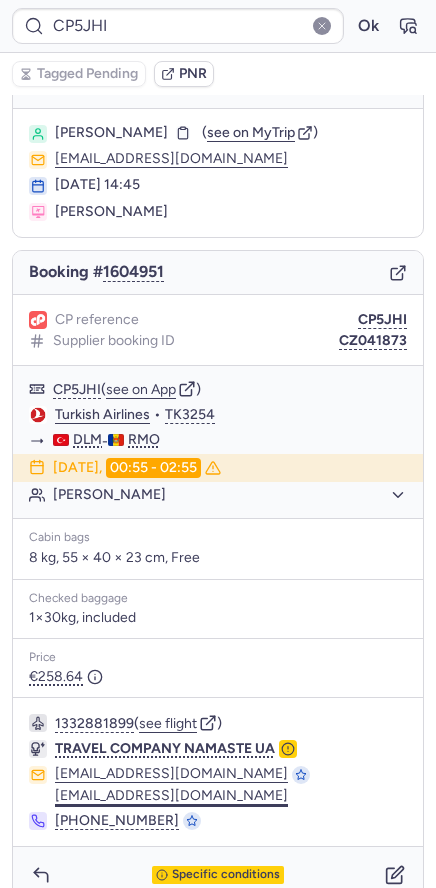 scroll, scrollTop: 59, scrollLeft: 0, axis: vertical 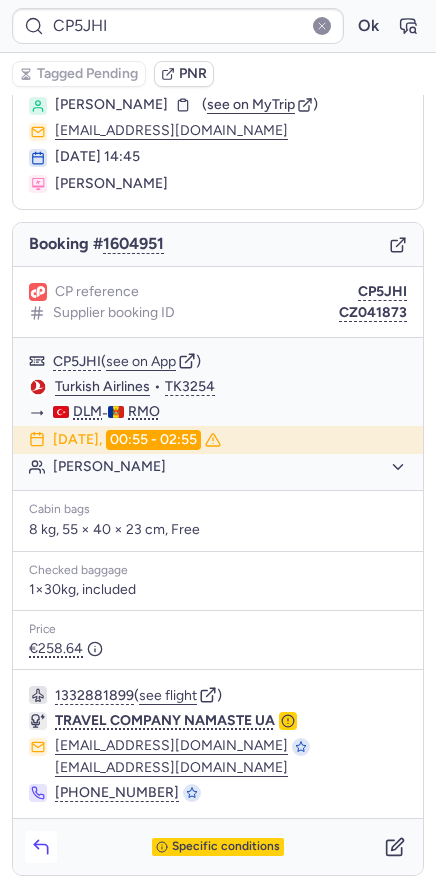 click 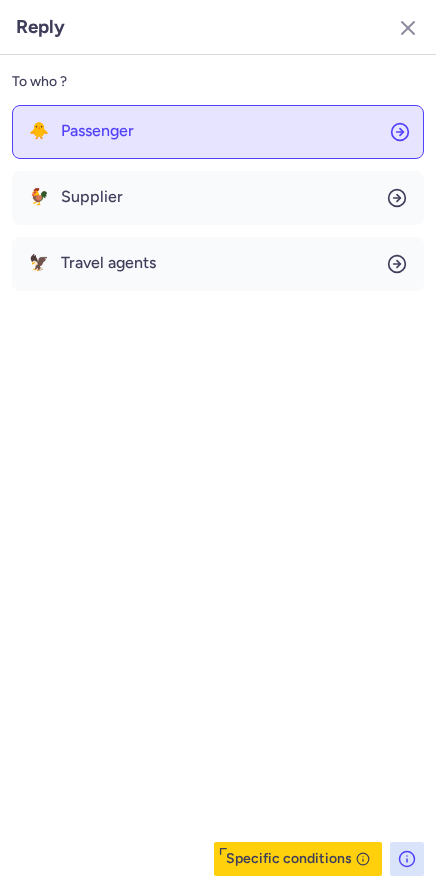 click on "🐥 Passenger" 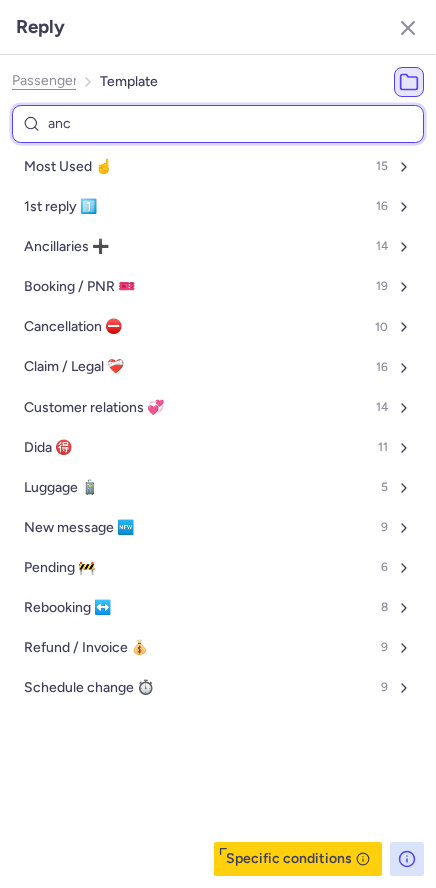 type on "anci" 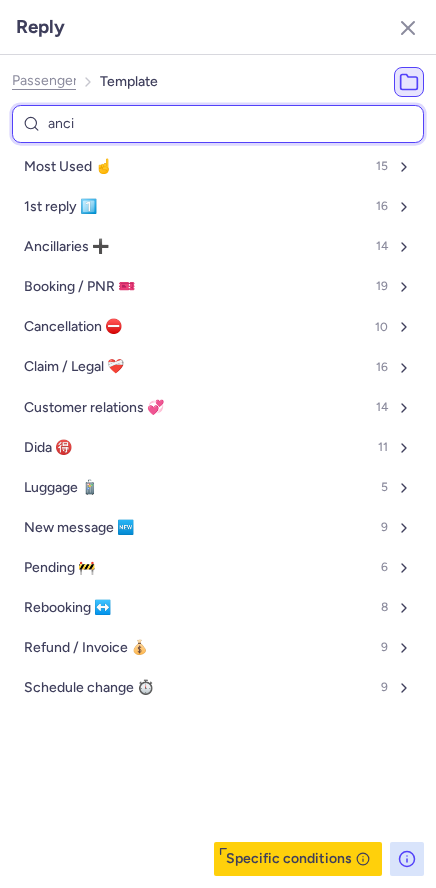 select on "en" 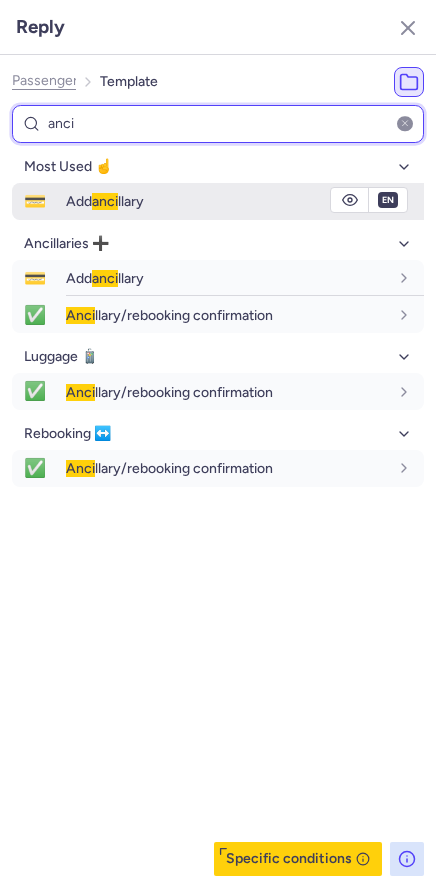type on "anci" 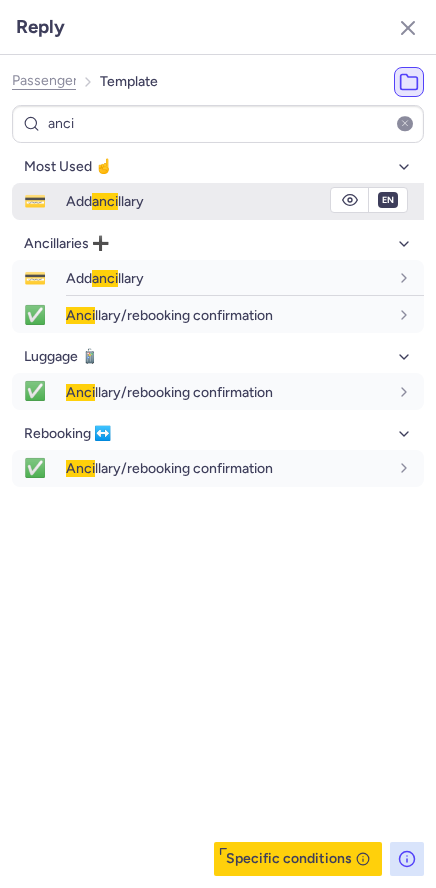 click on "Add  anci llary" at bounding box center (245, 201) 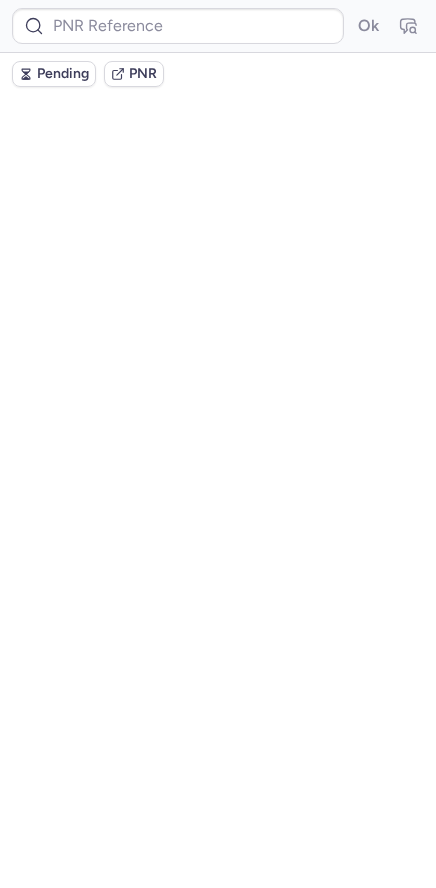 scroll, scrollTop: 0, scrollLeft: 0, axis: both 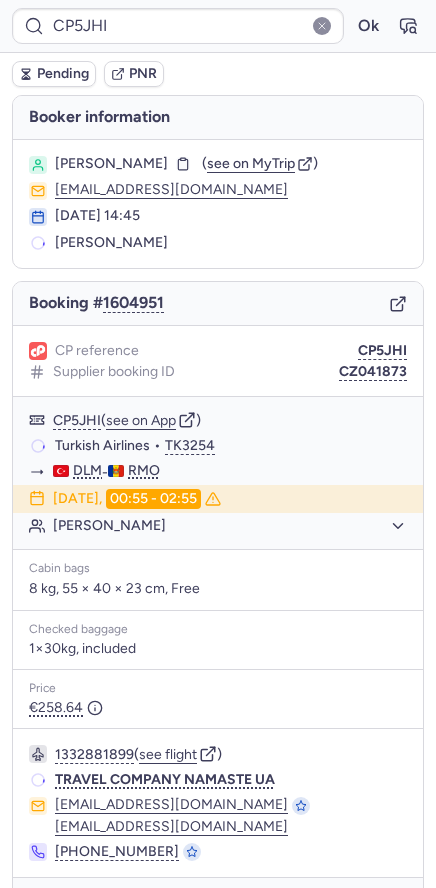 type on "CPNXDK" 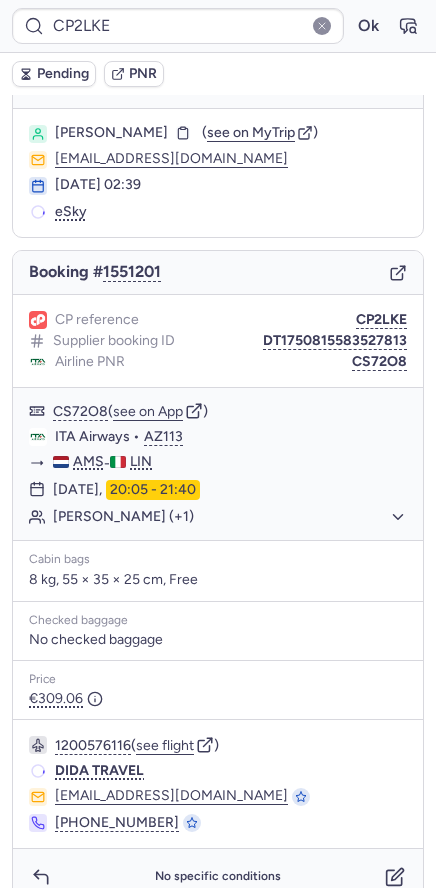 scroll, scrollTop: 61, scrollLeft: 0, axis: vertical 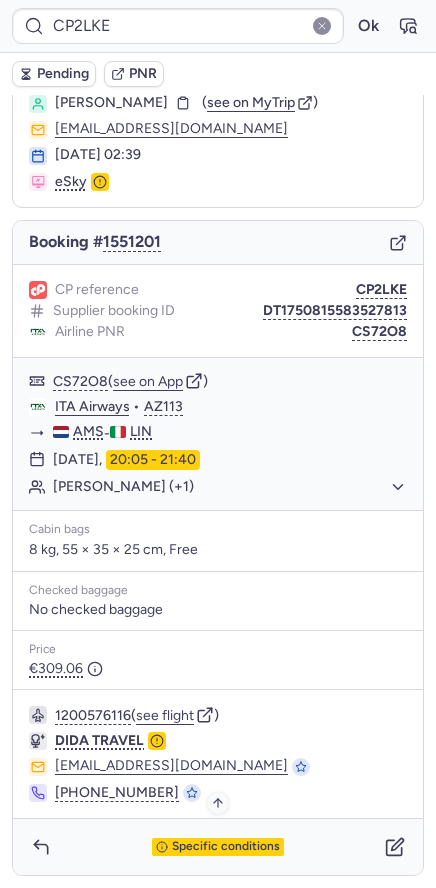 click on "Specific conditions" at bounding box center (226, 847) 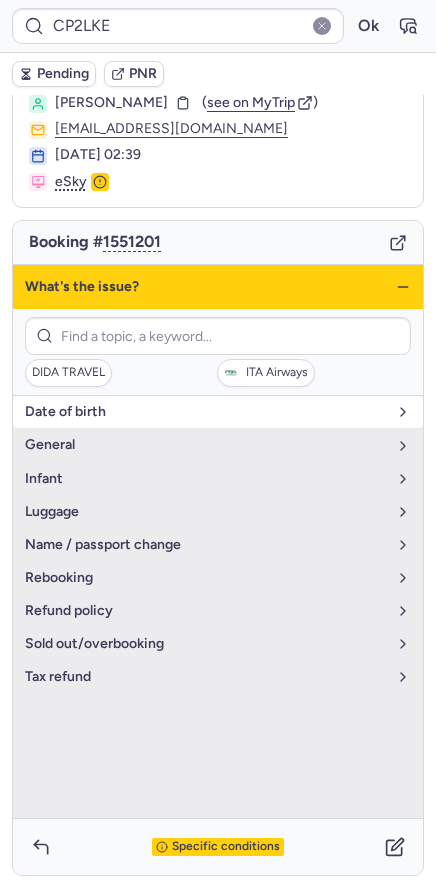 click on "date of birth" at bounding box center [206, 412] 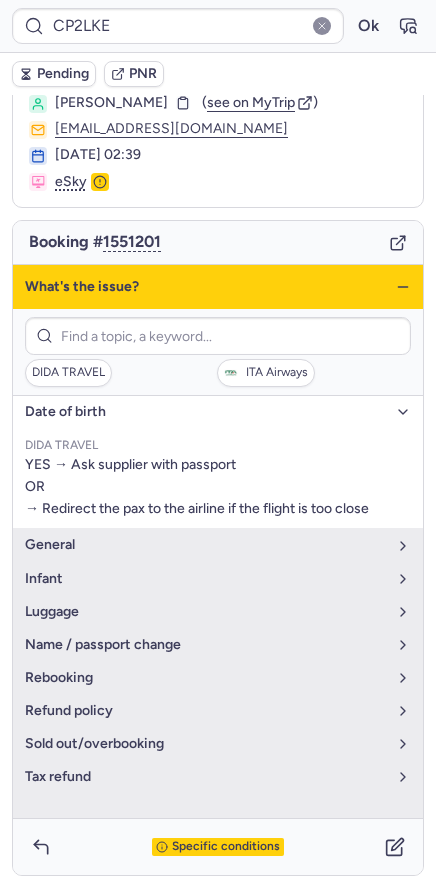 click on "What's the issue?" at bounding box center [218, 287] 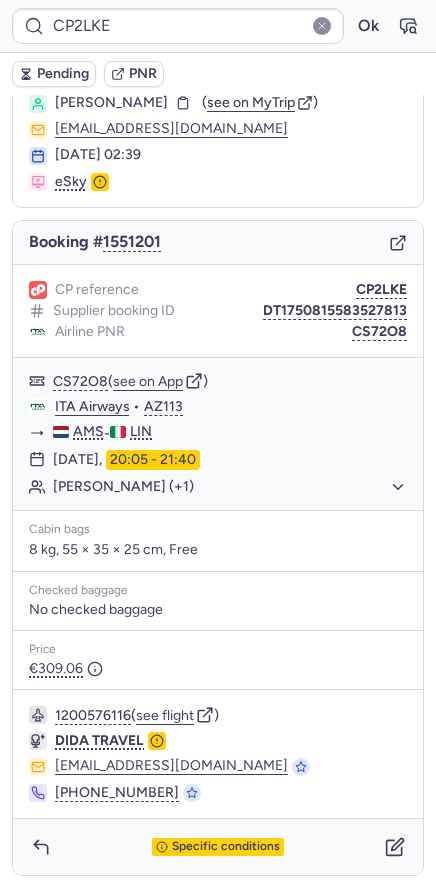 type on "CPNXDK" 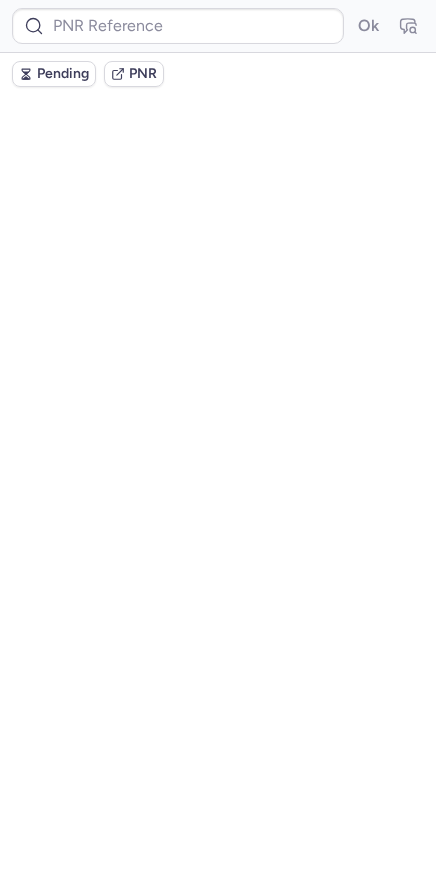 scroll, scrollTop: 0, scrollLeft: 0, axis: both 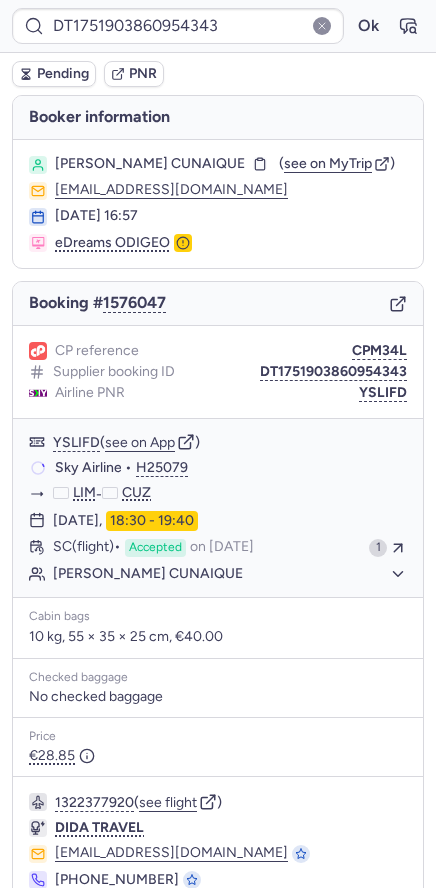 type on "CPNXDK" 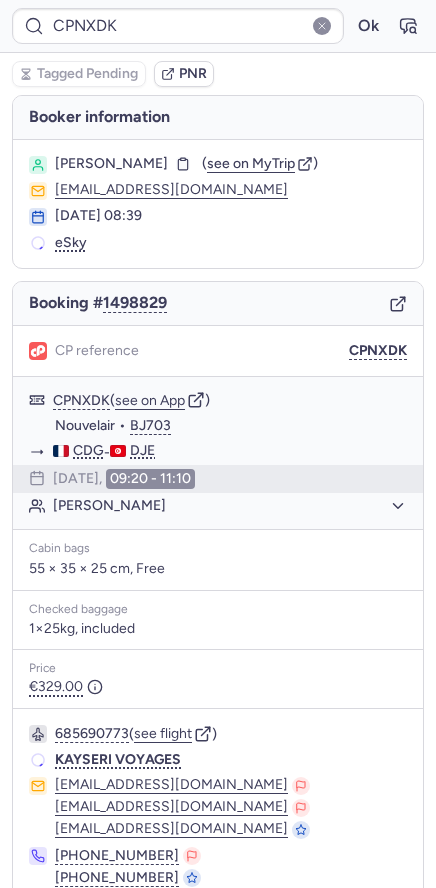 type on "CPBLEU" 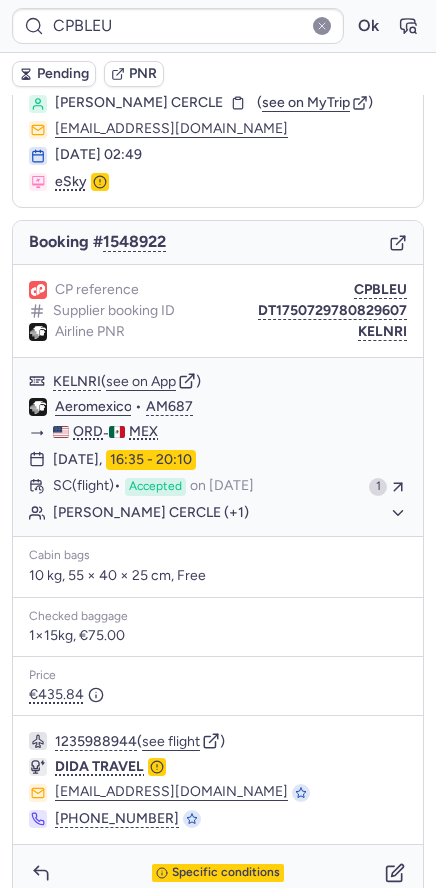 scroll, scrollTop: 87, scrollLeft: 0, axis: vertical 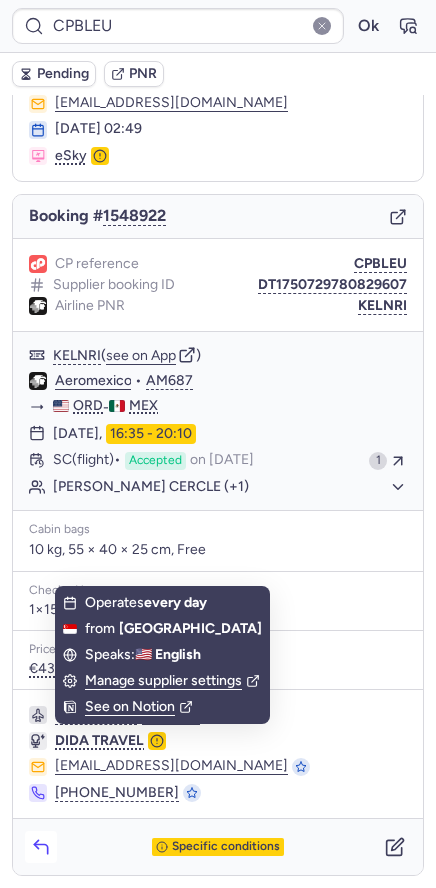 click 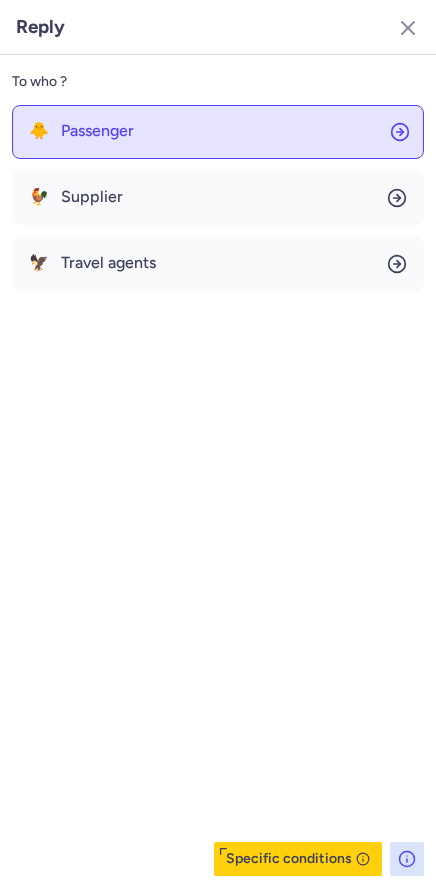 click on "🐥 Passenger" 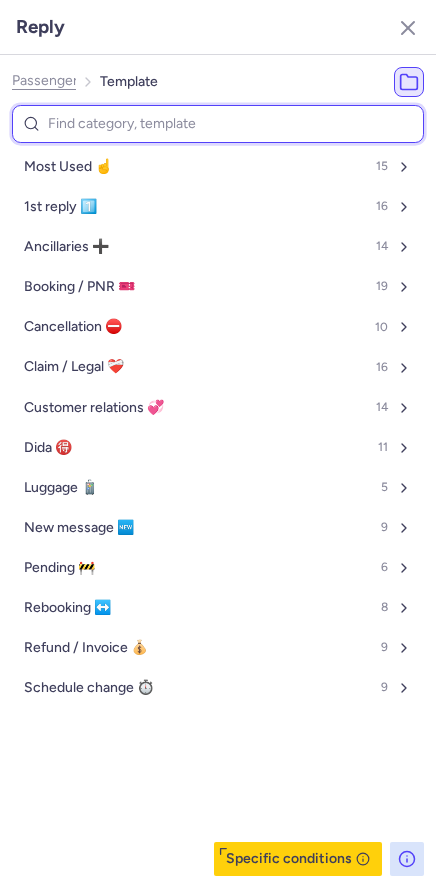 type on "P" 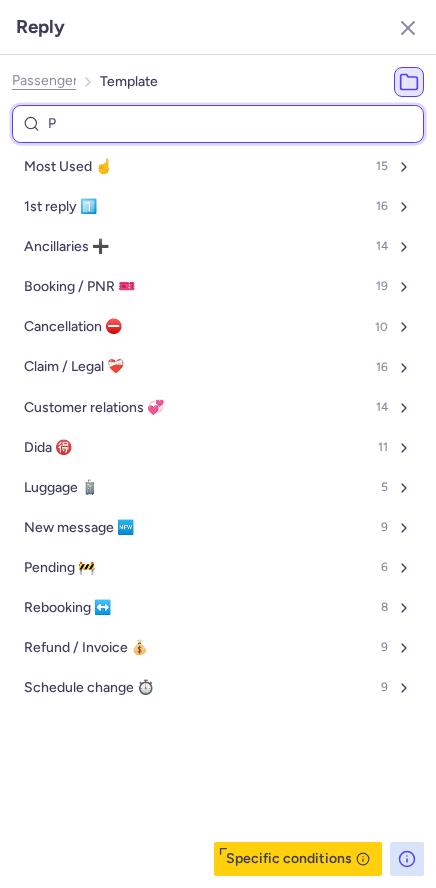 select on "en" 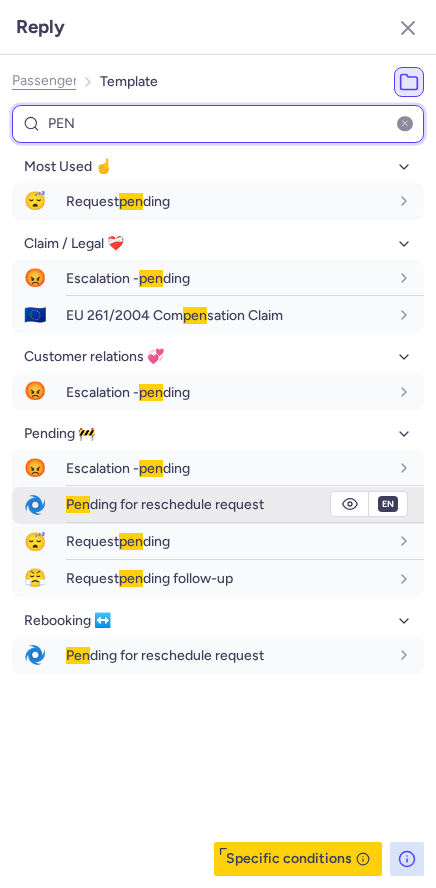 type on "PEN" 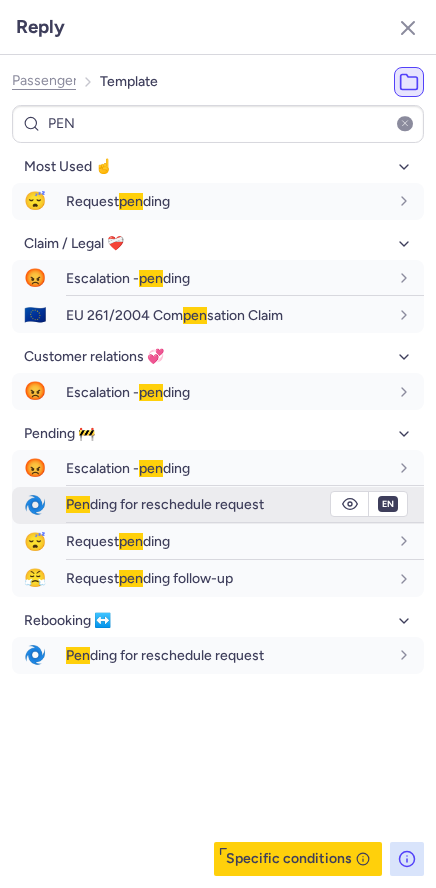 click on "Pen ding for reschedule request" at bounding box center (165, 504) 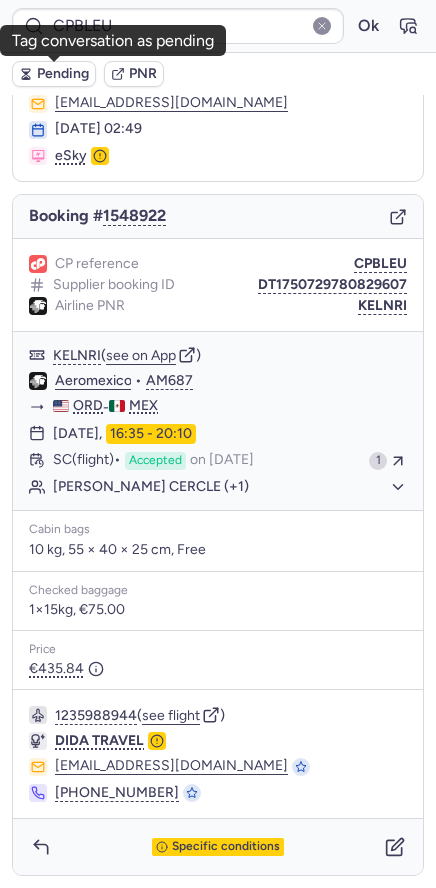click on "Pending" at bounding box center (63, 74) 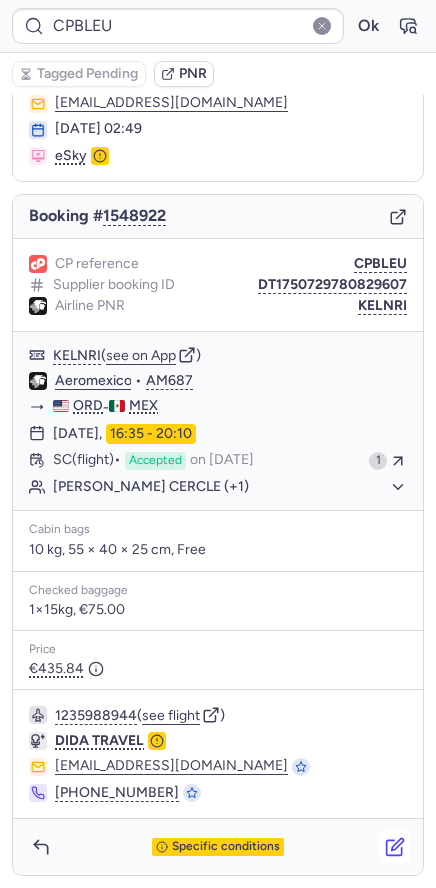 click 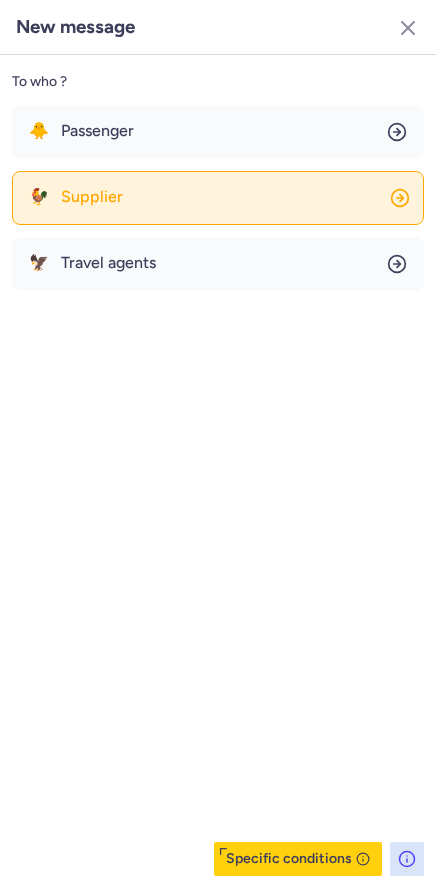 click on "🐓 Supplier" 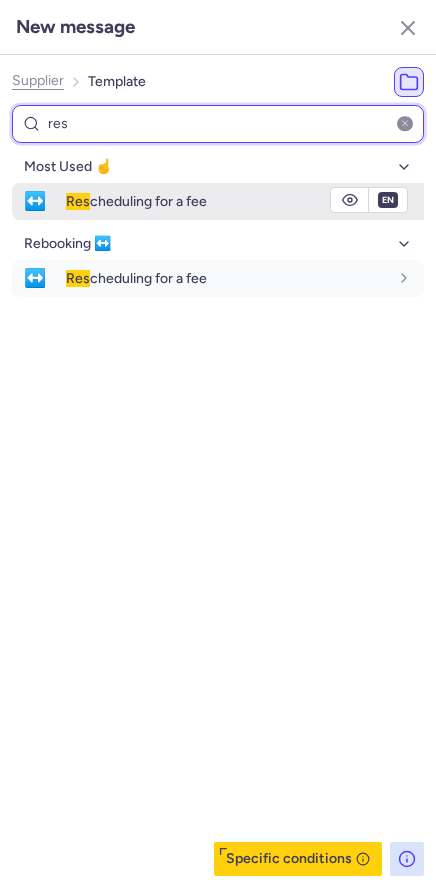 type on "res" 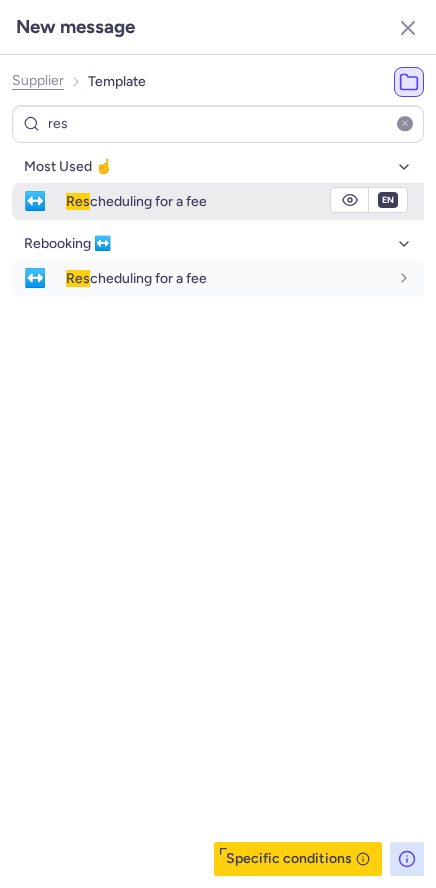 click on "↔️" at bounding box center (35, 201) 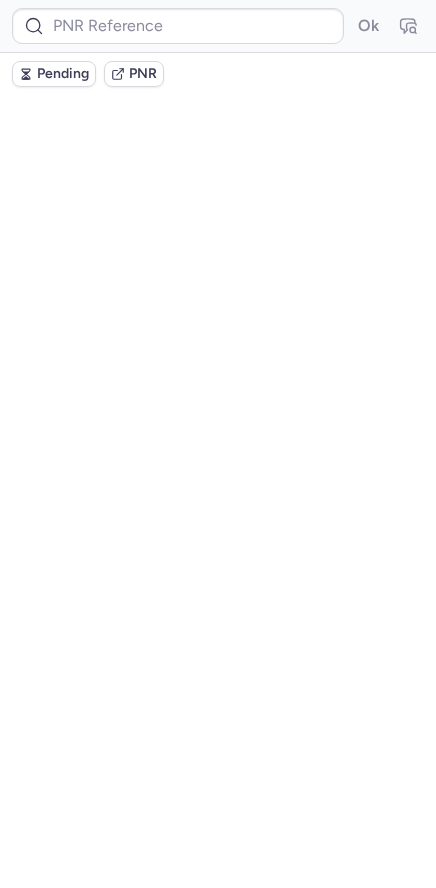 scroll, scrollTop: 0, scrollLeft: 0, axis: both 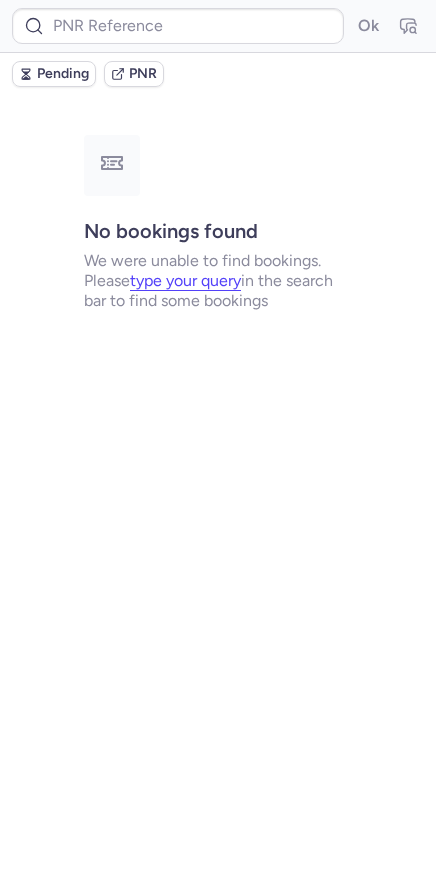 type on "CPBLEU" 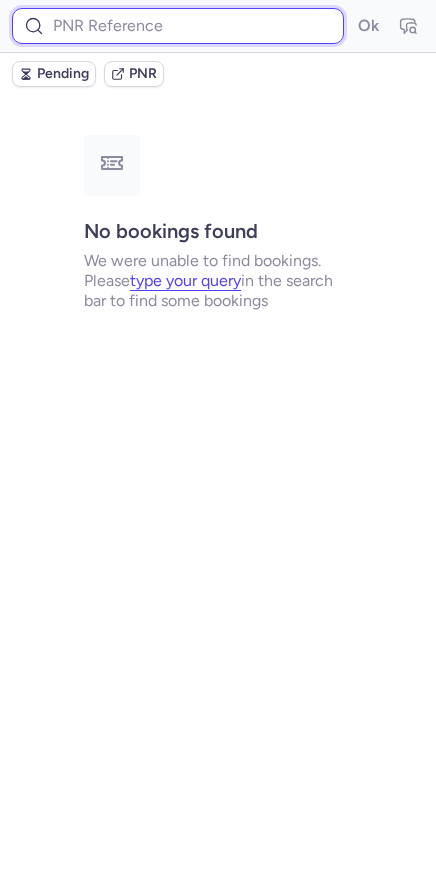 click at bounding box center [178, 26] 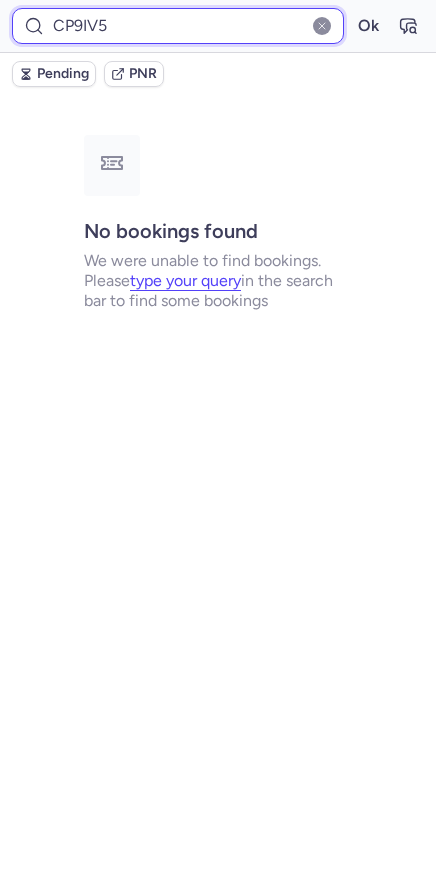 type on "CP9IV5" 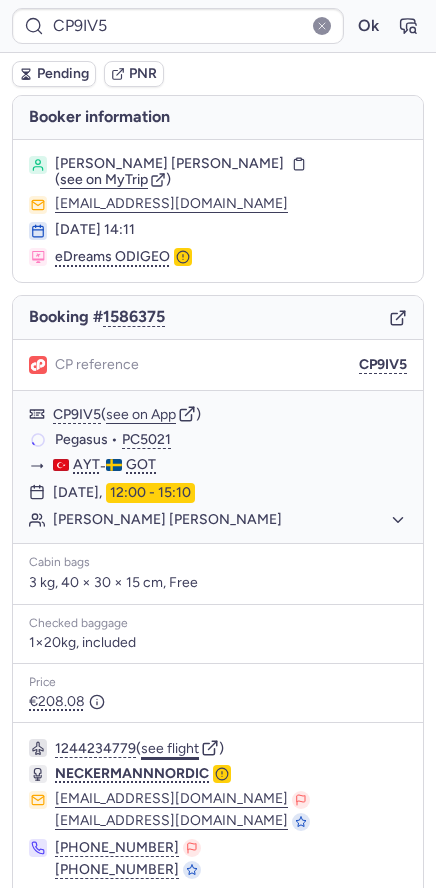 click on "see flight" 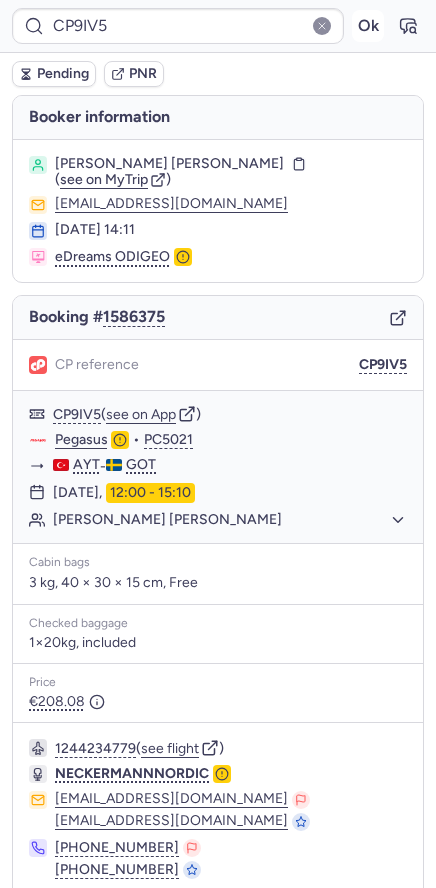 click on "Ok" at bounding box center (368, 26) 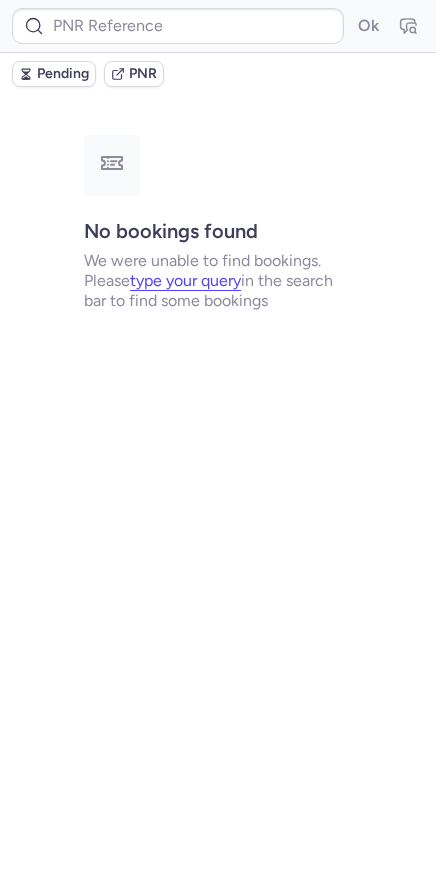 type on "CPBLEU" 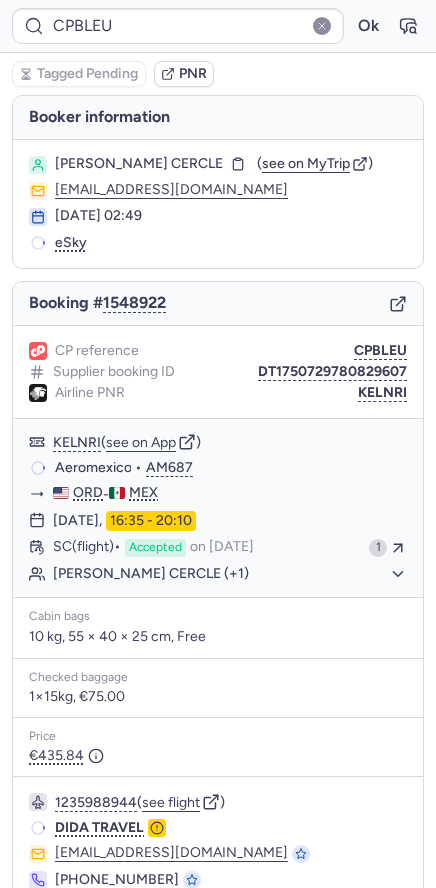 type on "CP9V9Z" 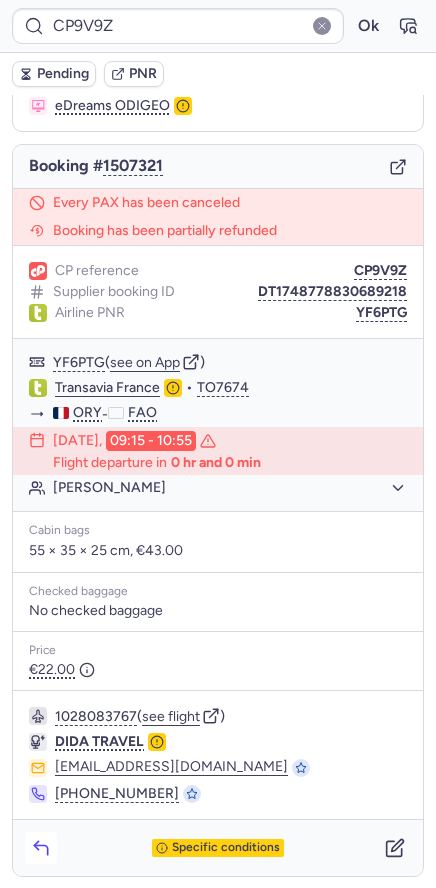 scroll, scrollTop: 138, scrollLeft: 0, axis: vertical 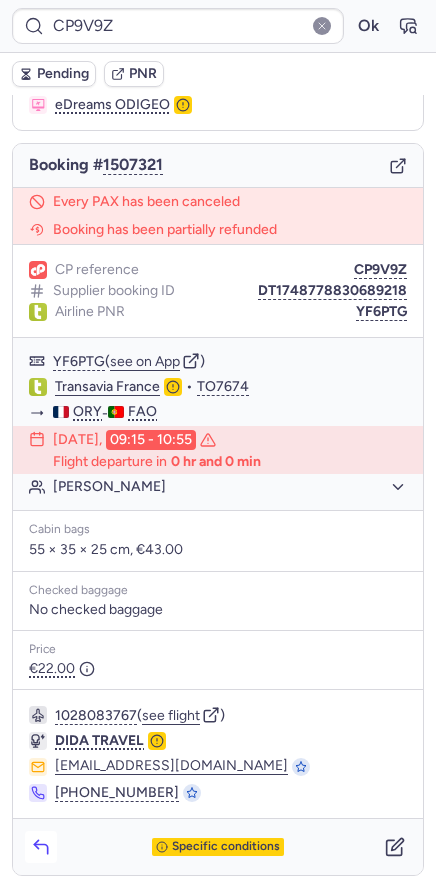 click 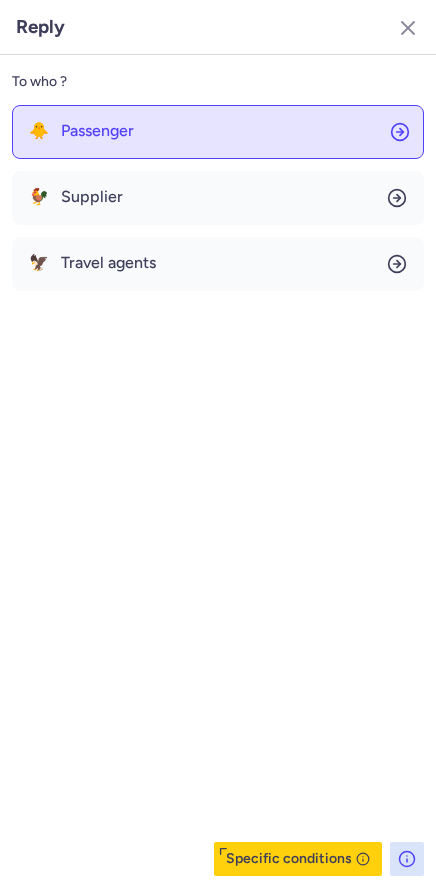 click on "Passenger" at bounding box center (97, 131) 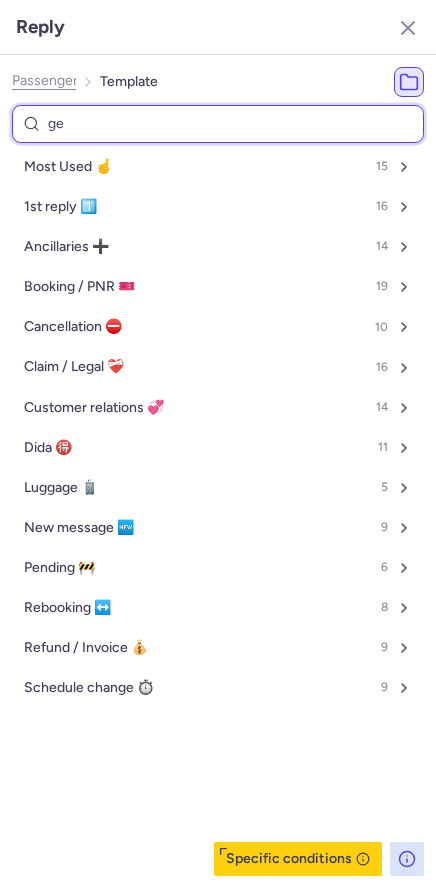 type on "gen" 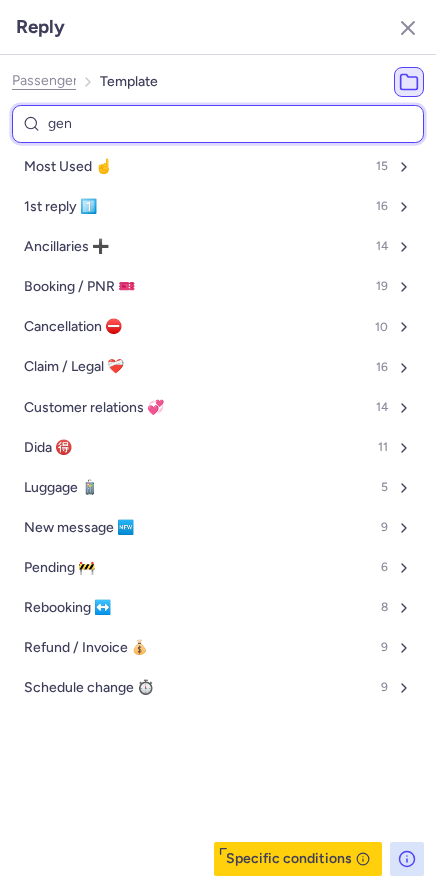 select on "en" 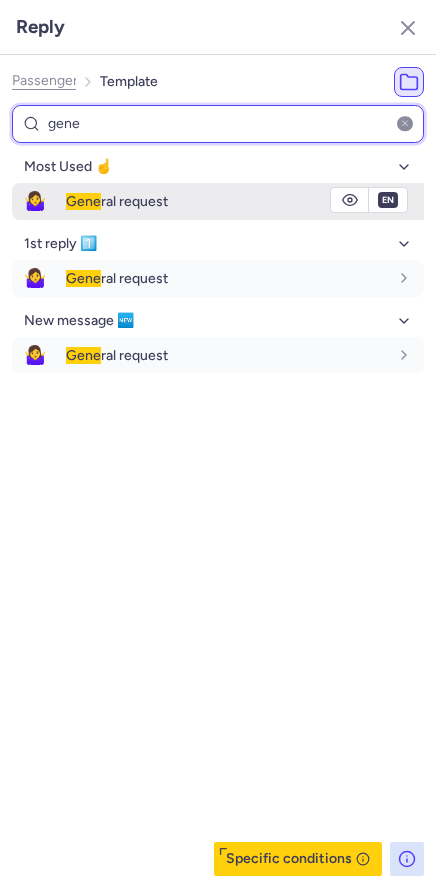 type on "gene" 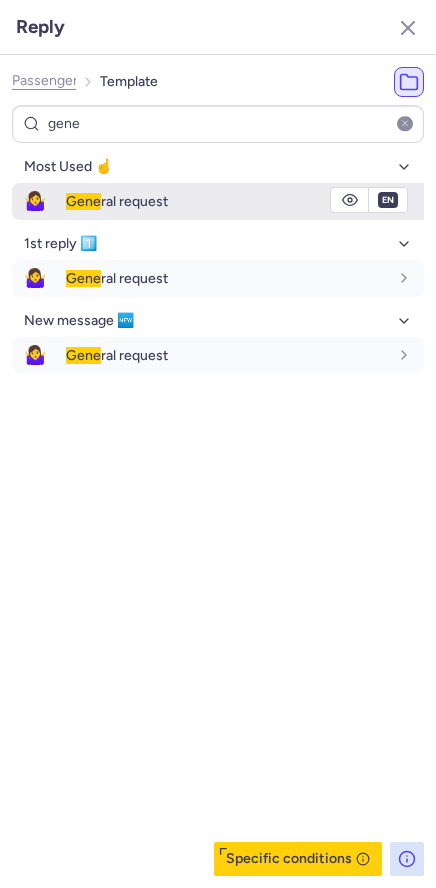 click on "🤷‍♀️" at bounding box center [35, 201] 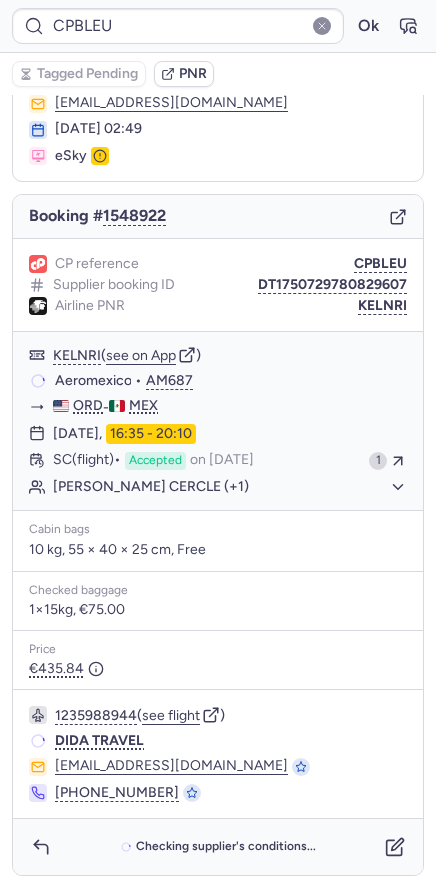 scroll, scrollTop: 87, scrollLeft: 0, axis: vertical 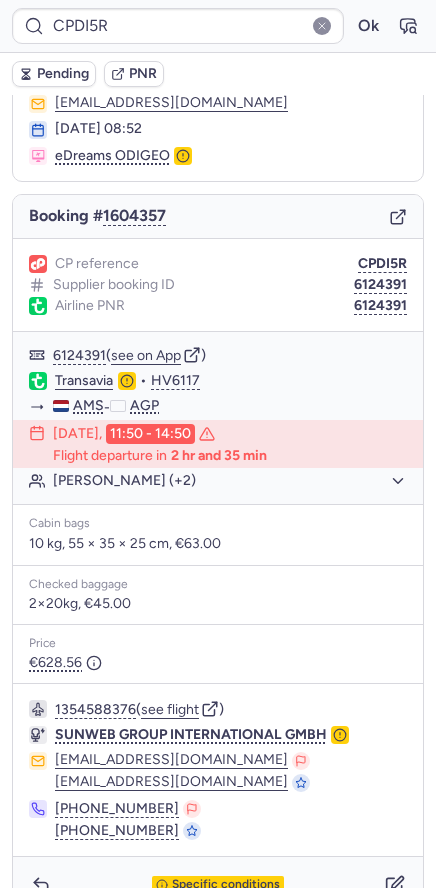 type on "CPBLEU" 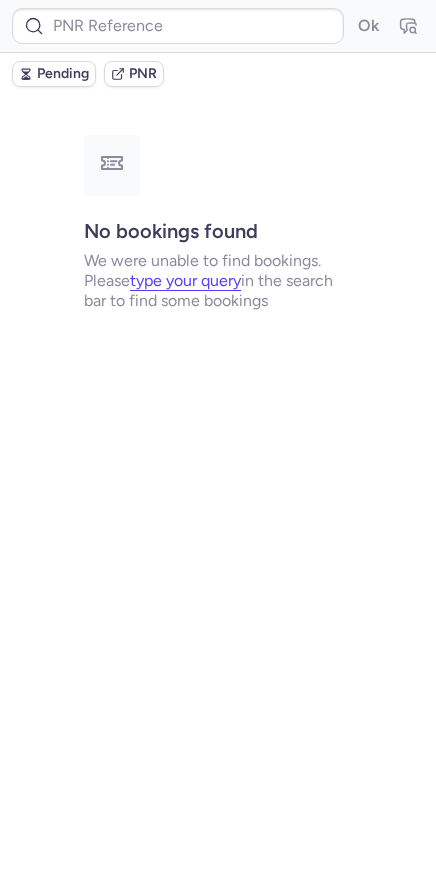 scroll, scrollTop: 0, scrollLeft: 0, axis: both 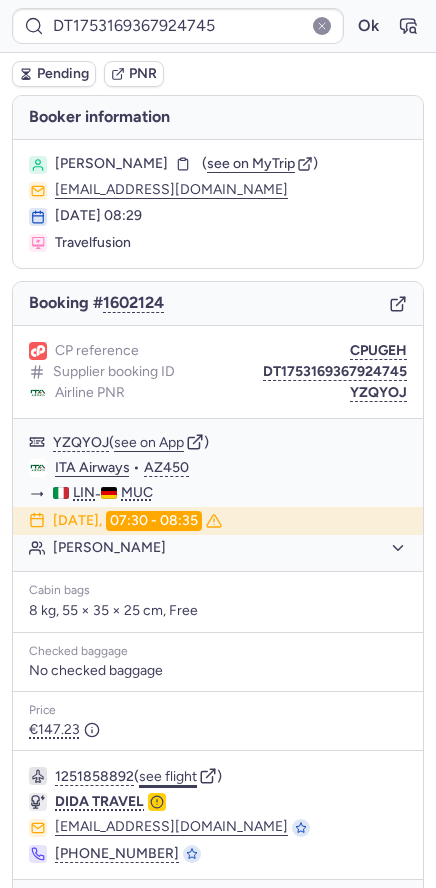 click on "see flight" 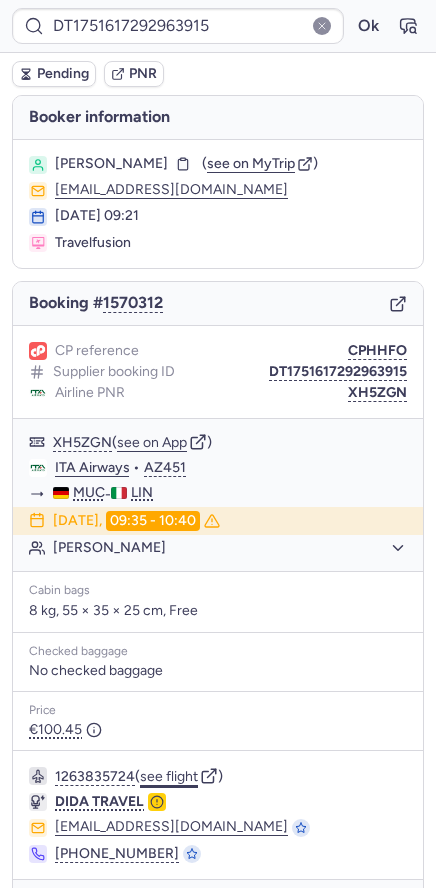 click on "see flight" 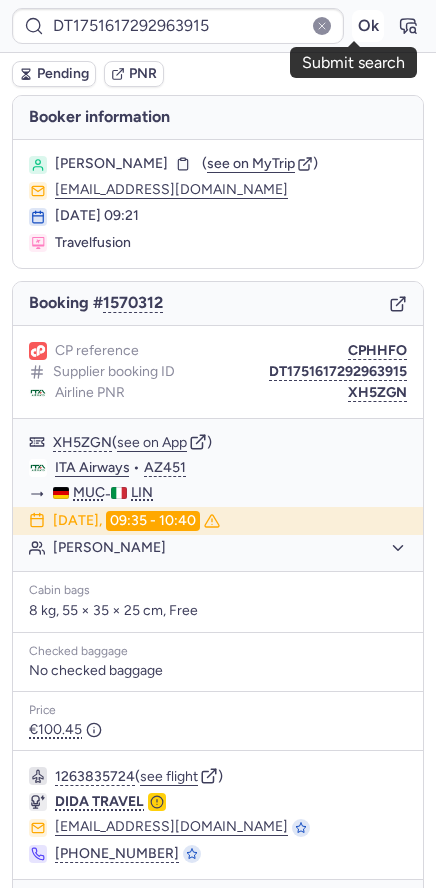 click on "Ok" at bounding box center (368, 26) 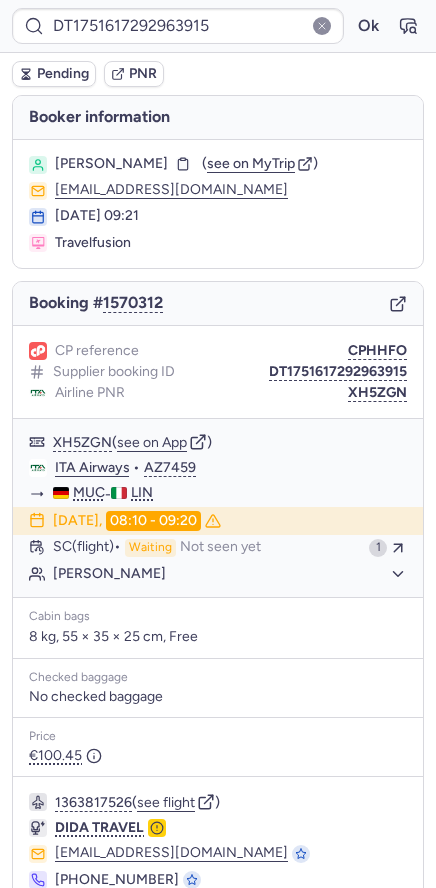 type on "CPBLEU" 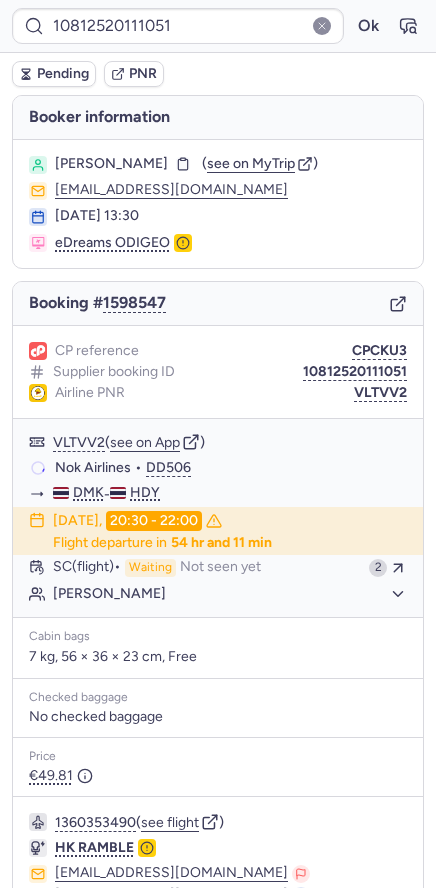 type on "CPBLEU" 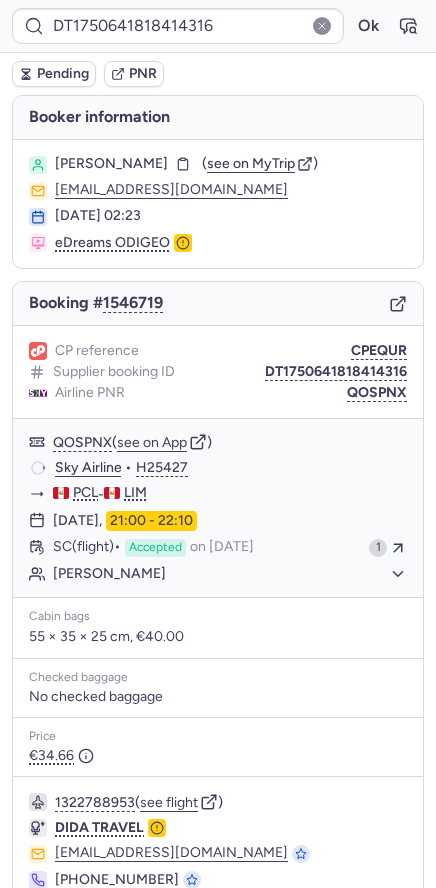 type on "CPBLEU" 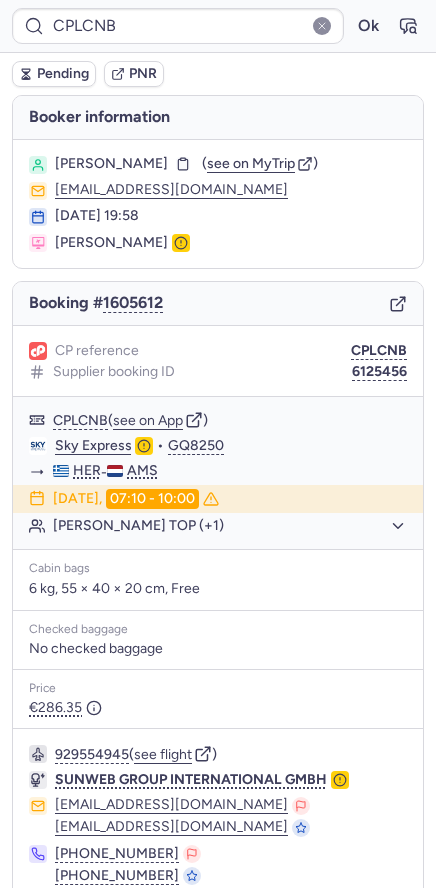 type on "CPBLEU" 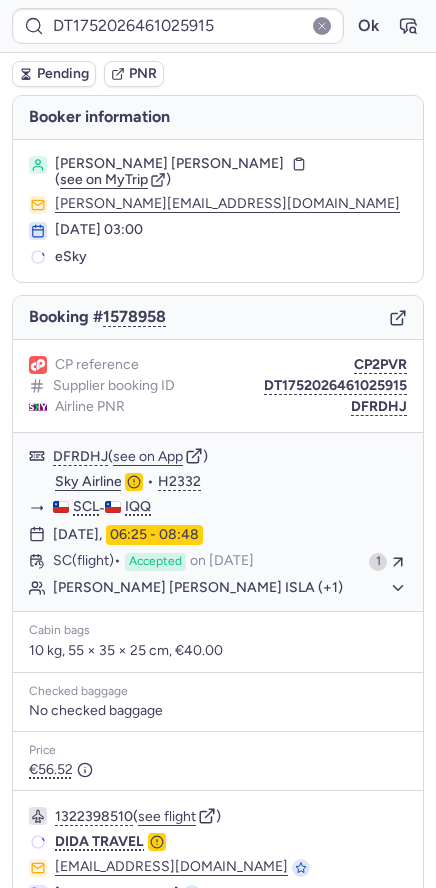 type on "CPBLEU" 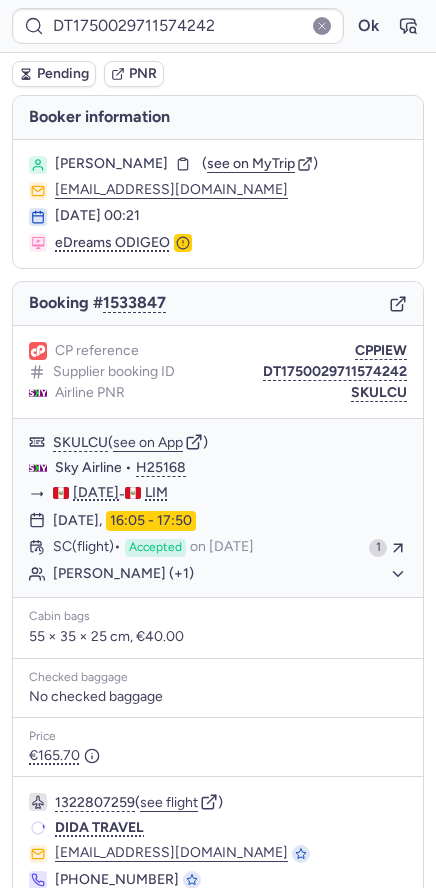 type on "CPBLEU" 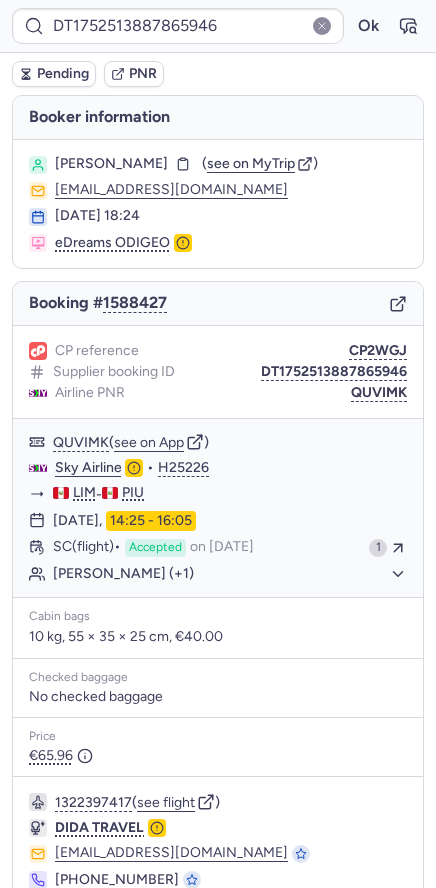 type on "CPBLEU" 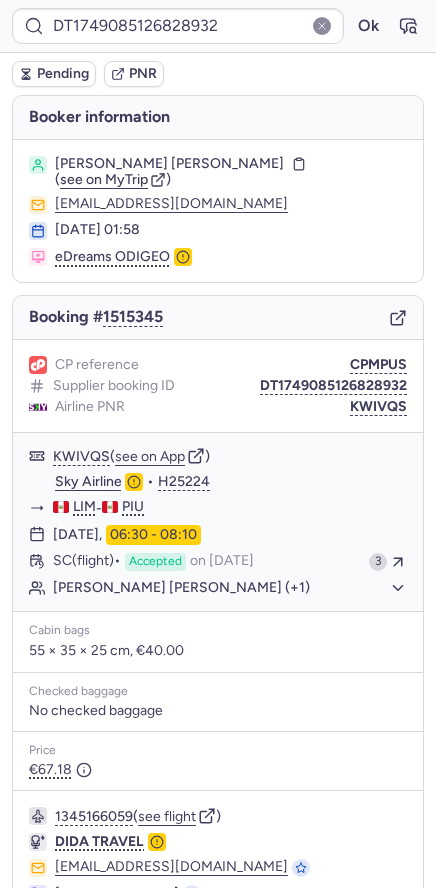 type on "CPBLEU" 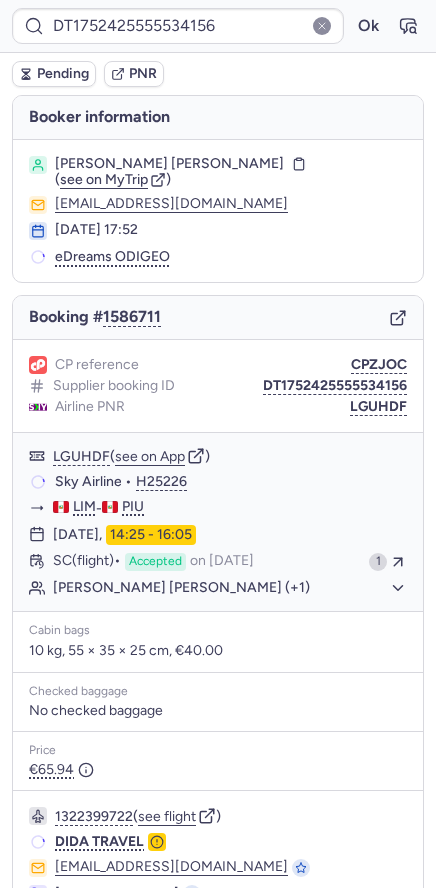 type on "CPBLEU" 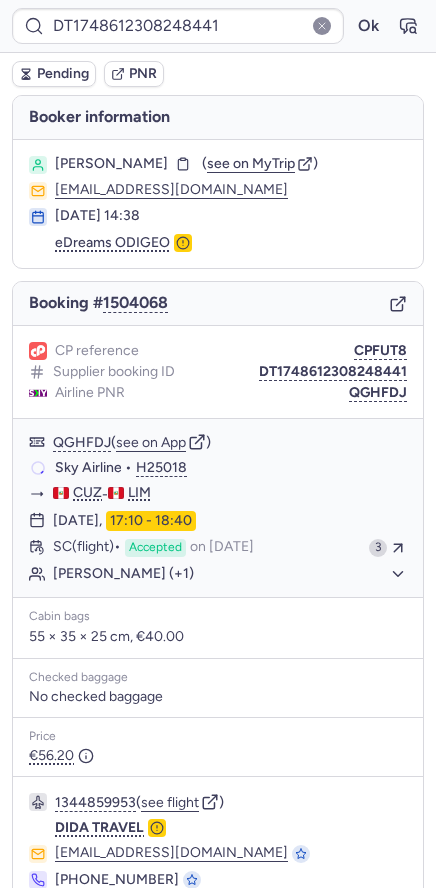 type on "CPBLEU" 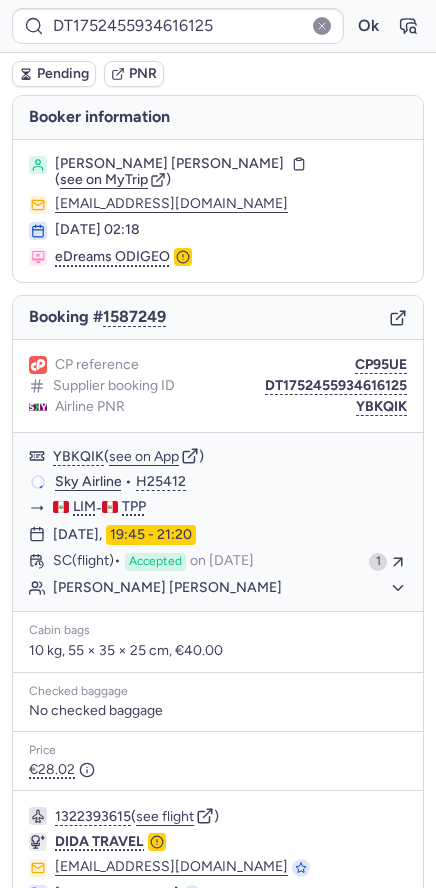 type on "CPBLEU" 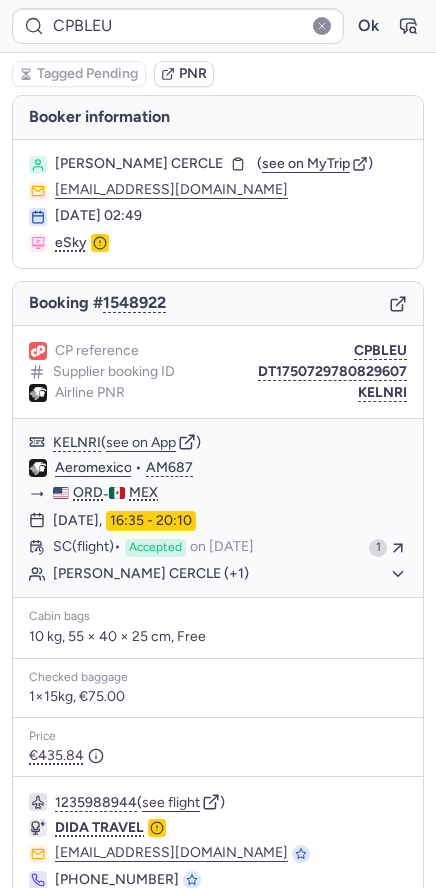 type on "CPNXDK" 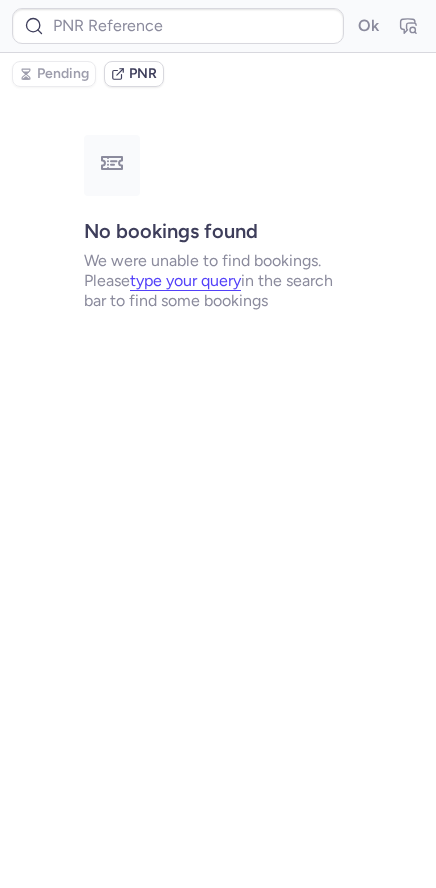 type on "CP74IW" 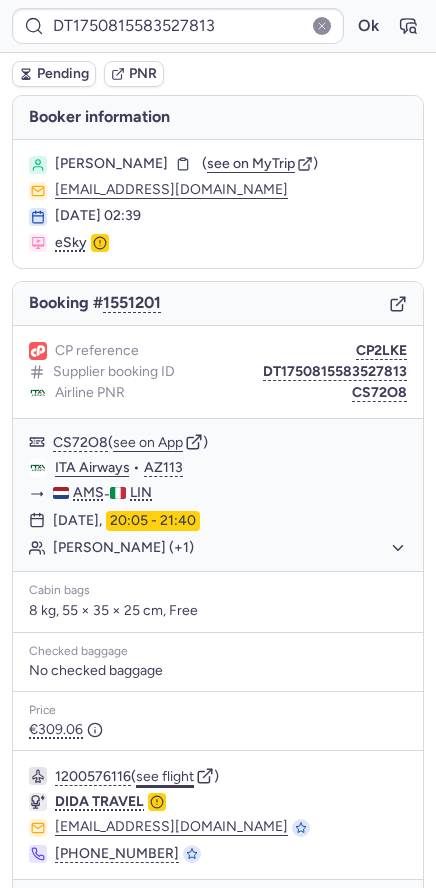 click on "see flight" 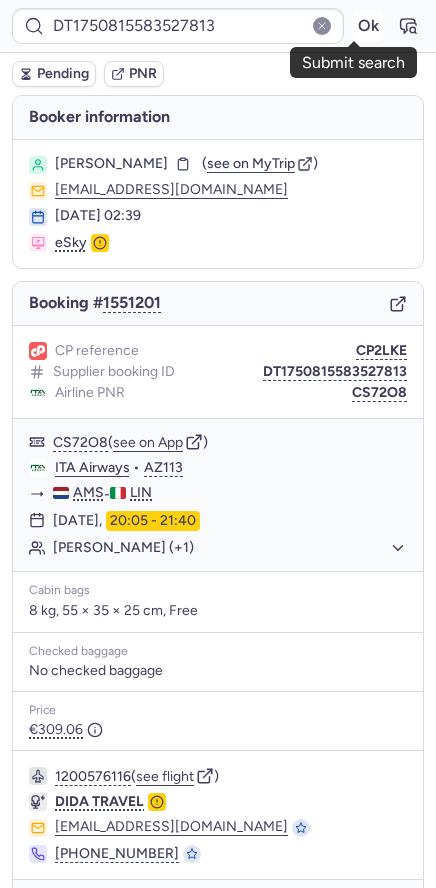 click on "Ok" at bounding box center [368, 26] 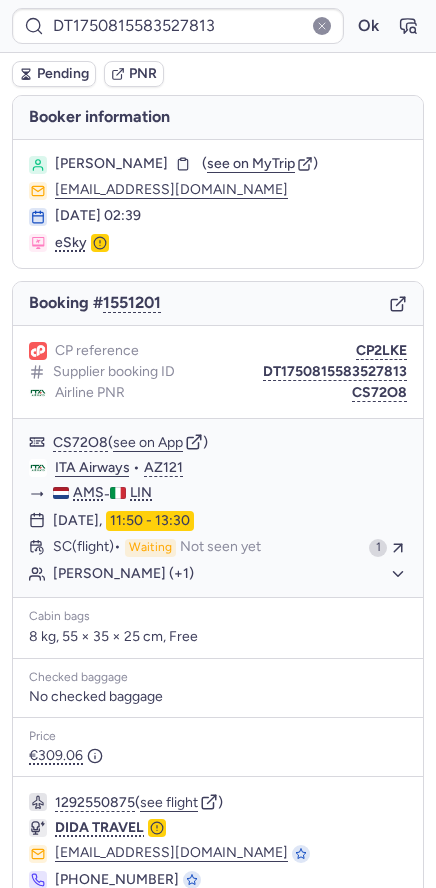 type on "CP9YHI" 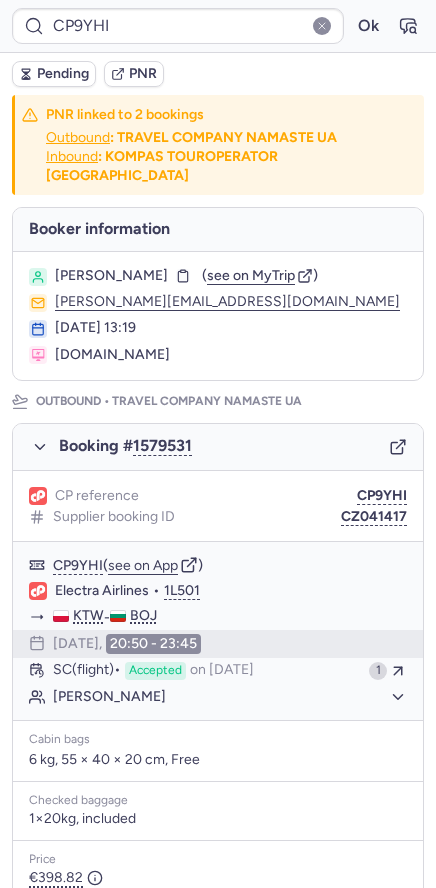 scroll, scrollTop: 1016, scrollLeft: 0, axis: vertical 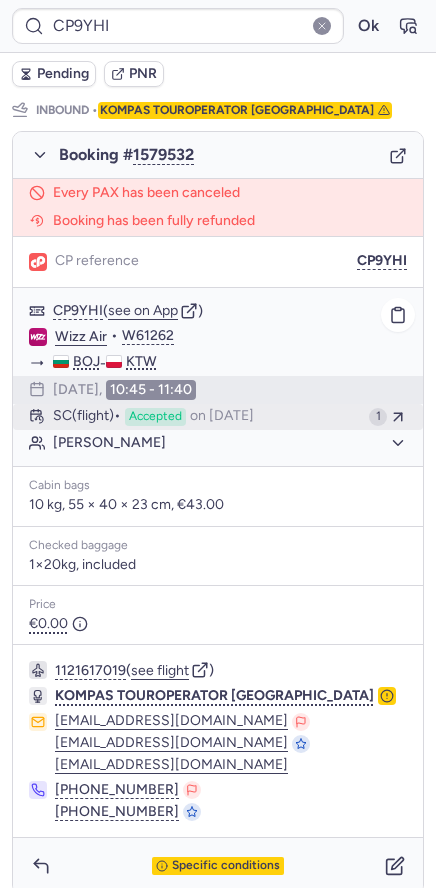 click on "Accepted" at bounding box center [155, 417] 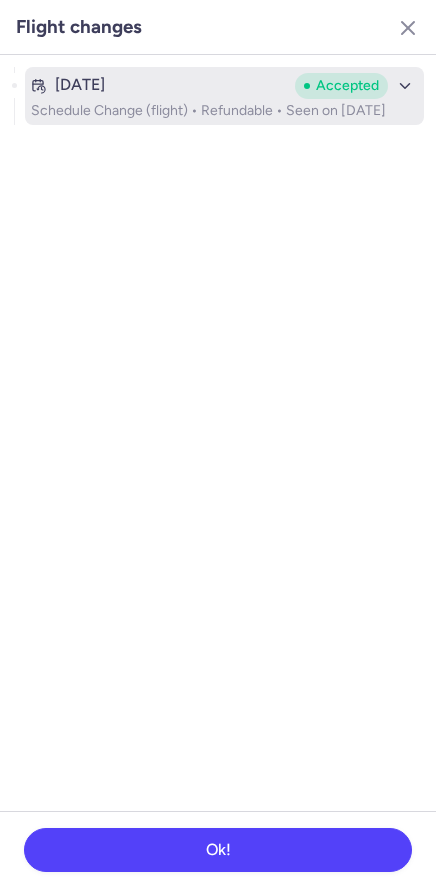 click on "Schedule Change (flight) • Refundable • Seen on Jul 11, 2025" at bounding box center [224, 111] 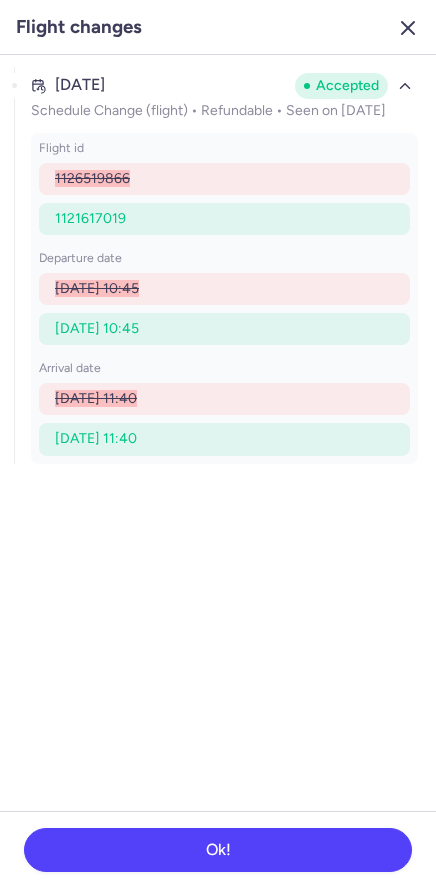 click 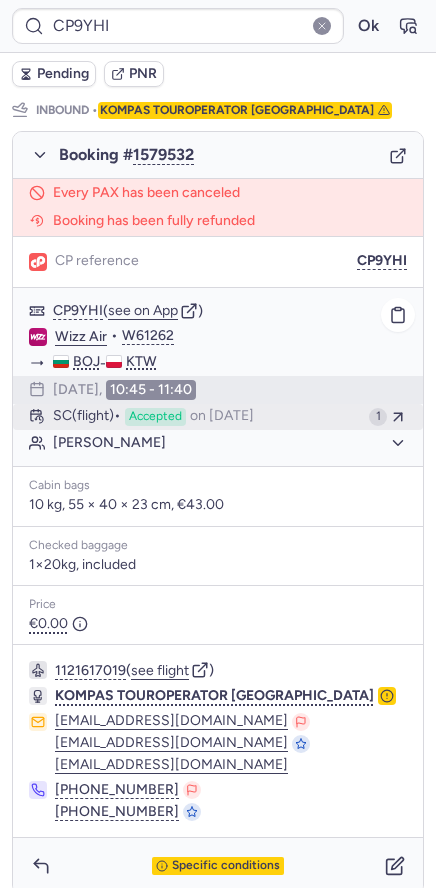click on "Accepted" at bounding box center (155, 417) 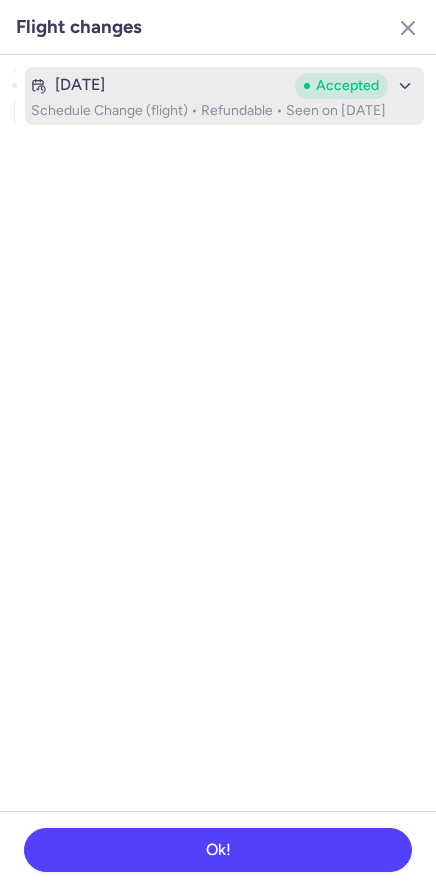 click on "Schedule Change (flight) • Refundable • Seen on Jul 11, 2025" at bounding box center [224, 111] 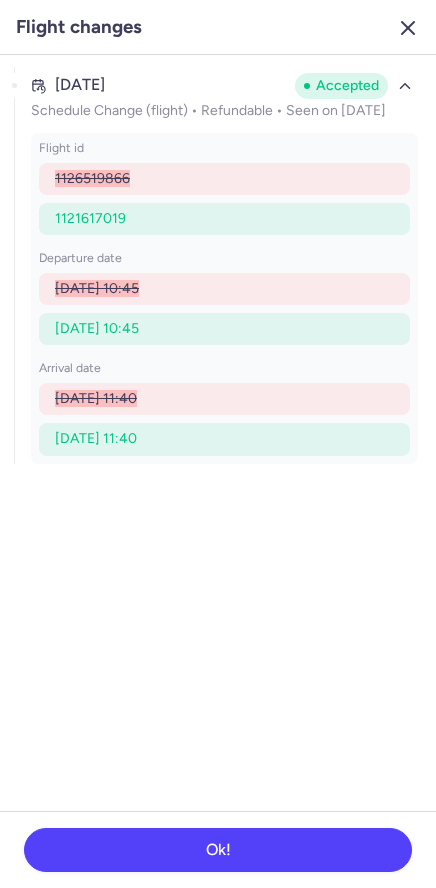 click 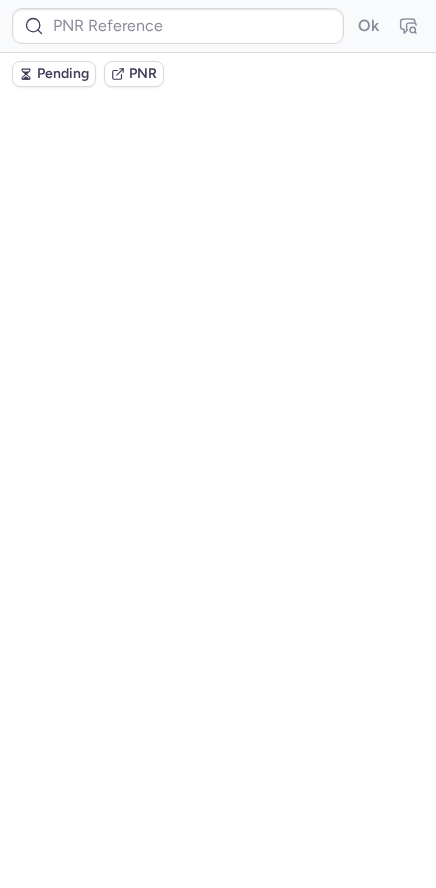 scroll, scrollTop: 0, scrollLeft: 0, axis: both 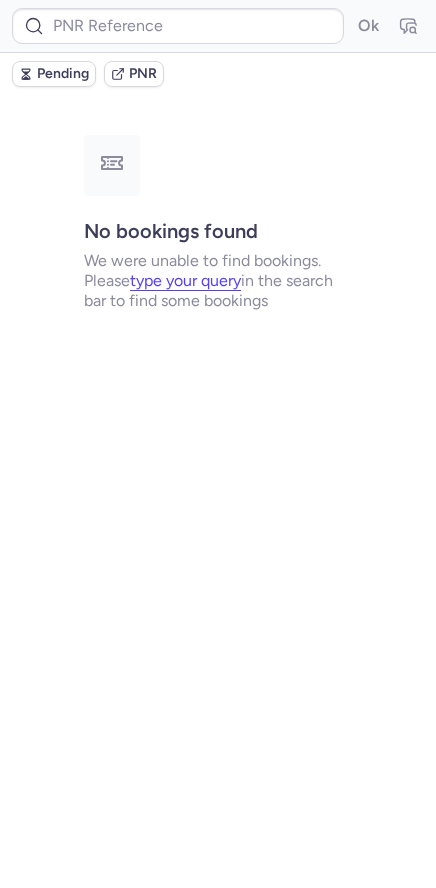 type on "CPF7HS" 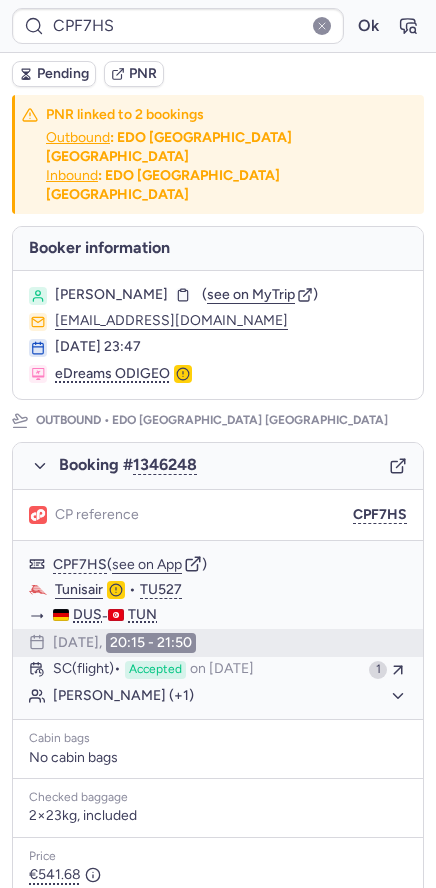 click on "Pending" at bounding box center (63, 74) 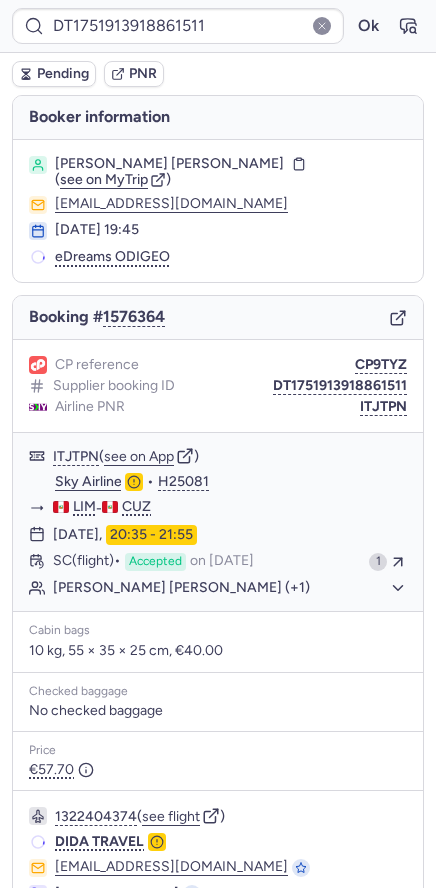 type on "CPEKPF" 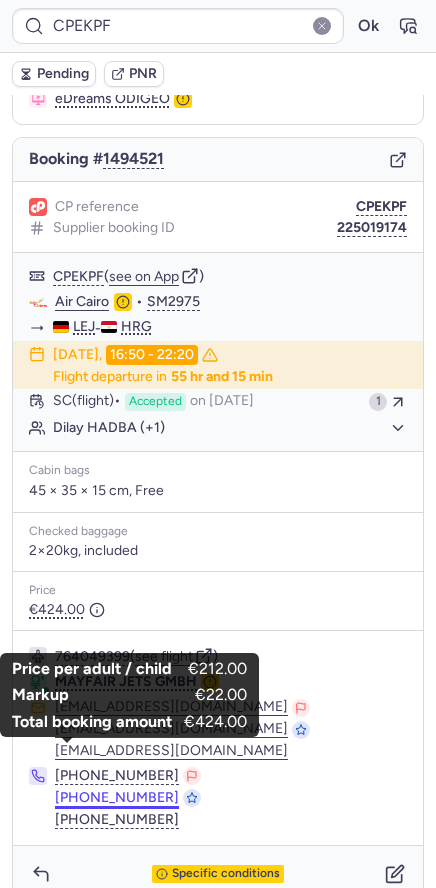 scroll, scrollTop: 171, scrollLeft: 0, axis: vertical 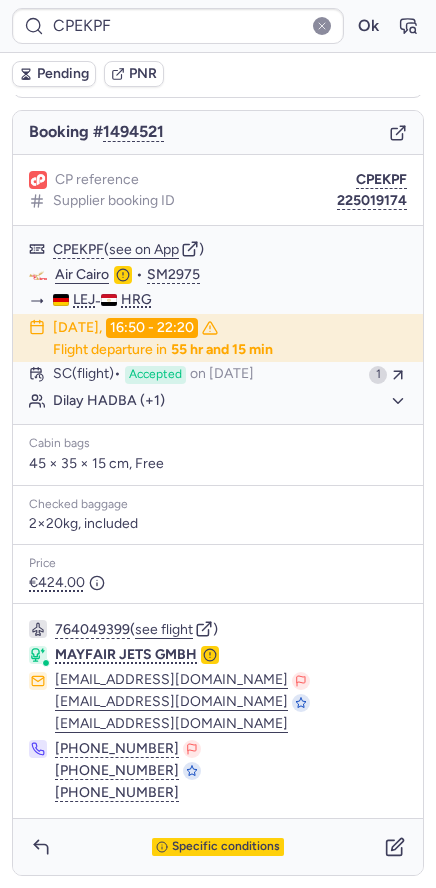 click on "Specific conditions" at bounding box center [226, 847] 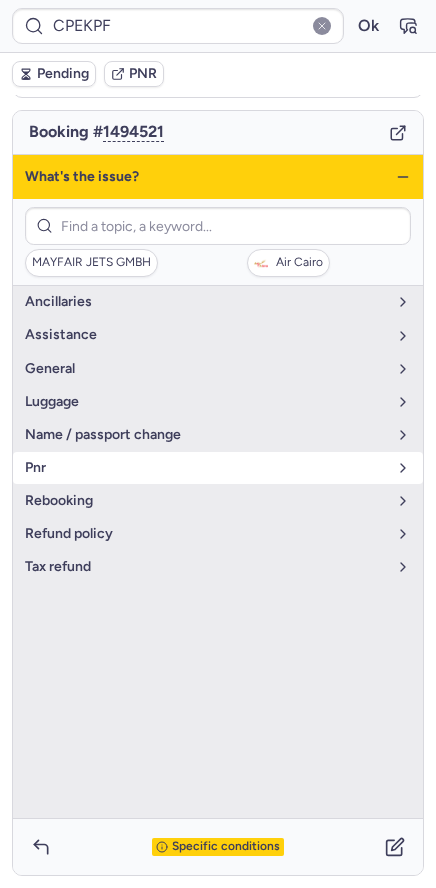 click on "pnr" at bounding box center [218, 468] 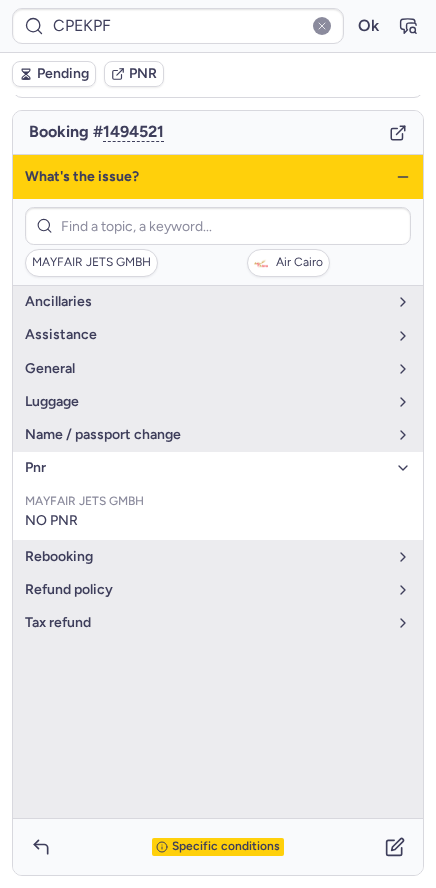 click 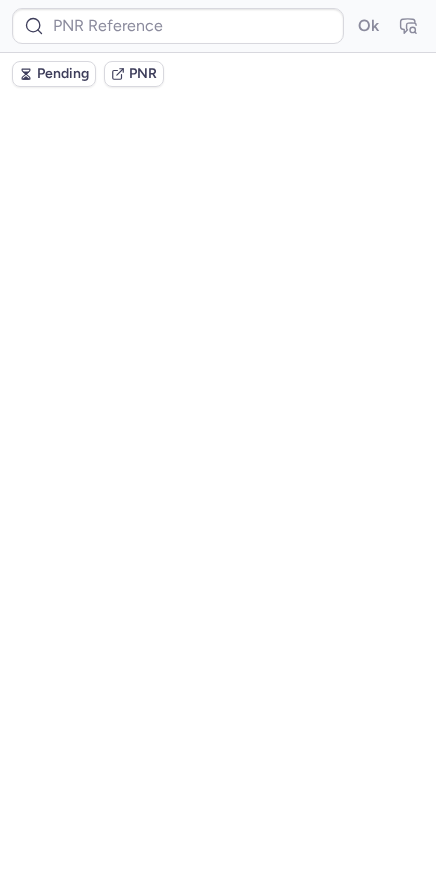 scroll, scrollTop: 0, scrollLeft: 0, axis: both 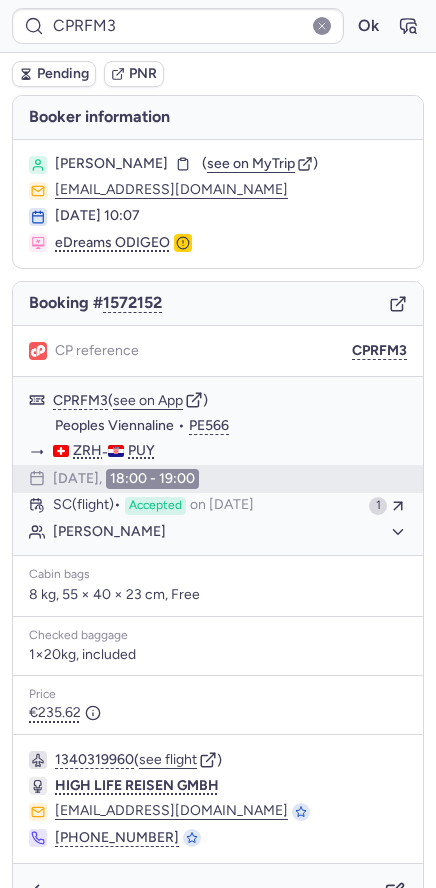 type on "CPF7HS" 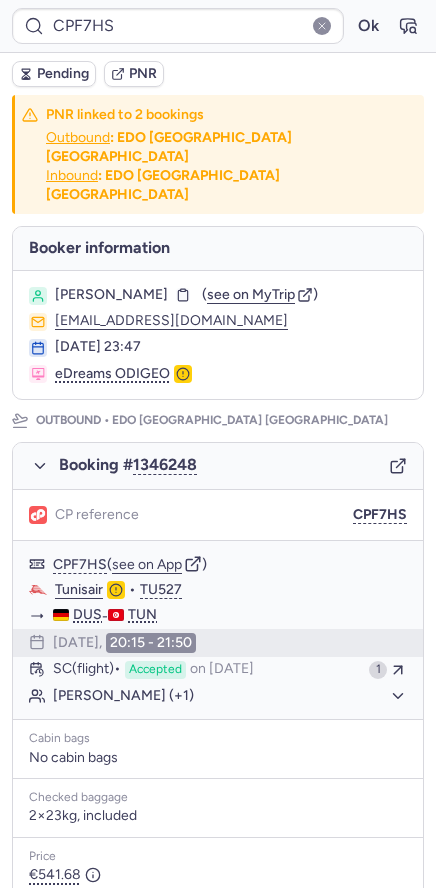 scroll, scrollTop: 777, scrollLeft: 0, axis: vertical 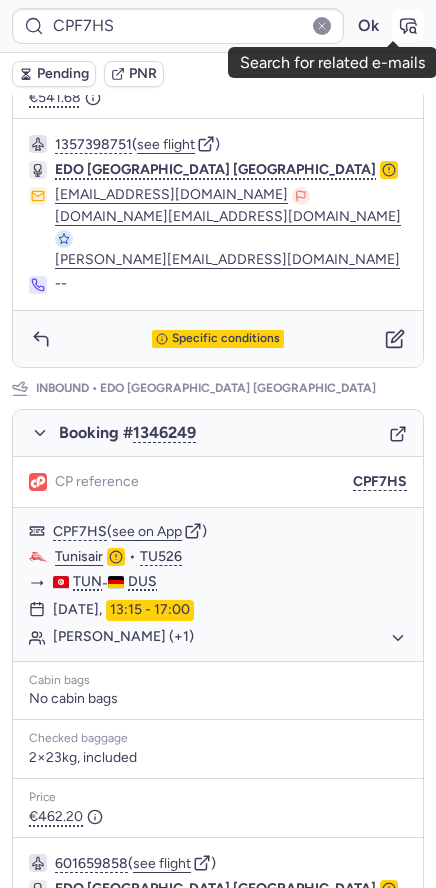 click 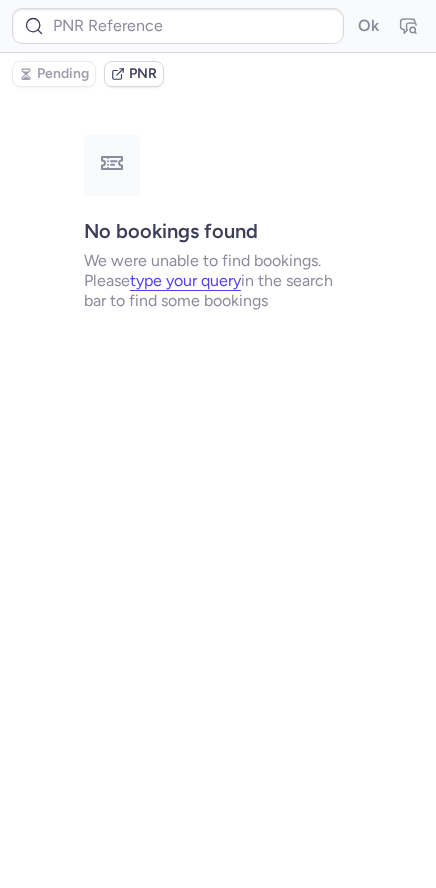 scroll, scrollTop: 0, scrollLeft: 0, axis: both 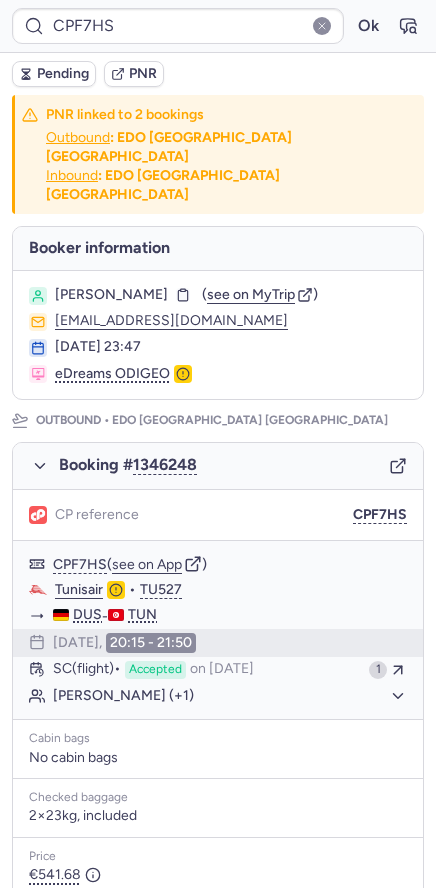 type on "CPT6UN" 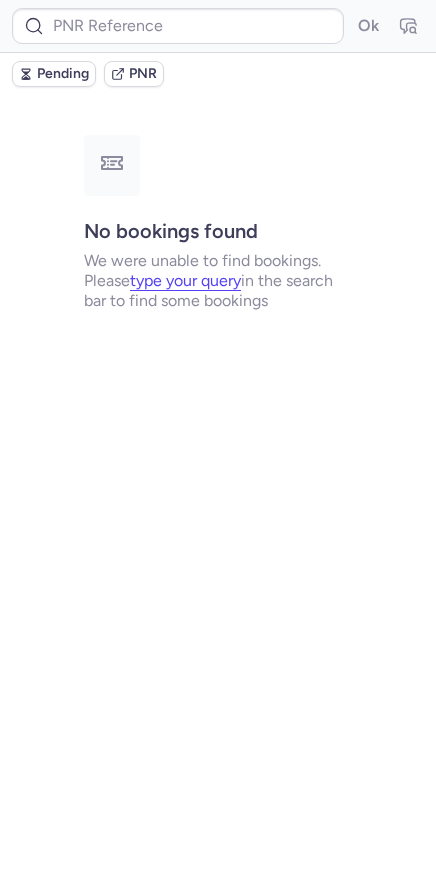 type on "CPF7HS" 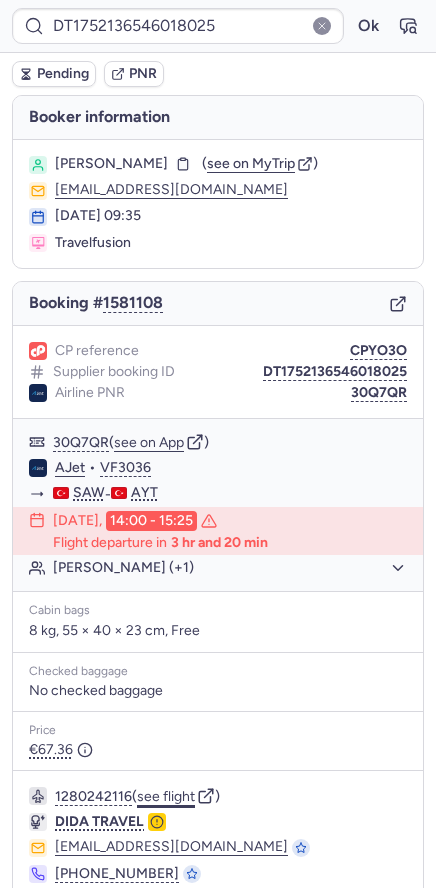 click on "see flight" 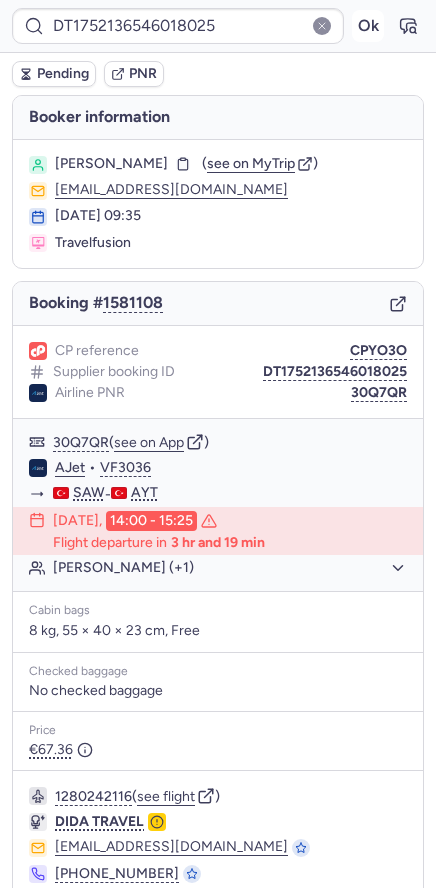 click on "Ok" at bounding box center (368, 26) 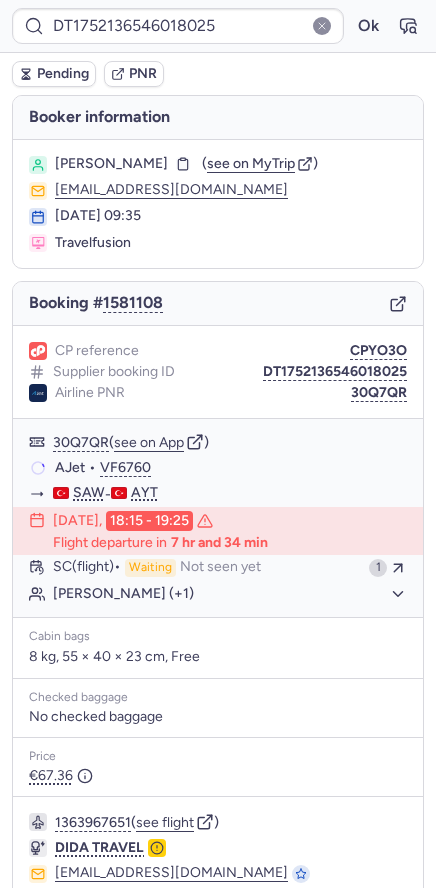 type on "CPT6UN" 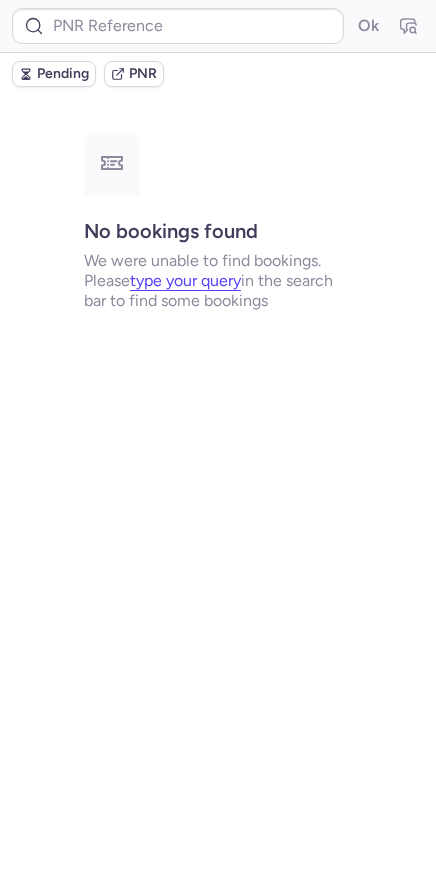 type on "CPEKPF" 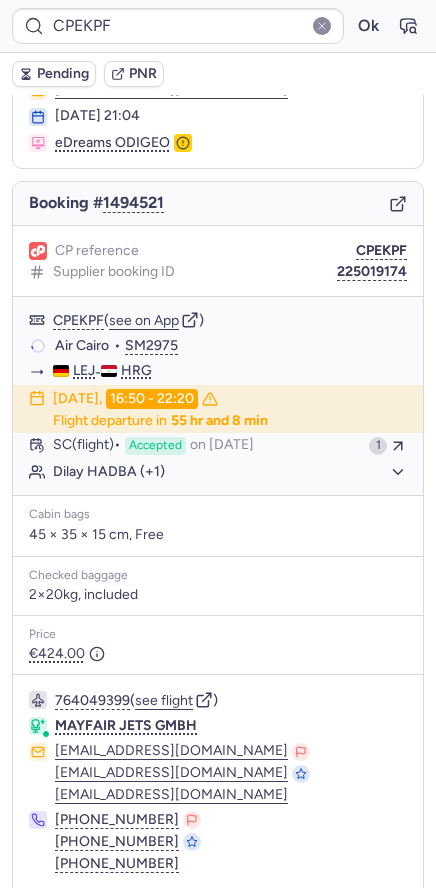 scroll, scrollTop: 171, scrollLeft: 0, axis: vertical 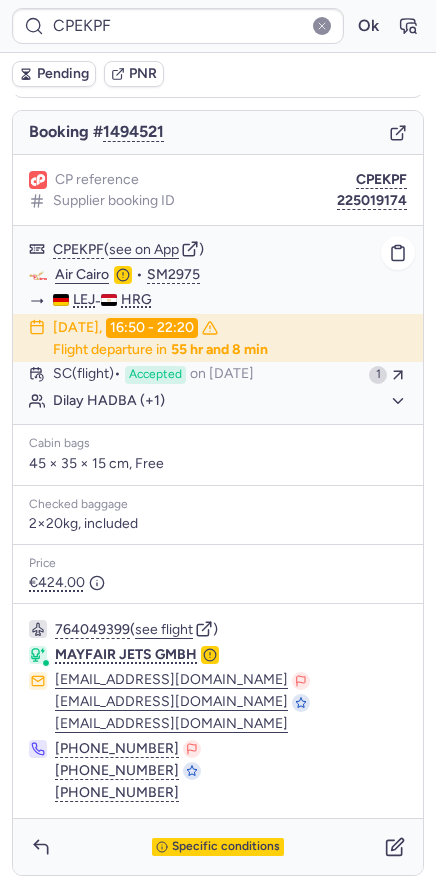click on "Air Cairo" 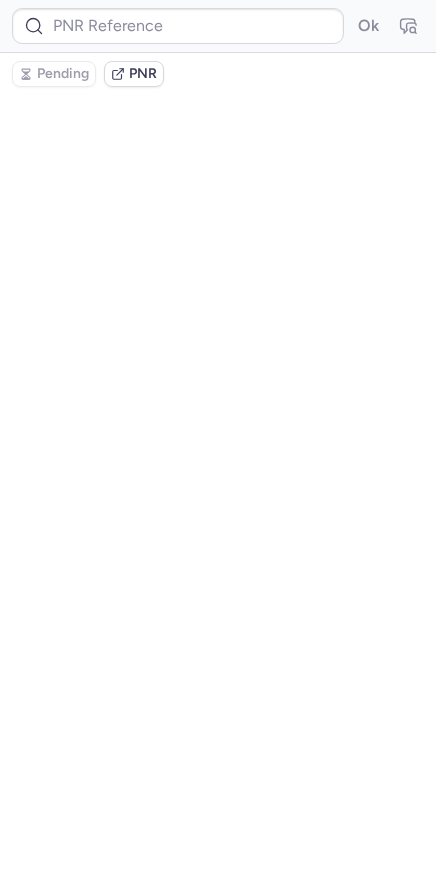 scroll, scrollTop: 0, scrollLeft: 0, axis: both 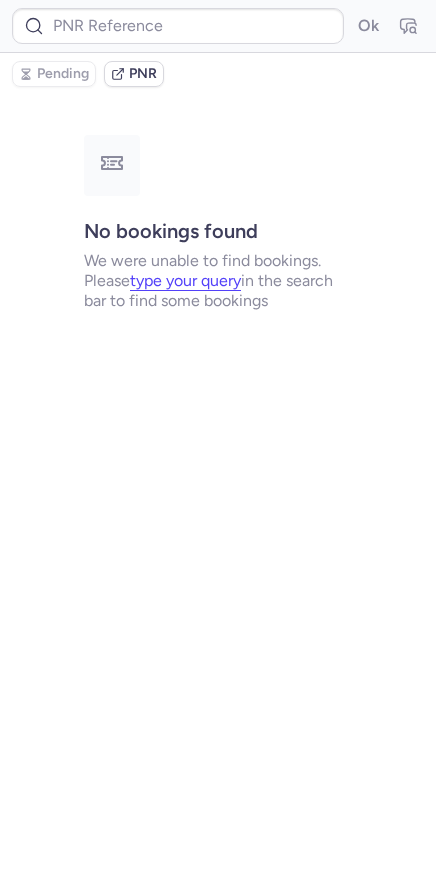 type on "CPJSUF" 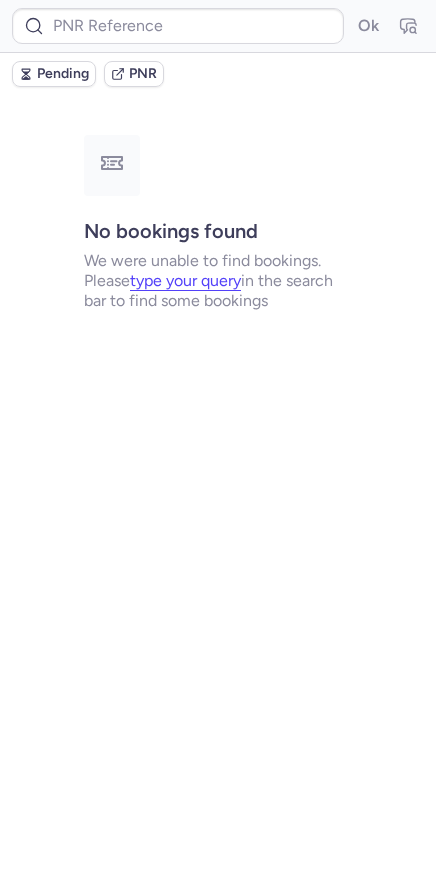 type on "CPJSUF" 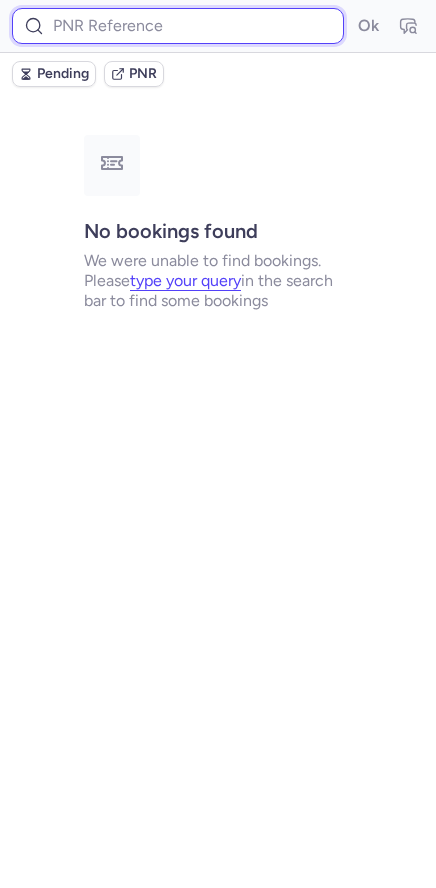 click at bounding box center (178, 26) 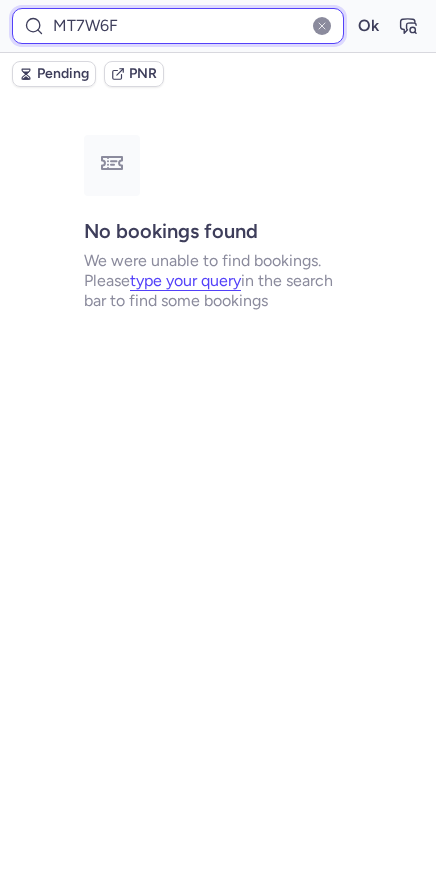 click on "Ok" at bounding box center [368, 26] 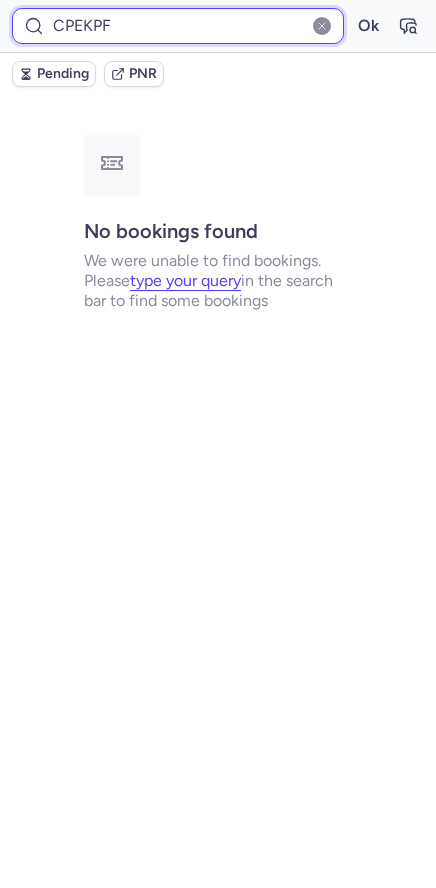 type on "CPEKPF" 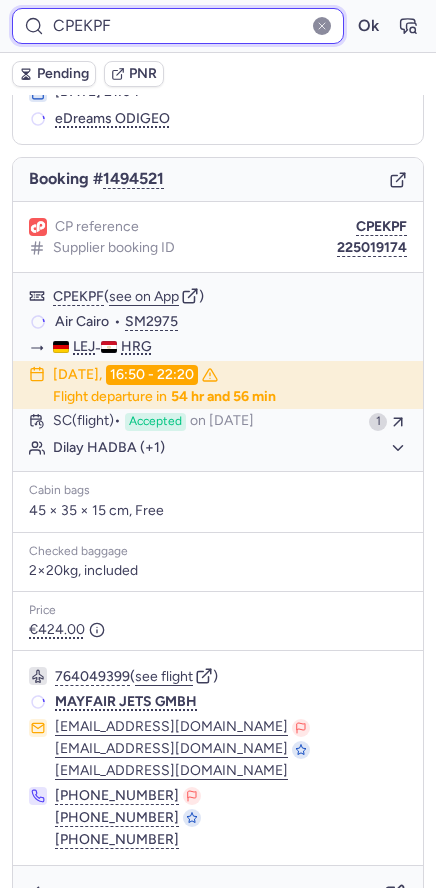 scroll, scrollTop: 171, scrollLeft: 0, axis: vertical 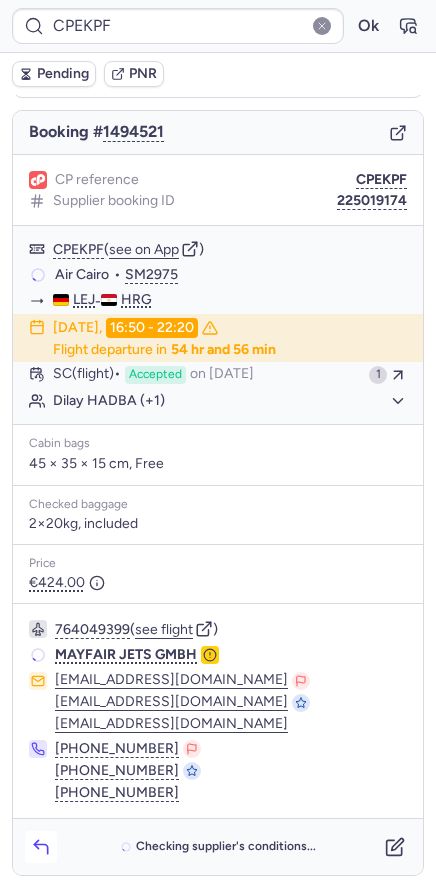 click 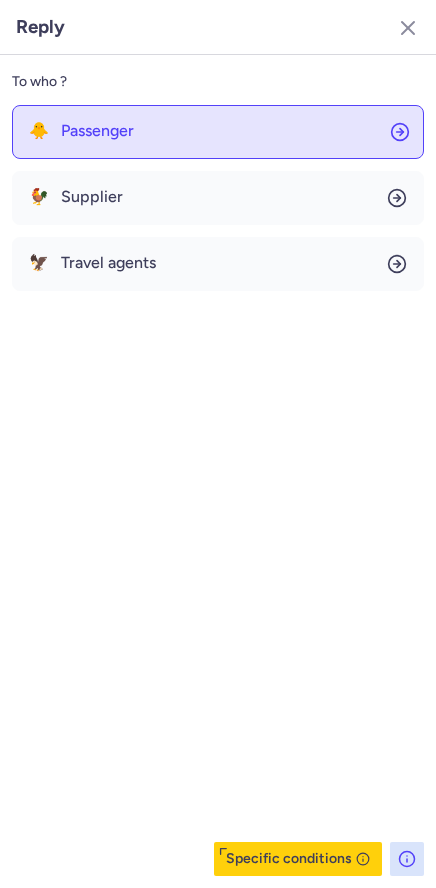 click on "Passenger" at bounding box center [97, 131] 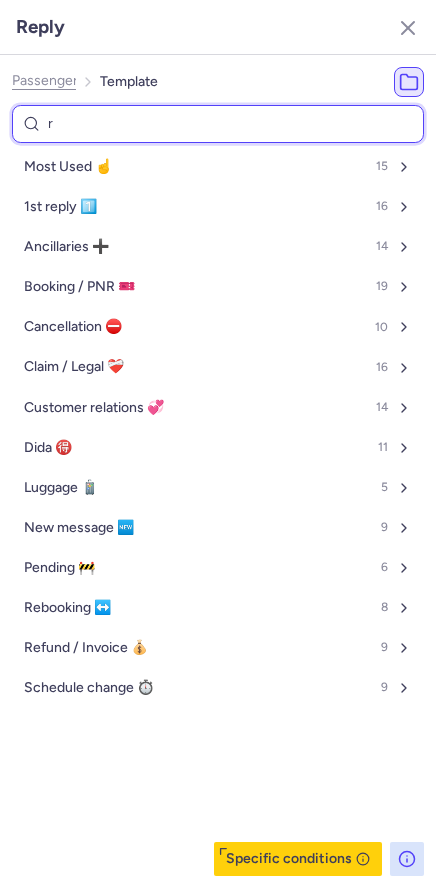 type on "re" 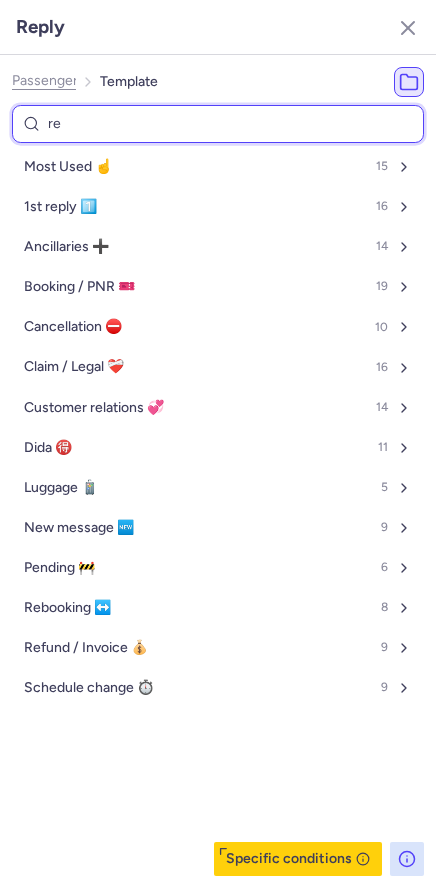 select on "en" 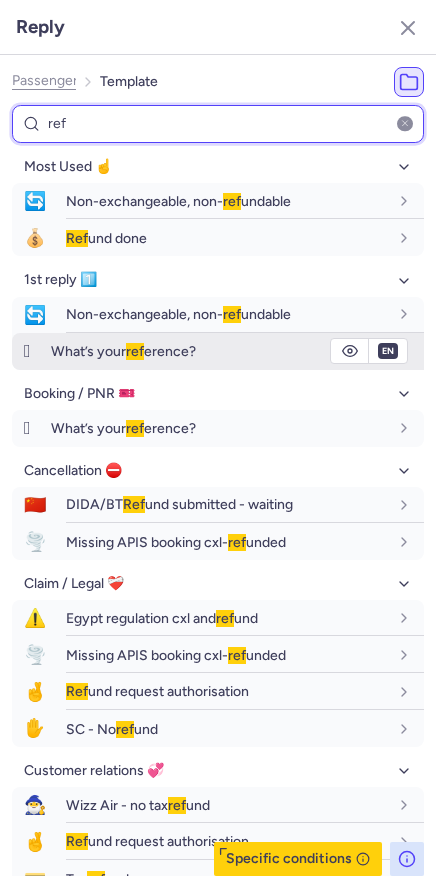 type on "ref" 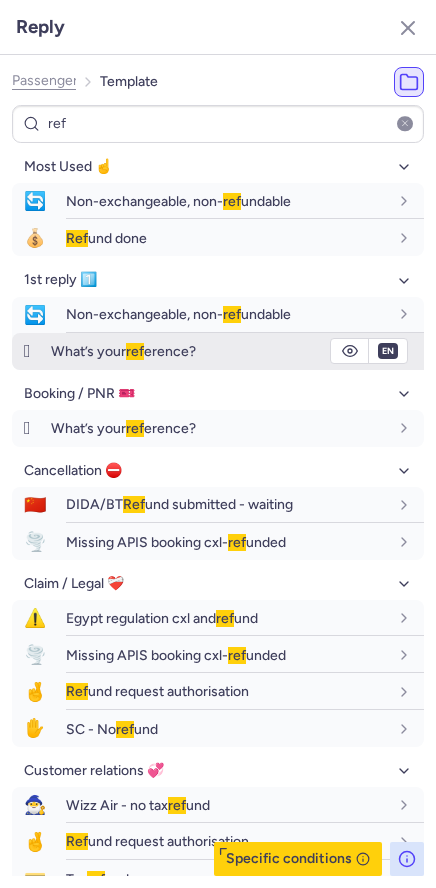 click on "🛞" at bounding box center (27, 351) 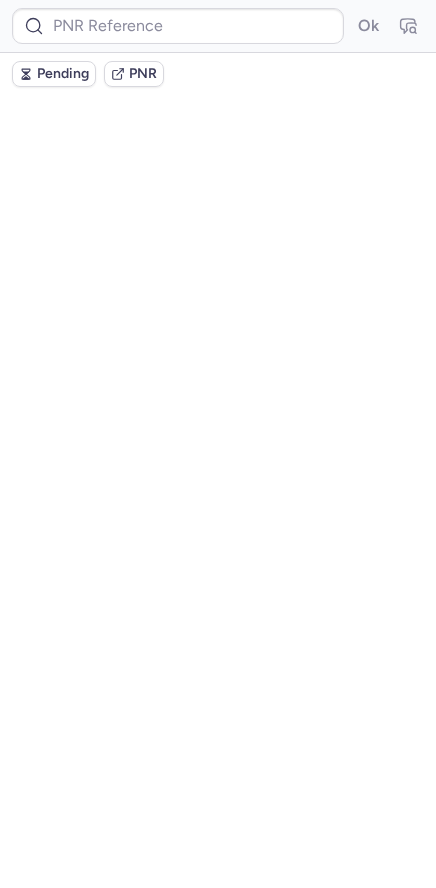 scroll, scrollTop: 0, scrollLeft: 0, axis: both 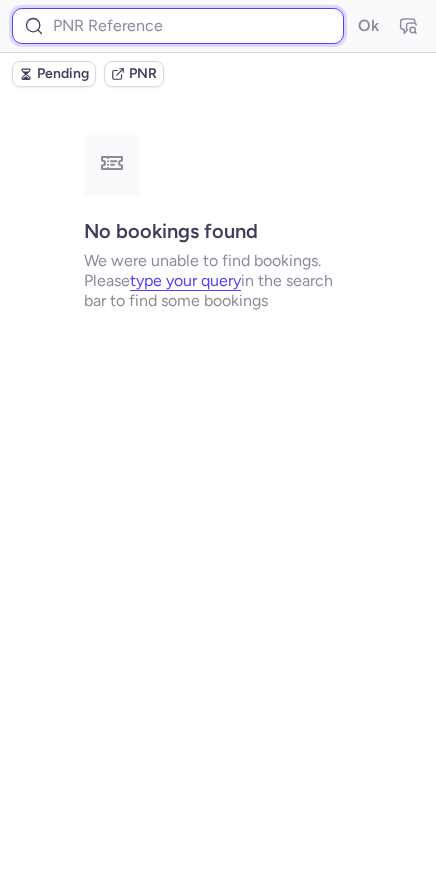 click at bounding box center (178, 26) 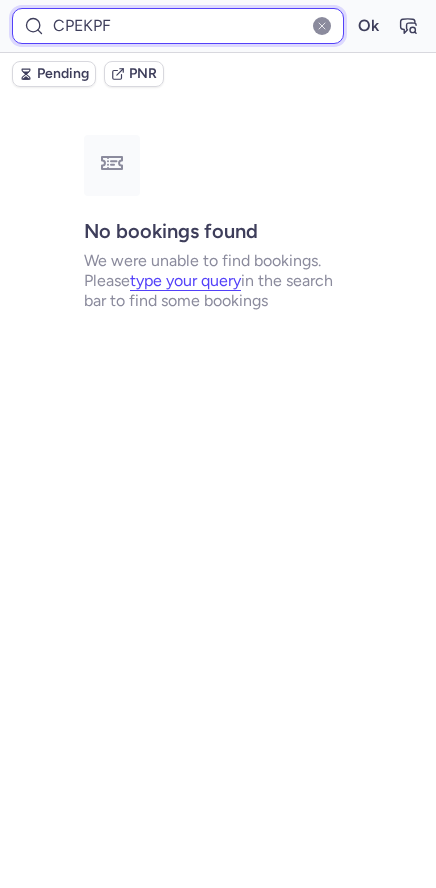 type on "CPEKPF" 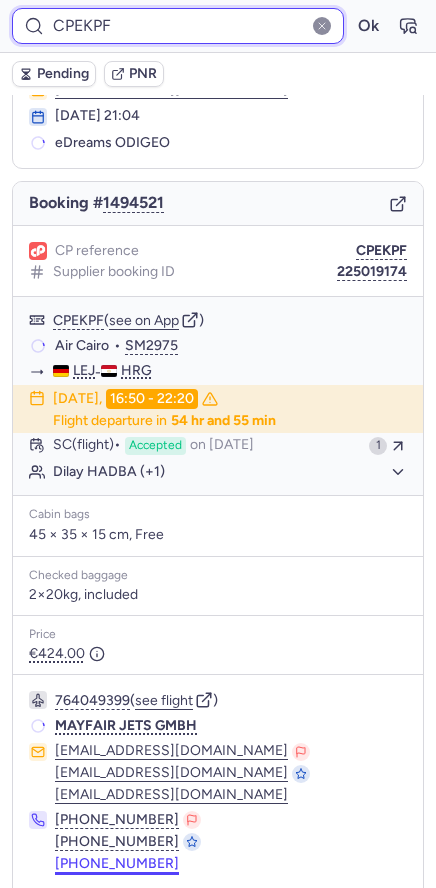 scroll, scrollTop: 171, scrollLeft: 0, axis: vertical 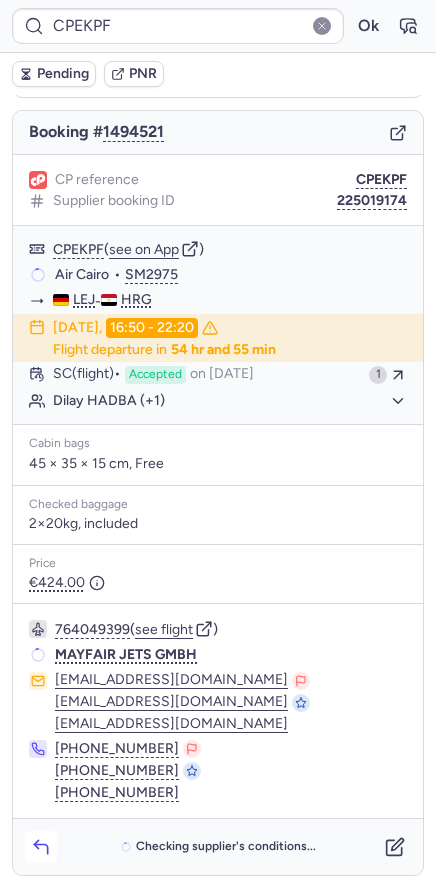 click 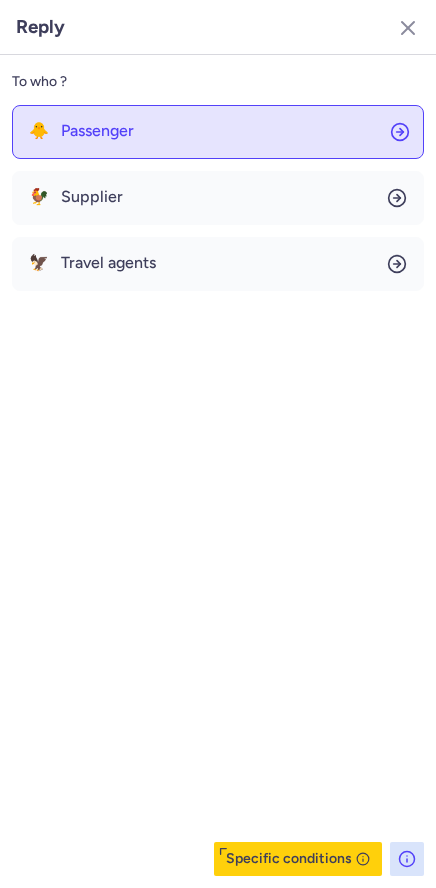 click on "🐥 Passenger" 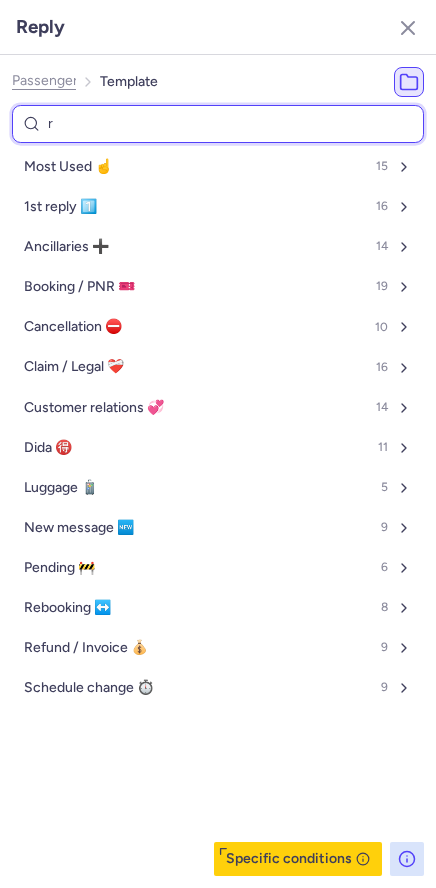 type on "re" 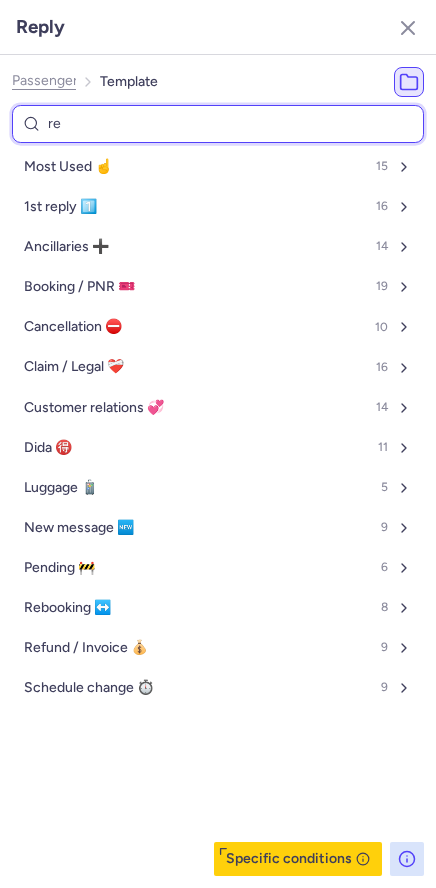 select on "en" 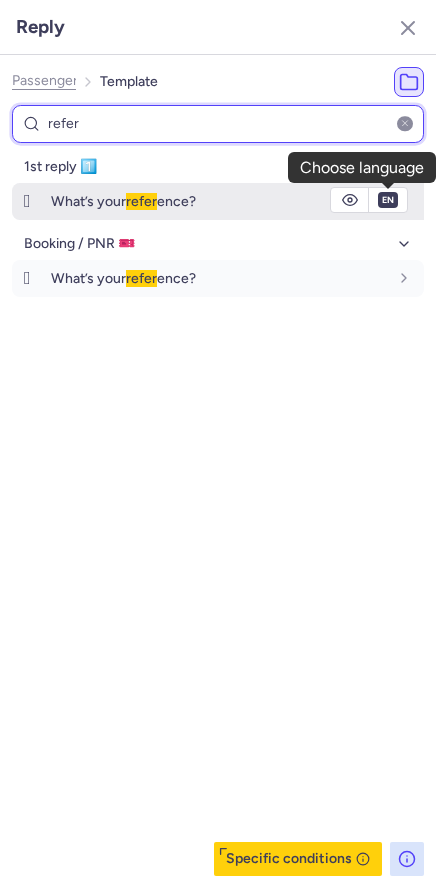 type on "refer" 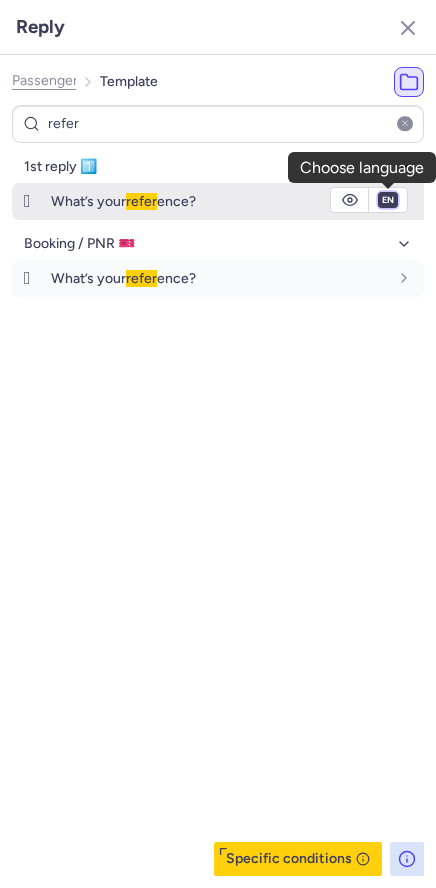 click on "fr en de nl pt es it ru" at bounding box center [388, 200] 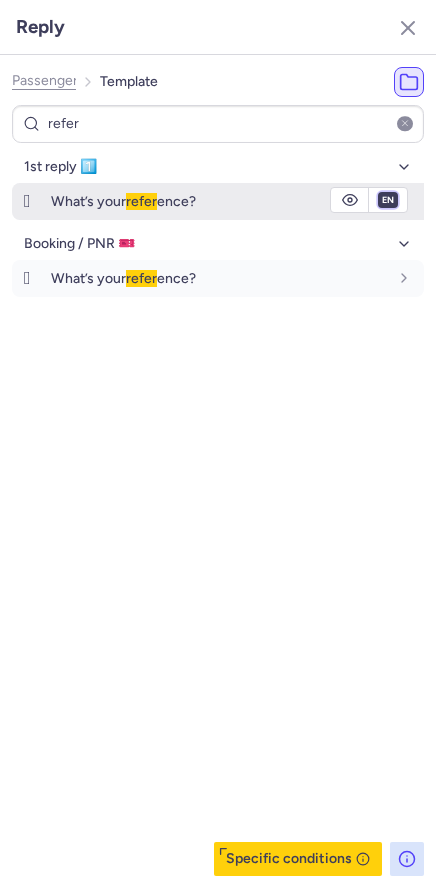 select on "fr" 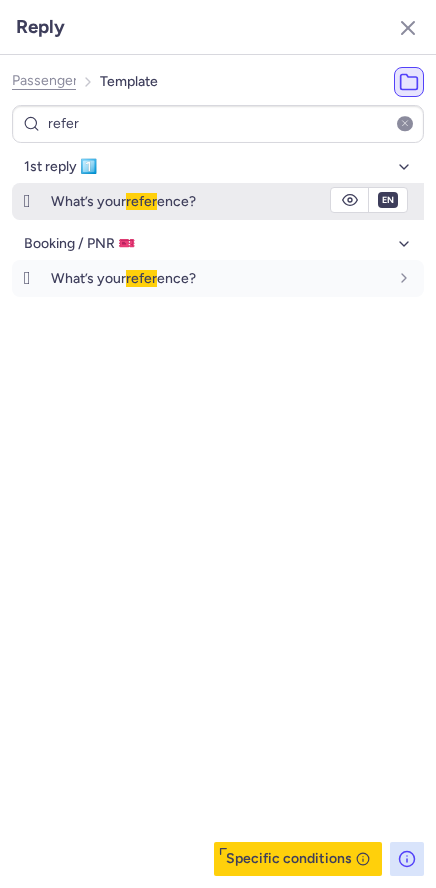 click on "fr en de nl pt es it ru" at bounding box center [388, 200] 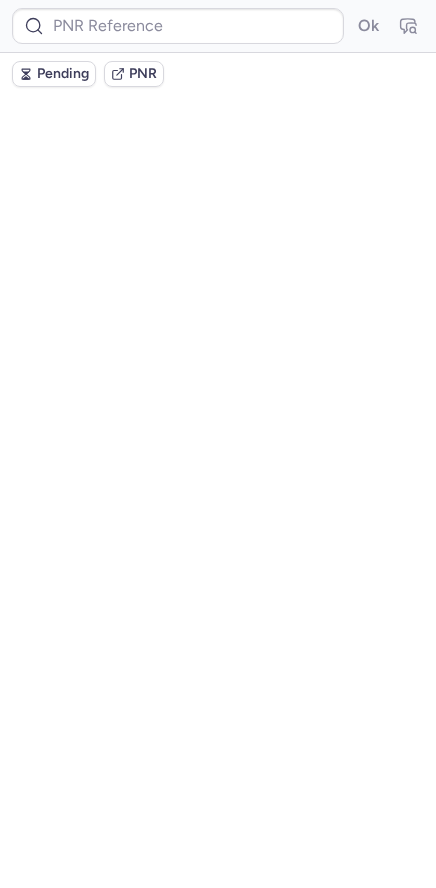scroll, scrollTop: 0, scrollLeft: 0, axis: both 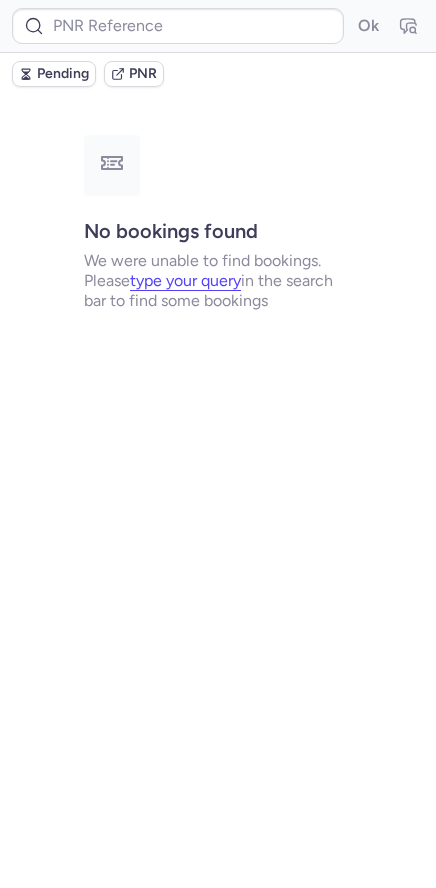 type on "CP2SMM" 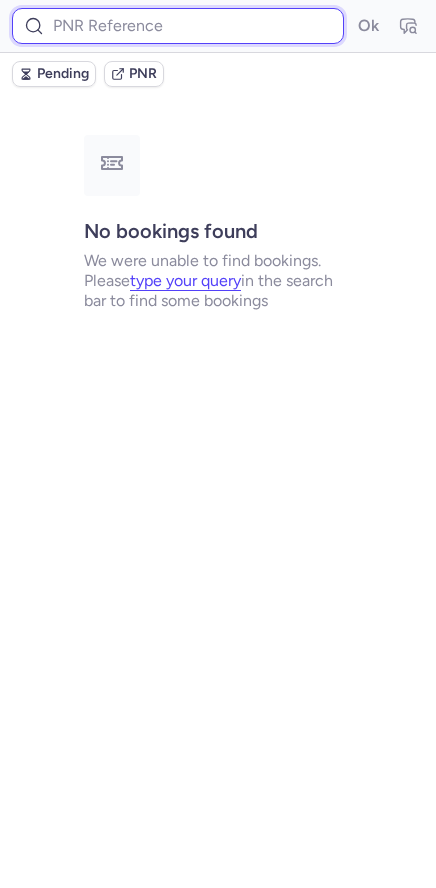 click at bounding box center [178, 26] 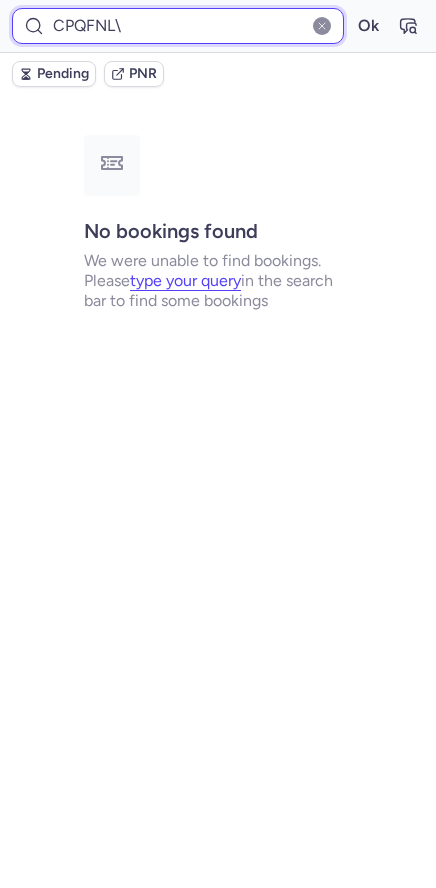 click on "Ok" at bounding box center (368, 26) 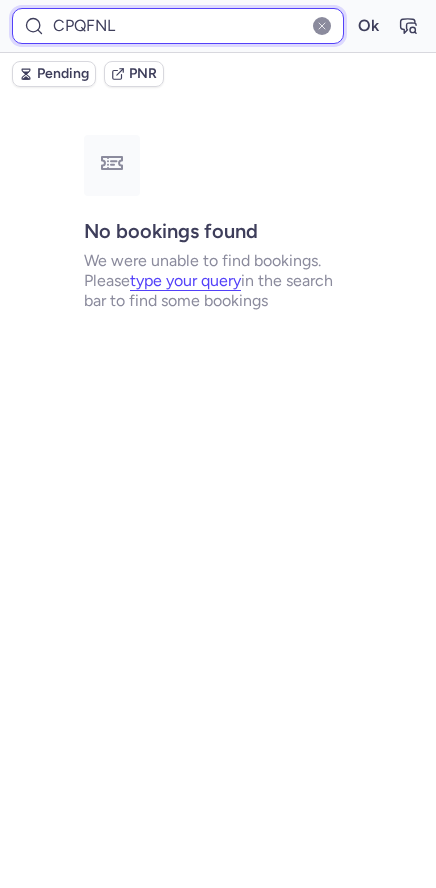 type on "CPQFNL" 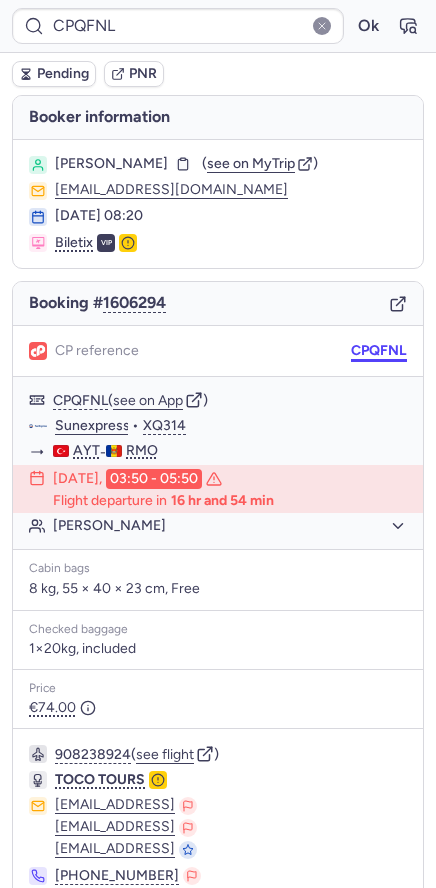 click on "CPQFNL" at bounding box center (379, 351) 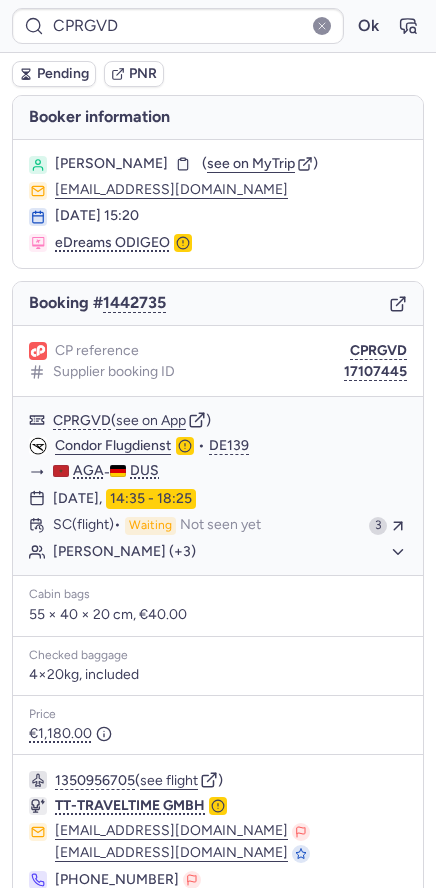 type on "CPJSUF" 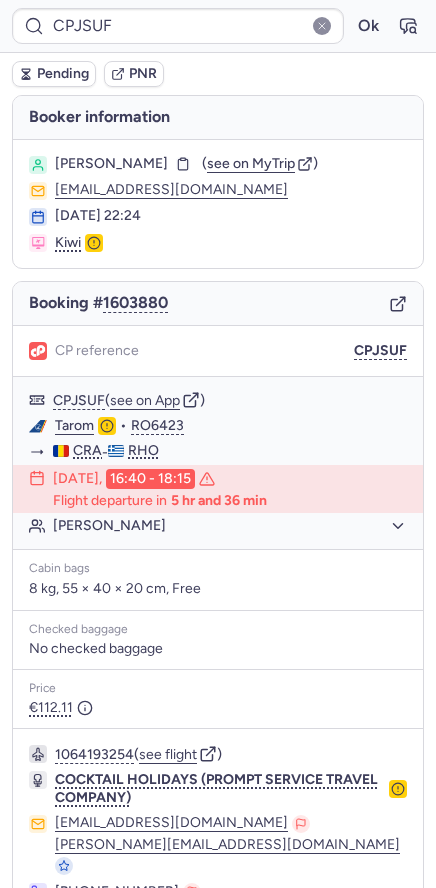 click on "Pending" at bounding box center [63, 74] 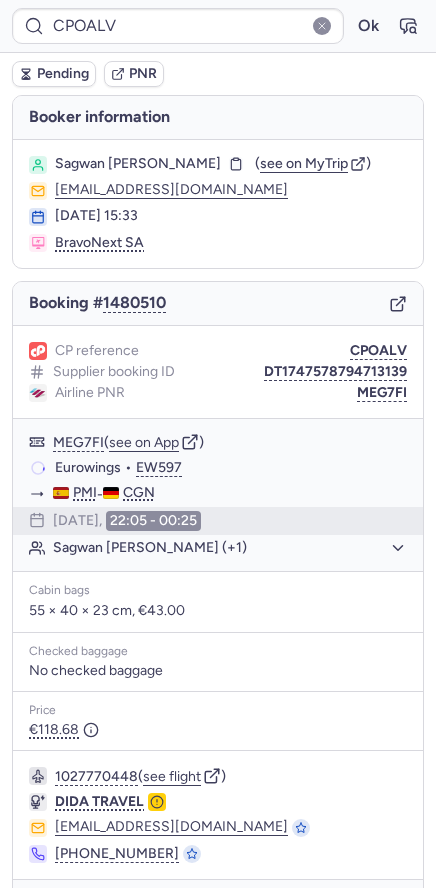 type on "DT1746729731965706" 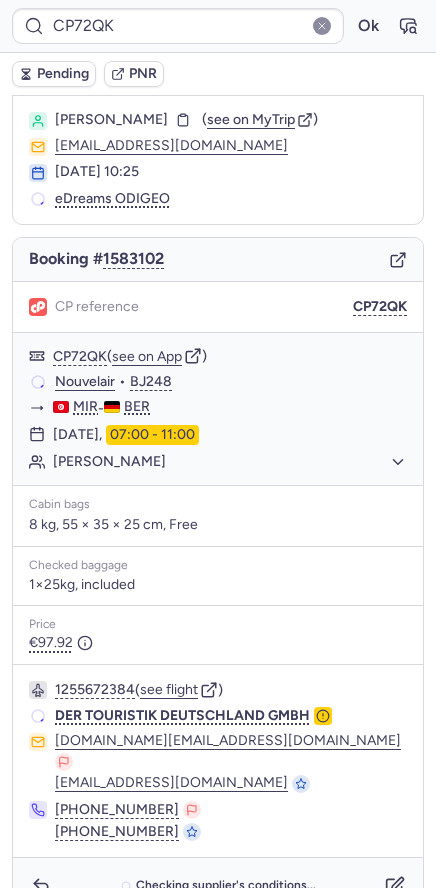 scroll, scrollTop: 63, scrollLeft: 0, axis: vertical 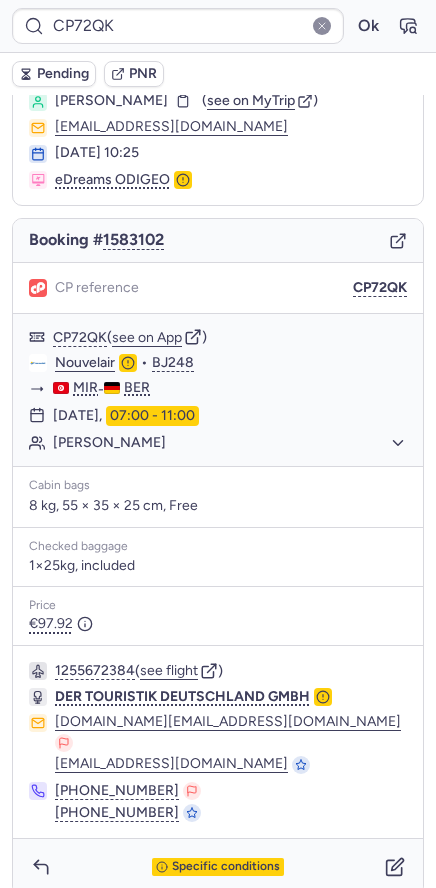 click on "Specific conditions" at bounding box center [218, 867] 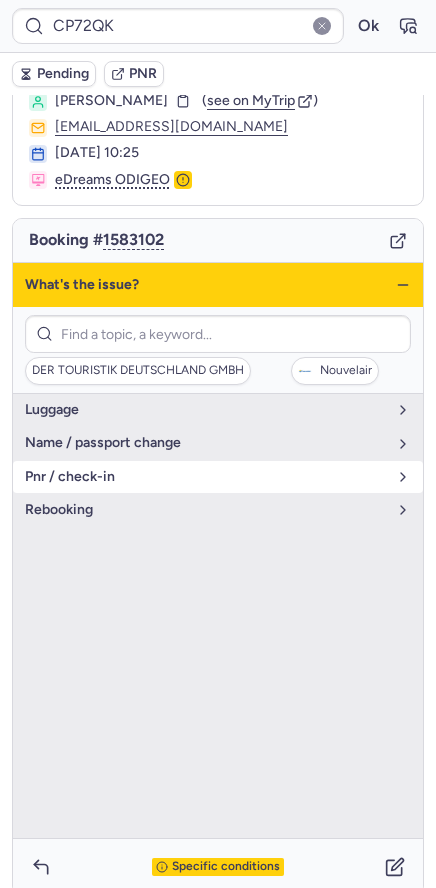 click on "pnr / check-in" at bounding box center [218, 477] 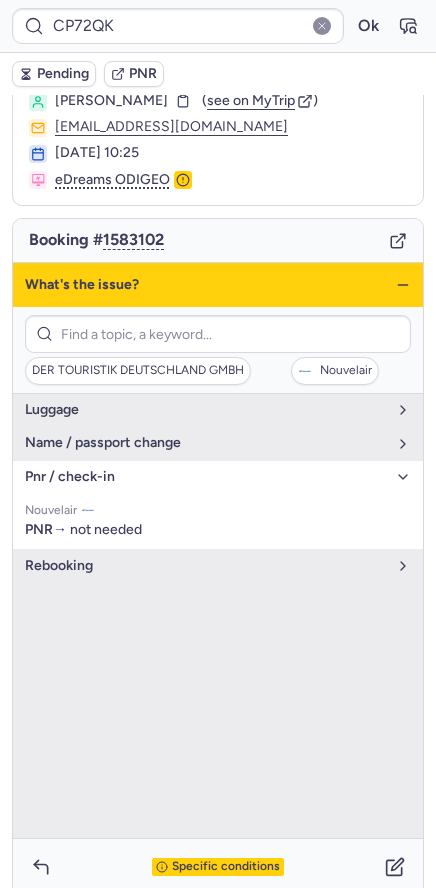 click 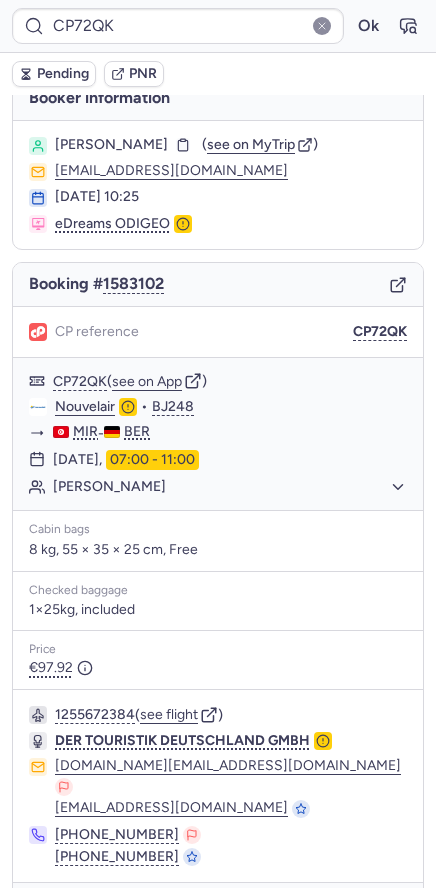 scroll, scrollTop: 0, scrollLeft: 0, axis: both 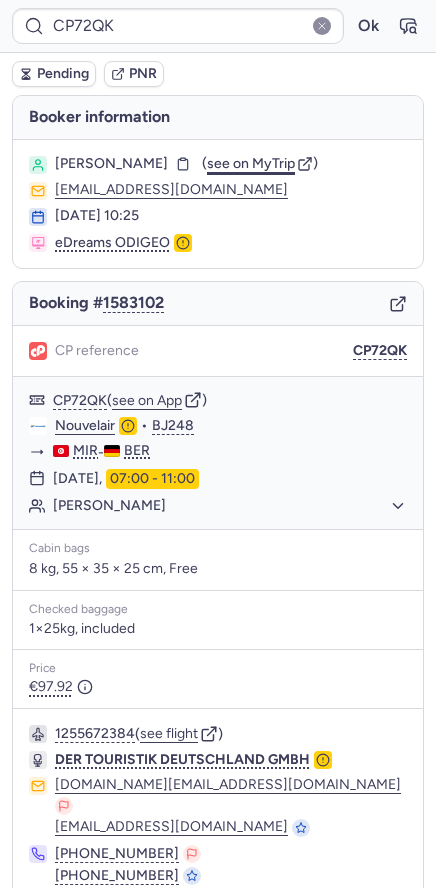 click on "see on MyTrip" at bounding box center (251, 163) 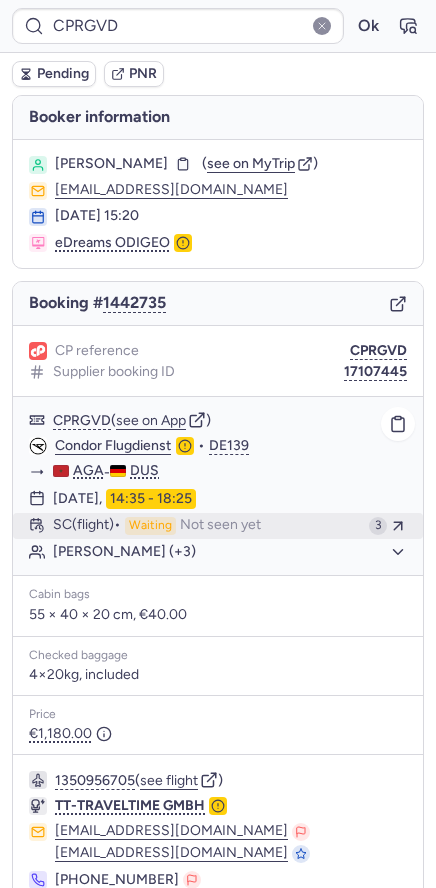 click on "Waiting" at bounding box center [150, 526] 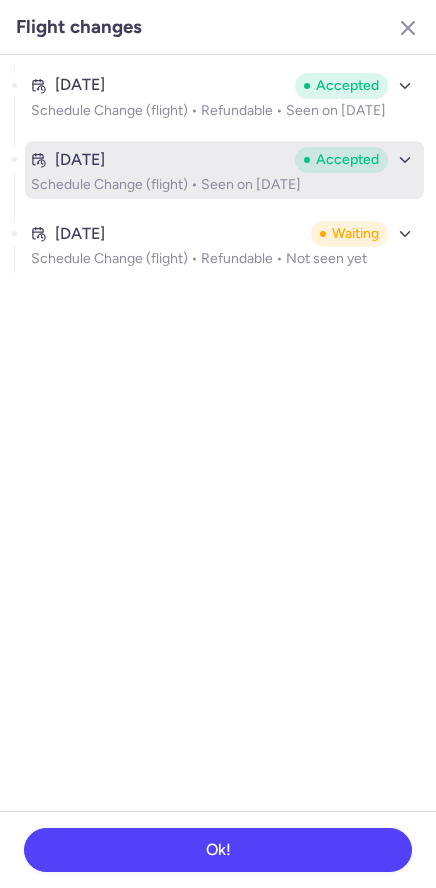 click on "Jul 22, 2025 Accepted Schedule Change (flight) •  Seen on Jul 23, 2025" at bounding box center [224, 178] 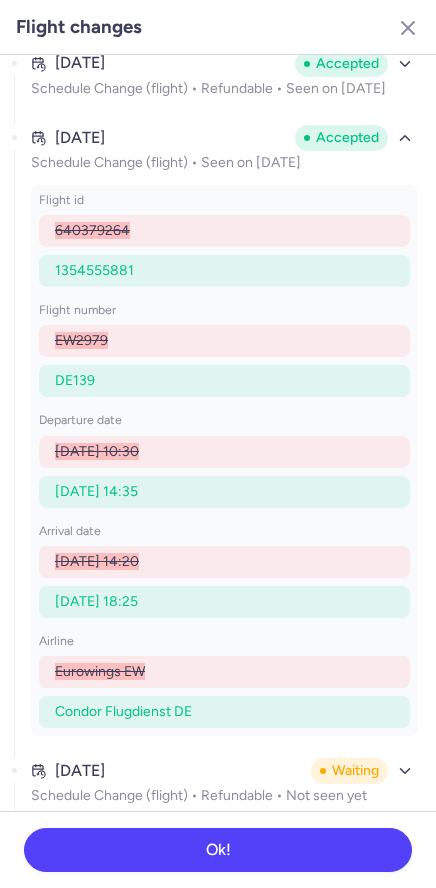 scroll, scrollTop: 0, scrollLeft: 0, axis: both 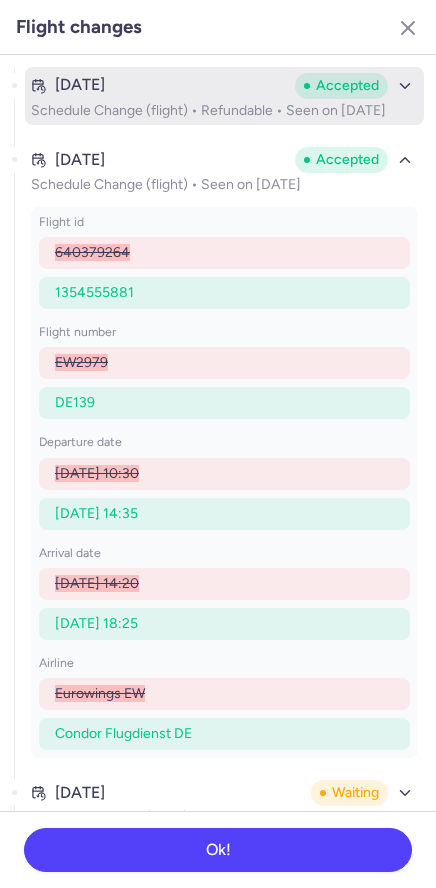 click on "Schedule Change (flight) • Refundable • Seen on May 25, 2025" at bounding box center (224, 111) 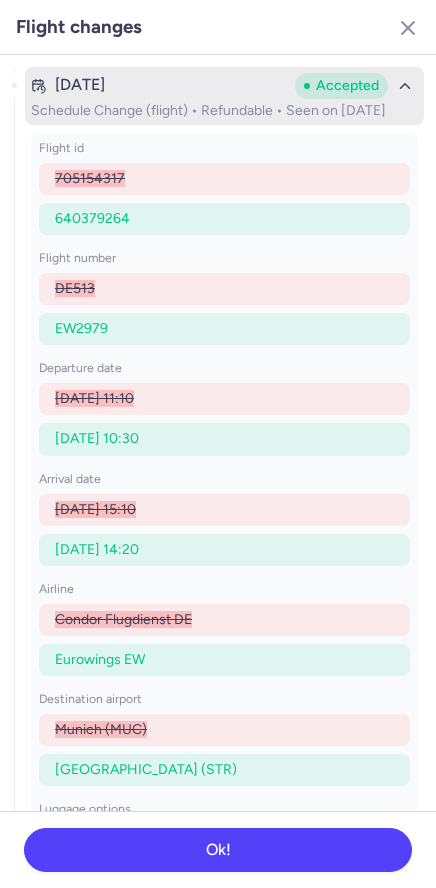 click on "Schedule Change (flight) • Refundable • Seen on May 25, 2025" at bounding box center [224, 111] 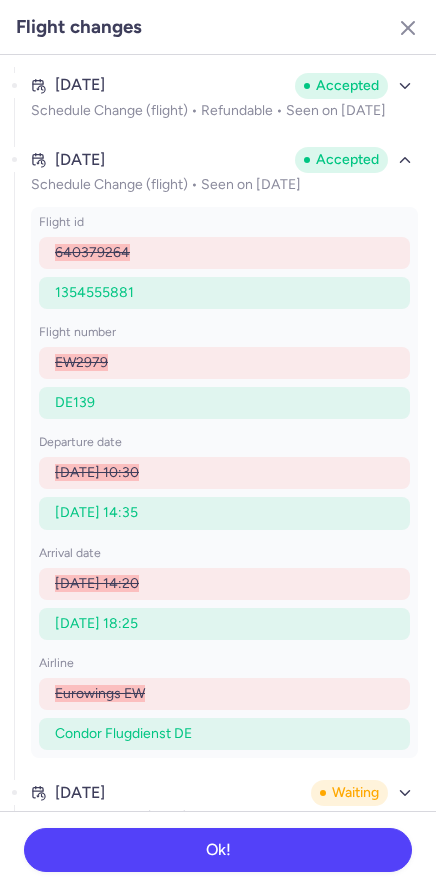 click on "May 23, 2025 Accepted Schedule Change (flight) • Refundable • Seen on May 25, 2025 Jul 22, 2025 Accepted Schedule Change (flight) •  Seen on Jul 23, 2025 flight id 640379264 1354555881 flight number EW2979 DE139 departure date 2025 Nov 09, 10:30 2025 Nov 09, 14:35 arrival date 2025 Nov 09, 14:20 2025 Nov 09, 18:25 airline Eurowings EW Condor Flugdienst DE Jul 23, 2025 Waiting Schedule Change (flight) • Refundable • Not seen yet" 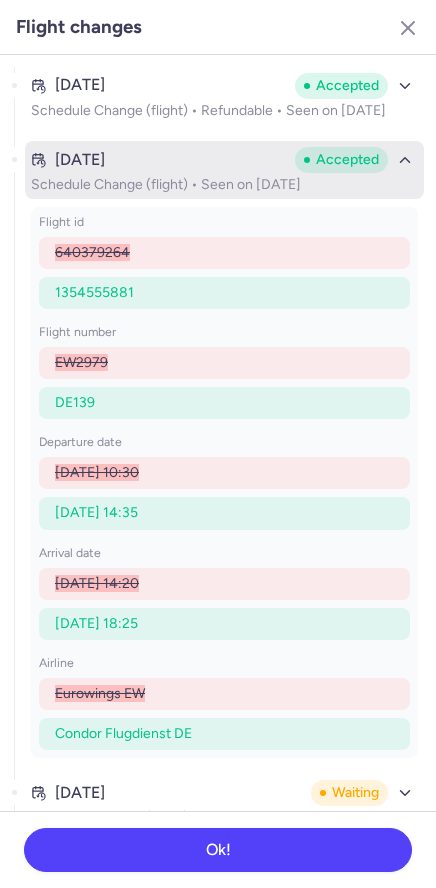 click on "Jul 22, 2025" at bounding box center (159, 160) 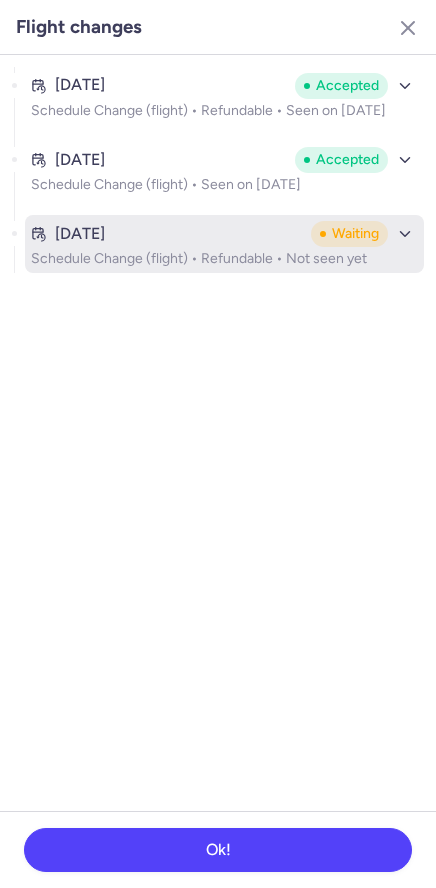 click on "Jul 23, 2025 Waiting Schedule Change (flight) • Refundable • Not seen yet" at bounding box center [224, 244] 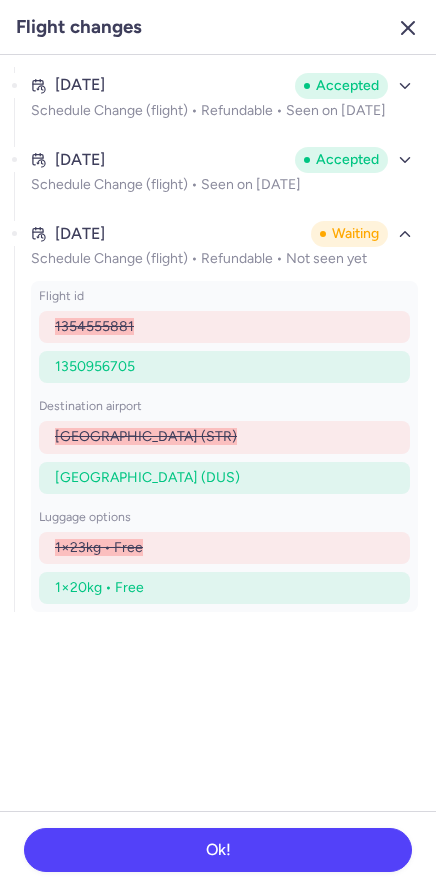 click 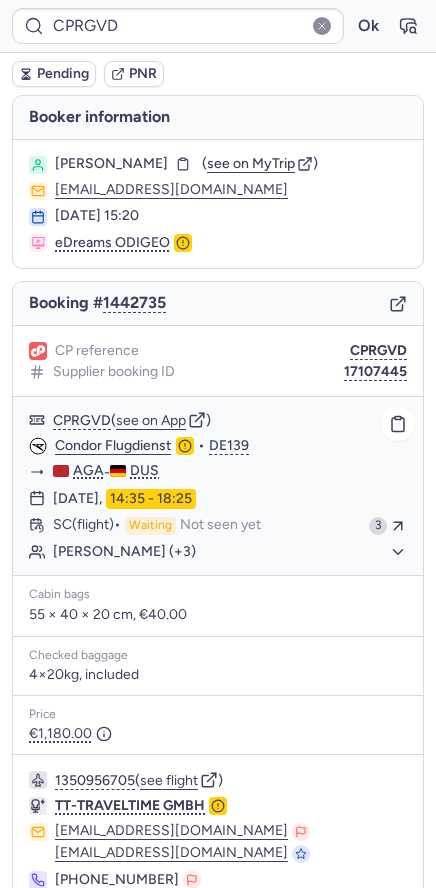 scroll, scrollTop: 109, scrollLeft: 0, axis: vertical 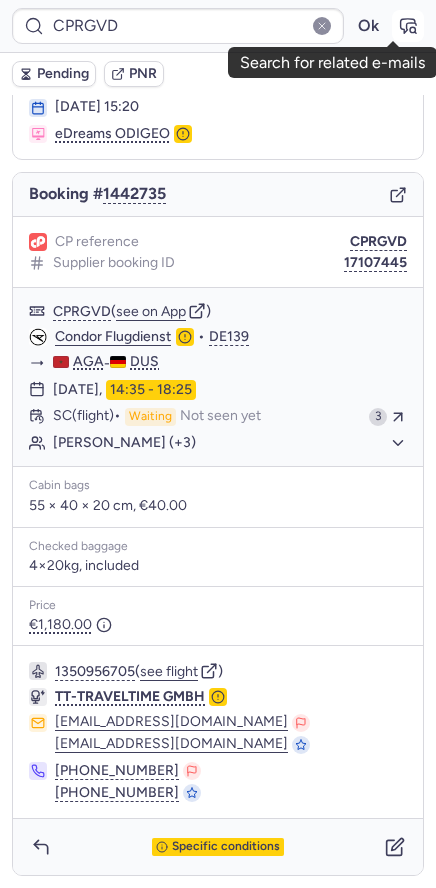 click 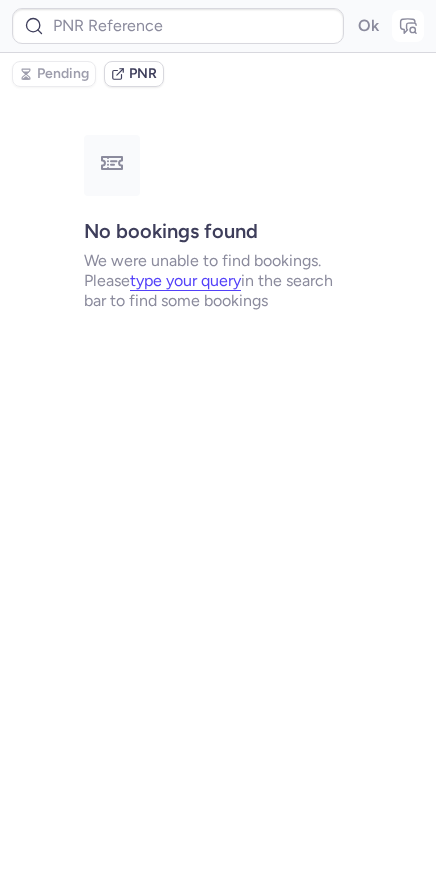 scroll, scrollTop: 0, scrollLeft: 0, axis: both 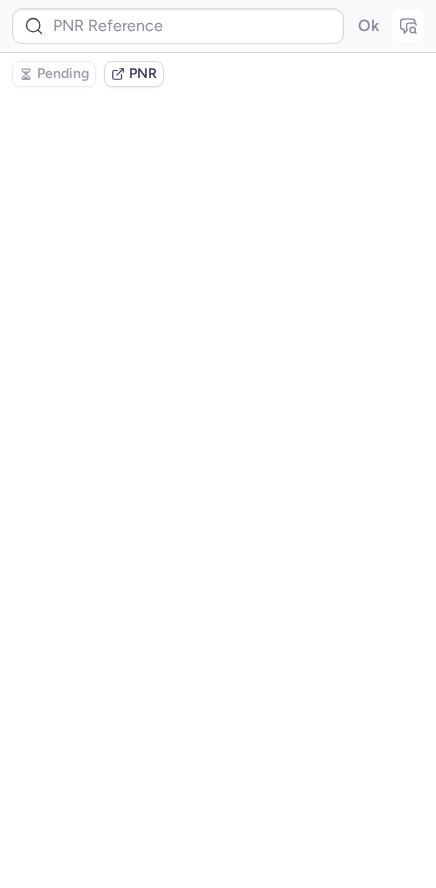 type on "CPRGVD" 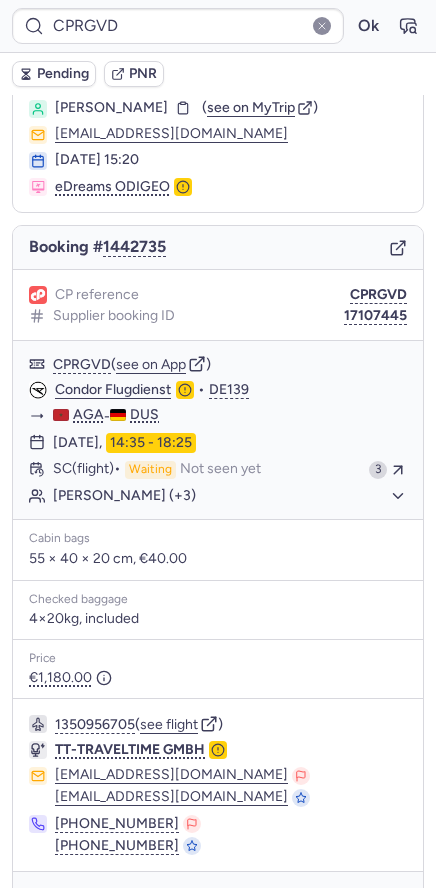 scroll, scrollTop: 109, scrollLeft: 0, axis: vertical 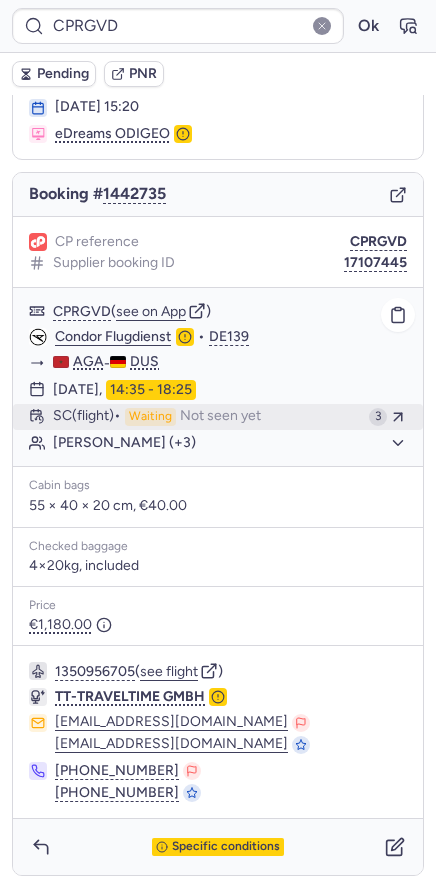 click on "Not seen yet" at bounding box center [220, 417] 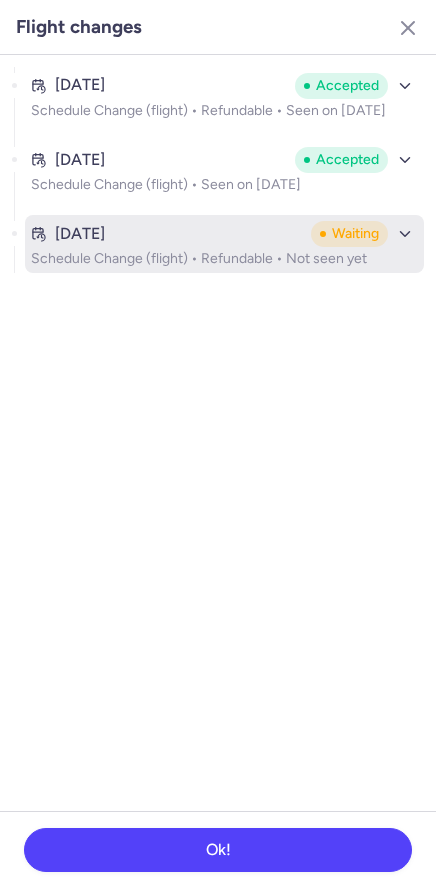 click on "Jul 23, 2025 Waiting" at bounding box center (224, 234) 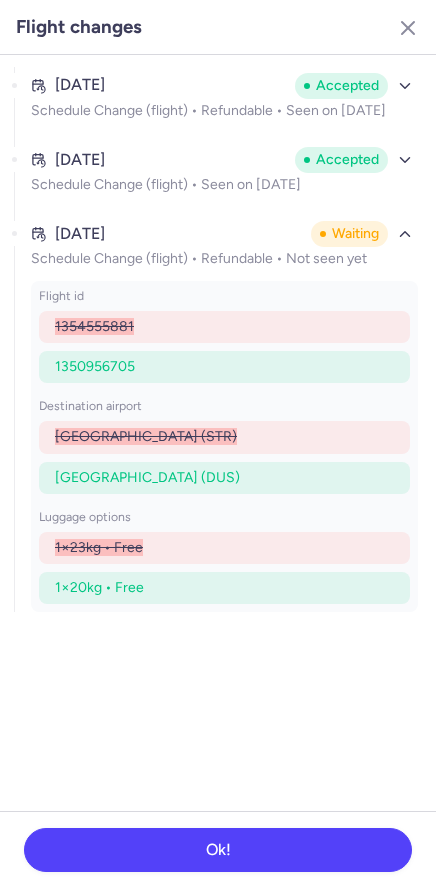 type 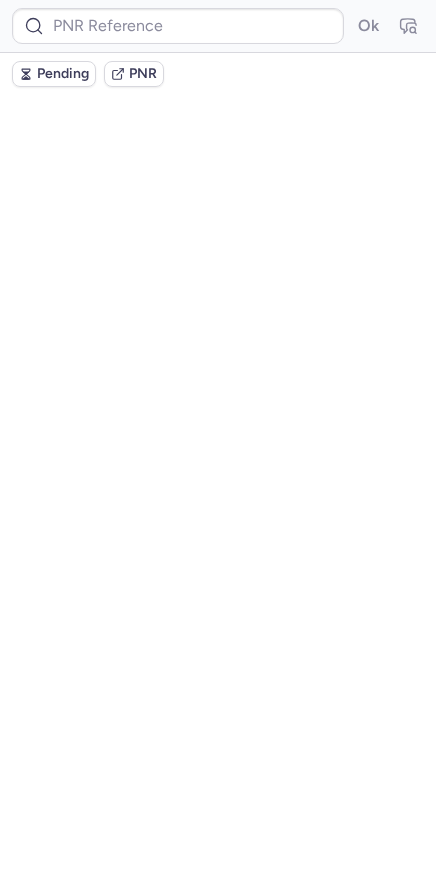 scroll, scrollTop: 0, scrollLeft: 0, axis: both 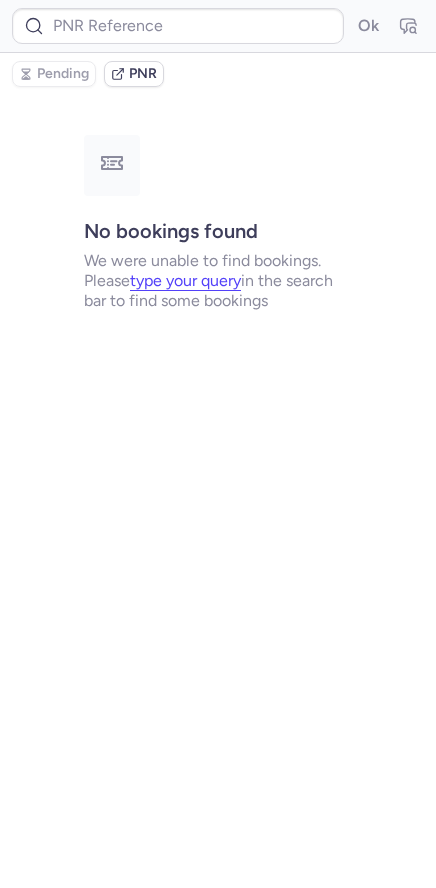type on "CPRGVD" 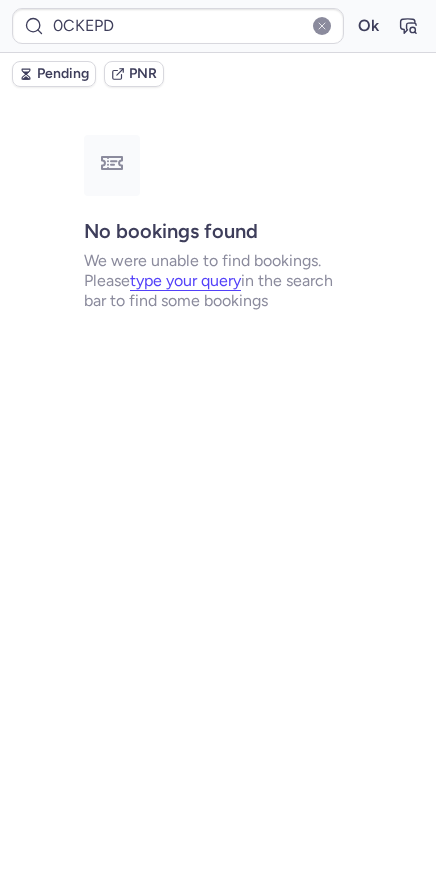 type on "CP9PN6" 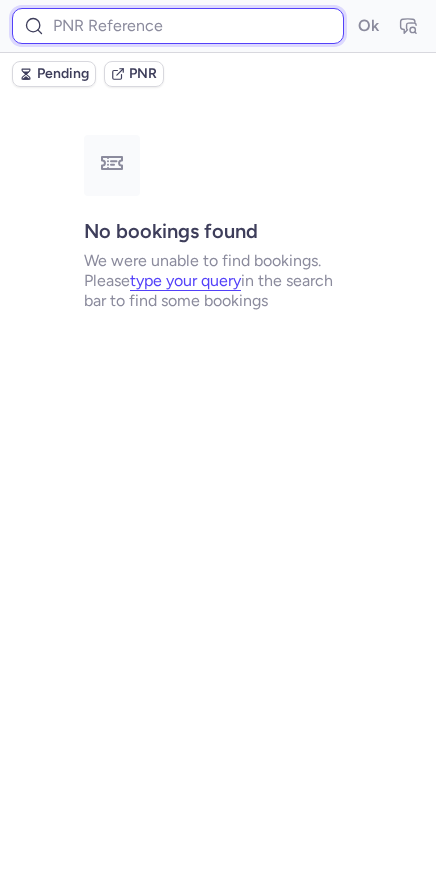 click at bounding box center [178, 26] 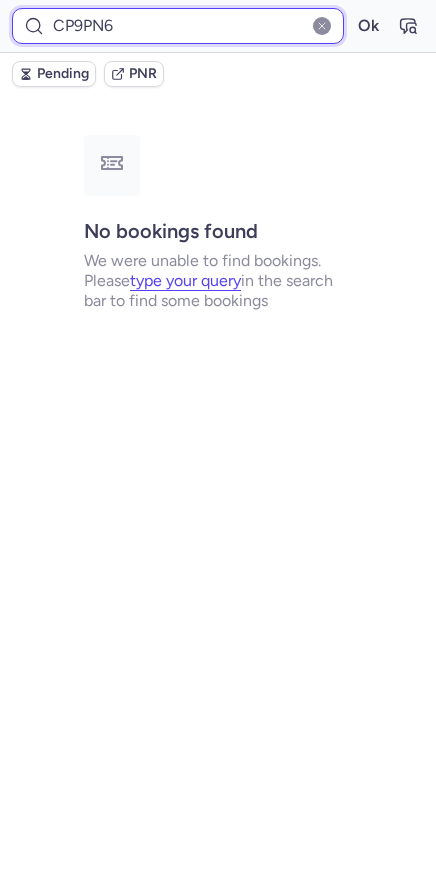 type on "CP9PN6" 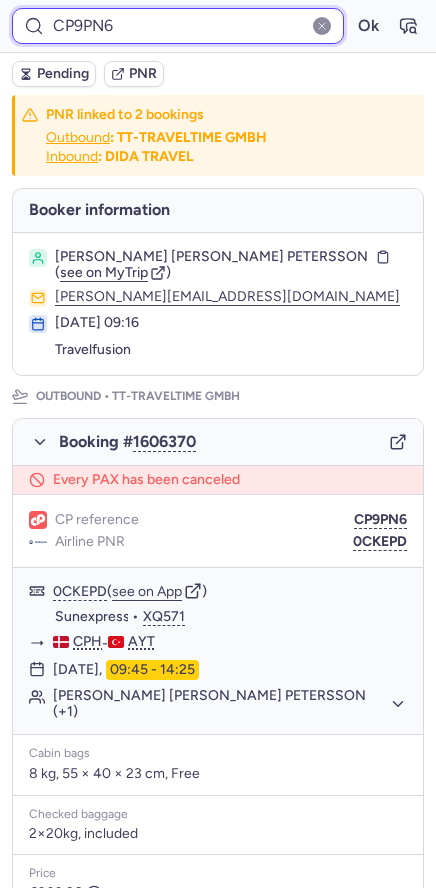 scroll, scrollTop: 941, scrollLeft: 0, axis: vertical 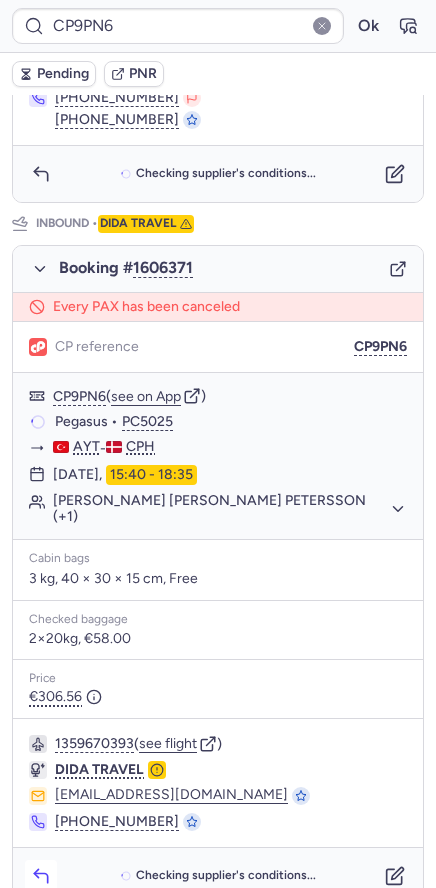 click 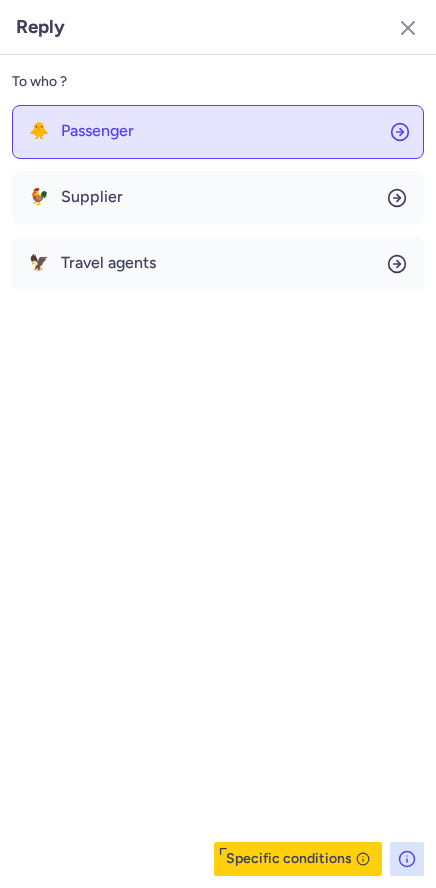 click on "Passenger" at bounding box center [97, 131] 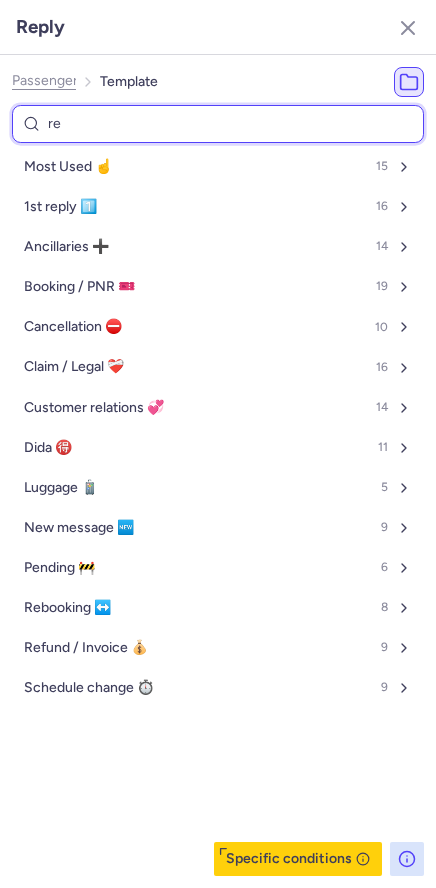 type on "ref" 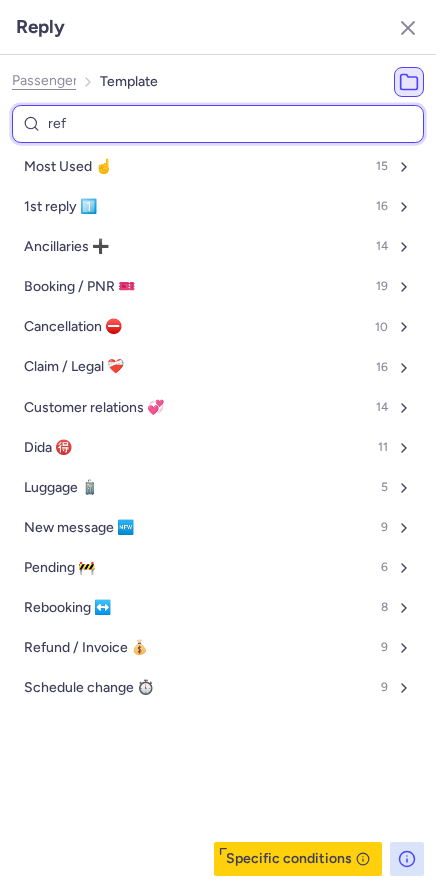 select on "en" 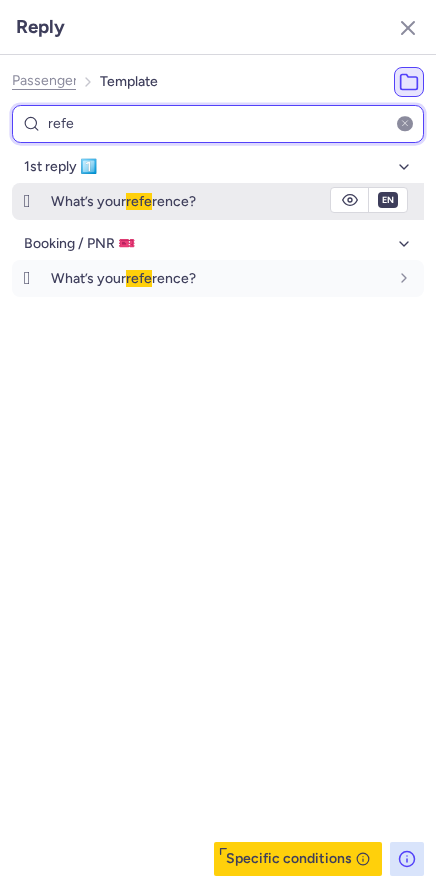 type on "refe" 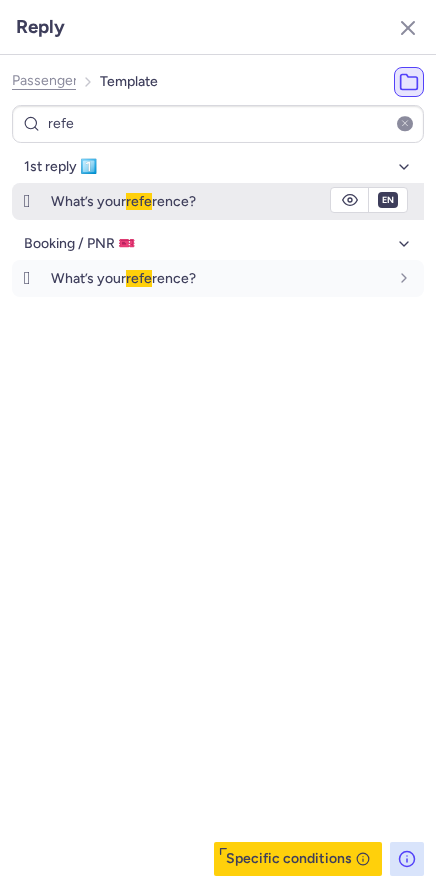 click on "What’s your  refe rence?" at bounding box center [219, 201] 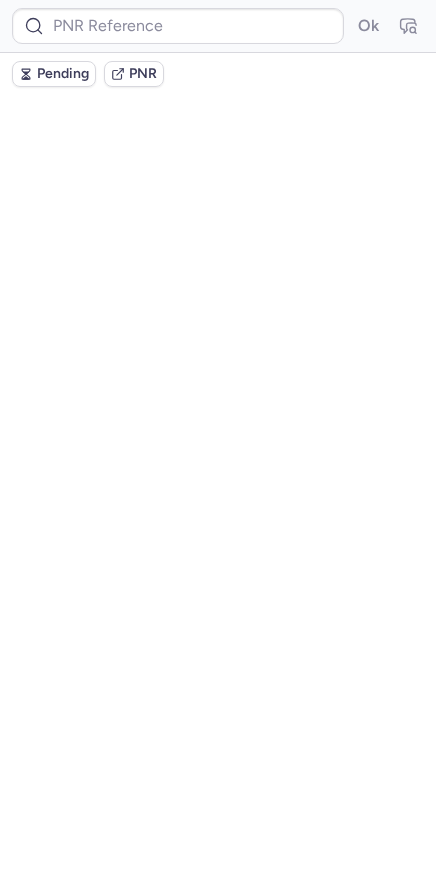 scroll, scrollTop: 0, scrollLeft: 0, axis: both 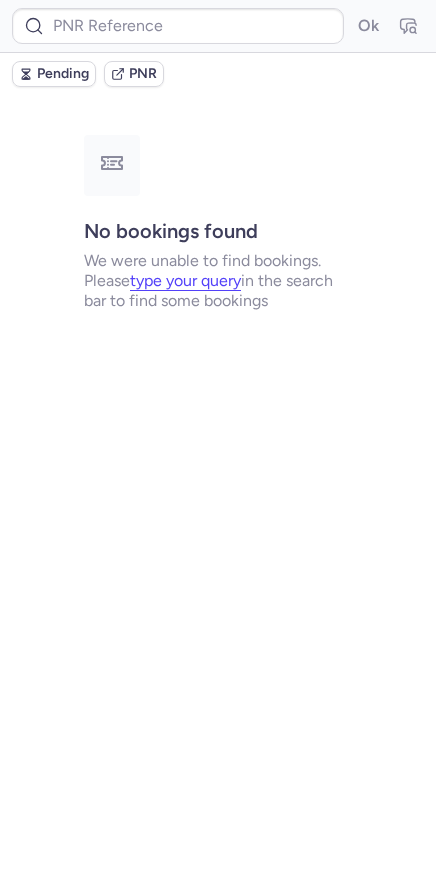 type on "CP2R9G" 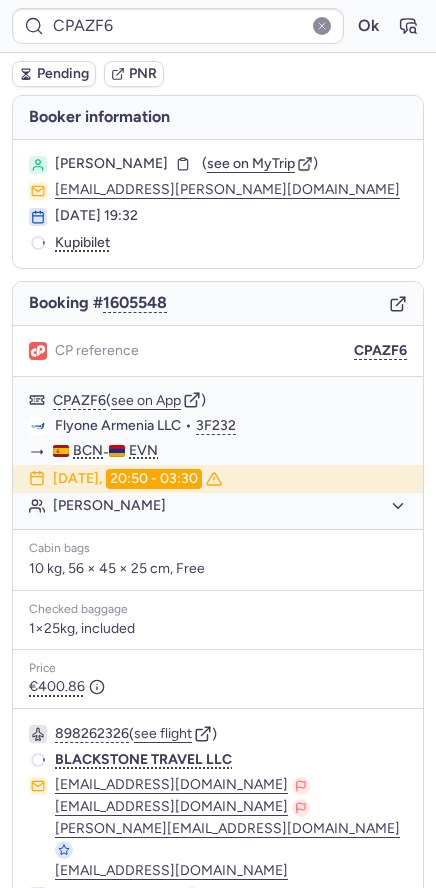 scroll, scrollTop: 127, scrollLeft: 0, axis: vertical 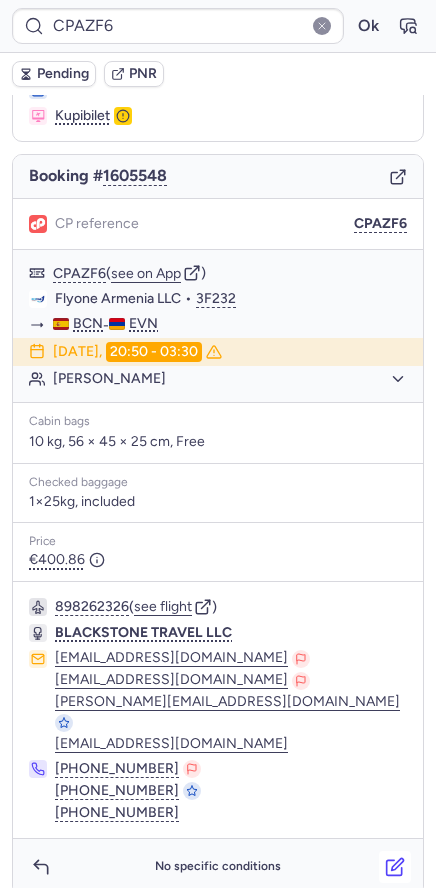 click 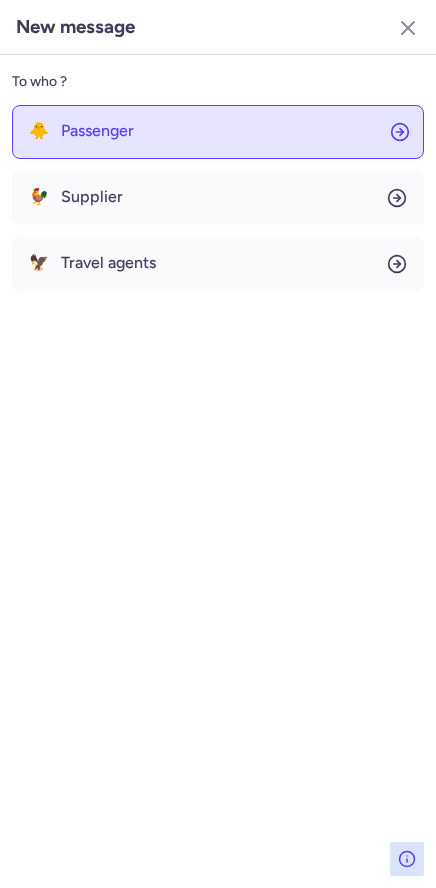 click on "Passenger" at bounding box center (97, 131) 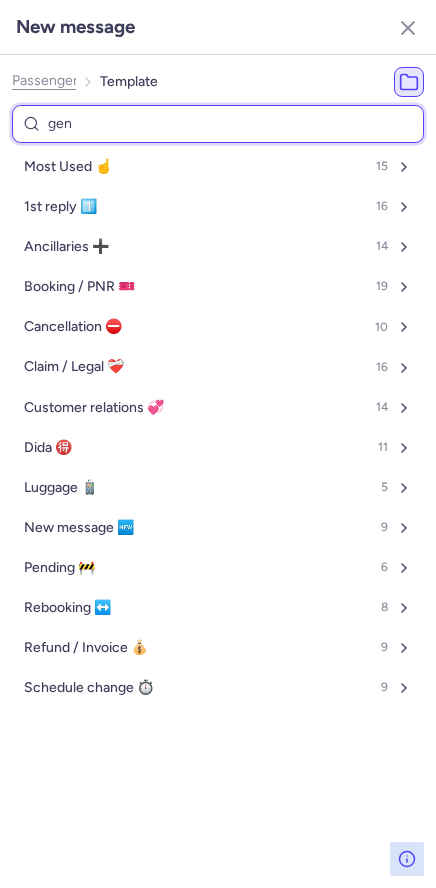 type on "gene" 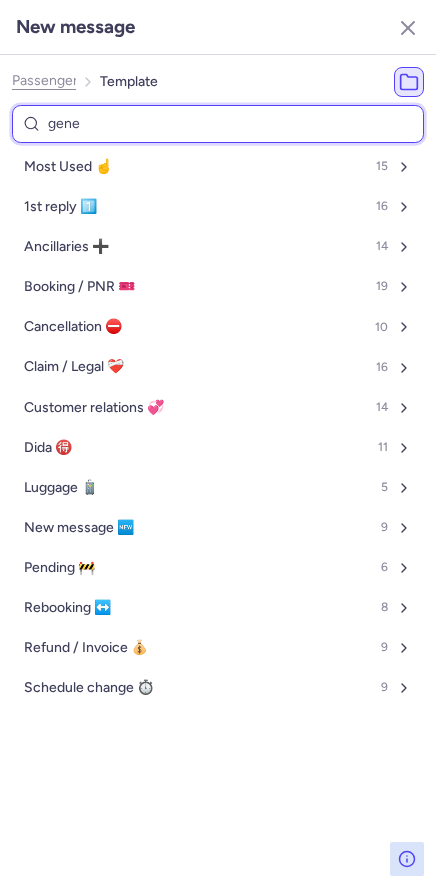 select on "en" 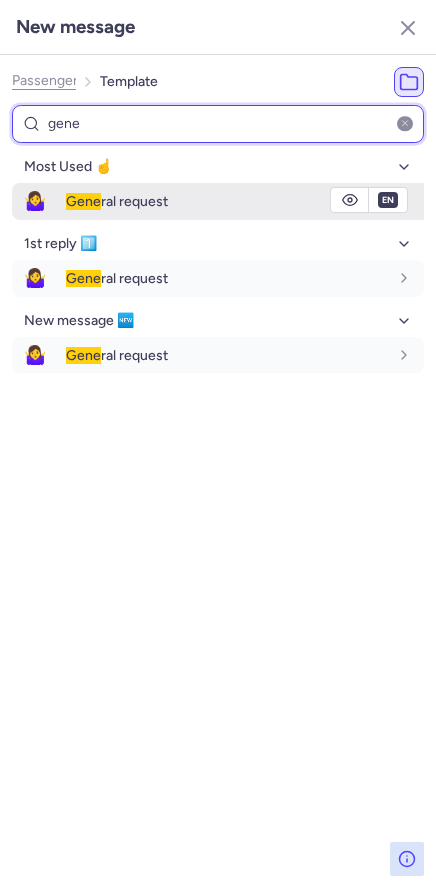 type on "gene" 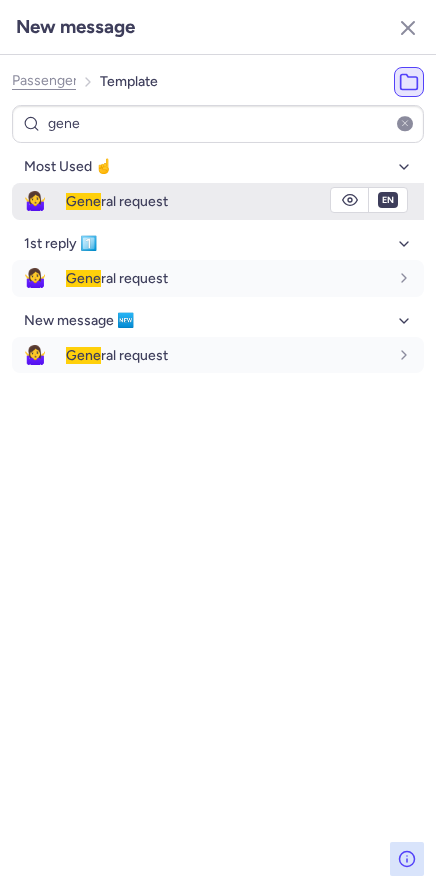click on "Gene ral request" at bounding box center [117, 201] 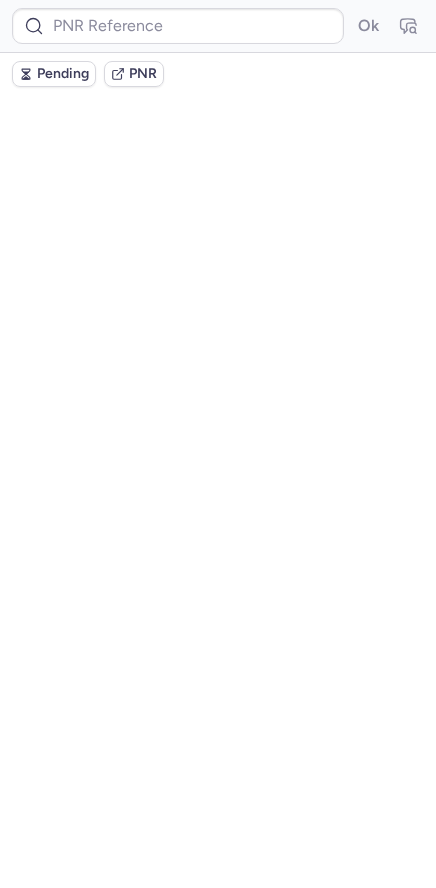 scroll, scrollTop: 0, scrollLeft: 0, axis: both 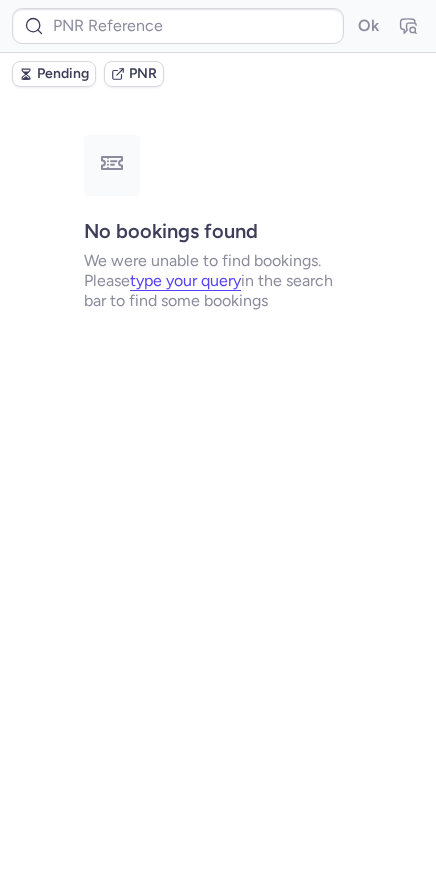type on "CPAZF6" 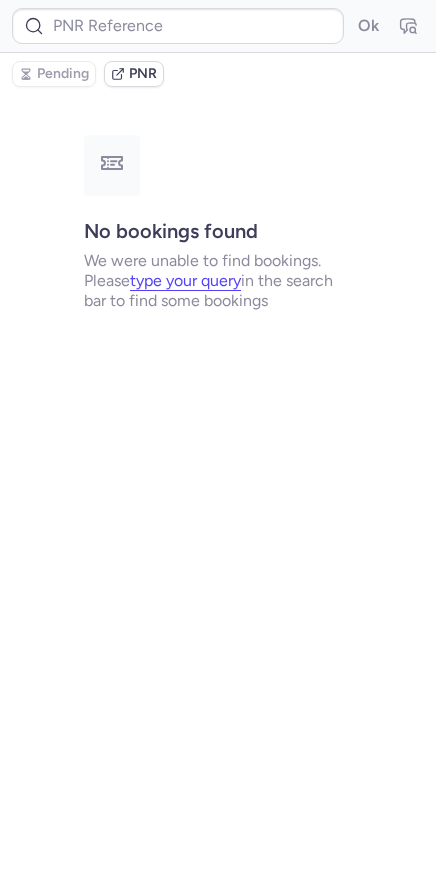 type on "CPPQWP" 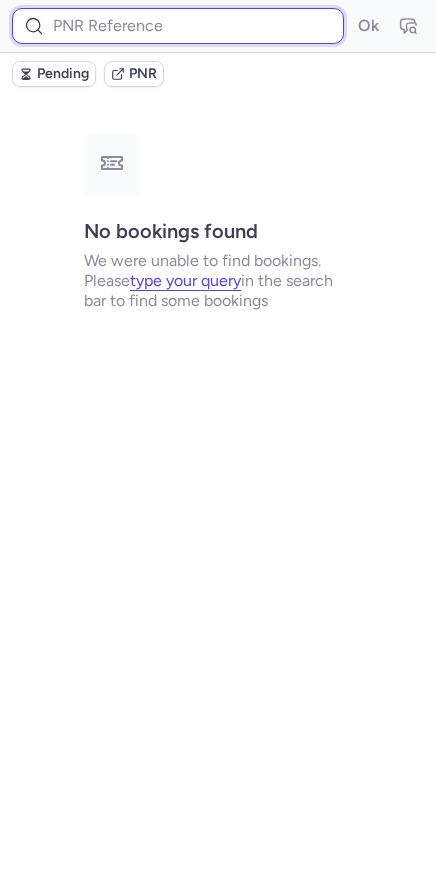 click at bounding box center (178, 26) 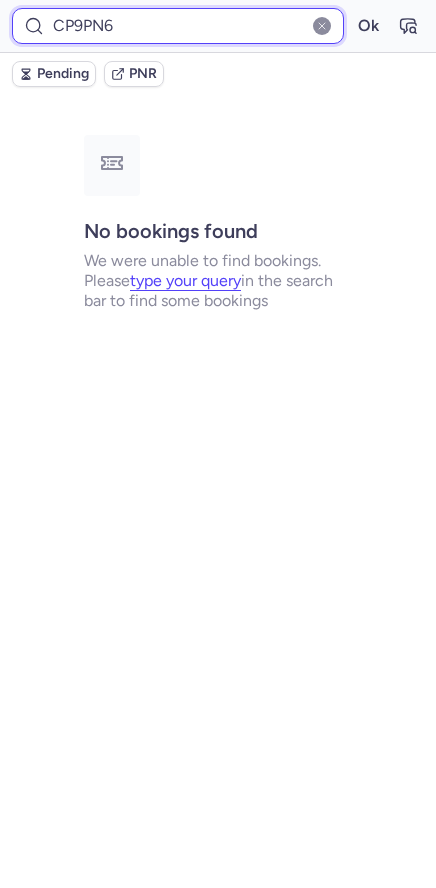 type on "CP9PN6" 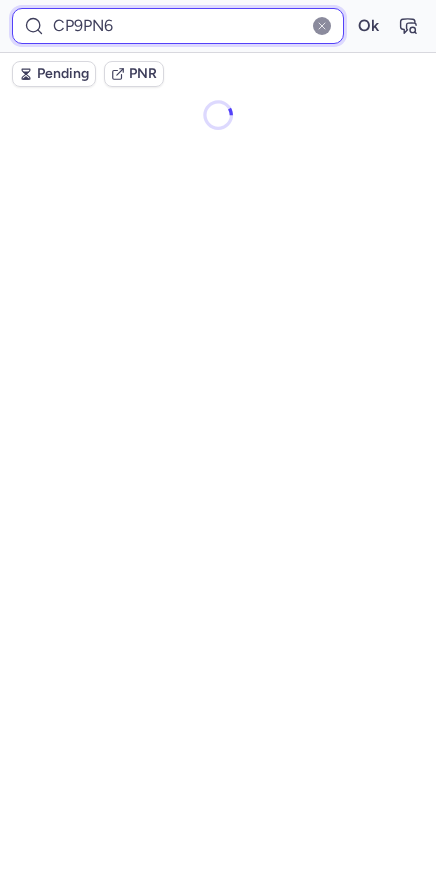 type 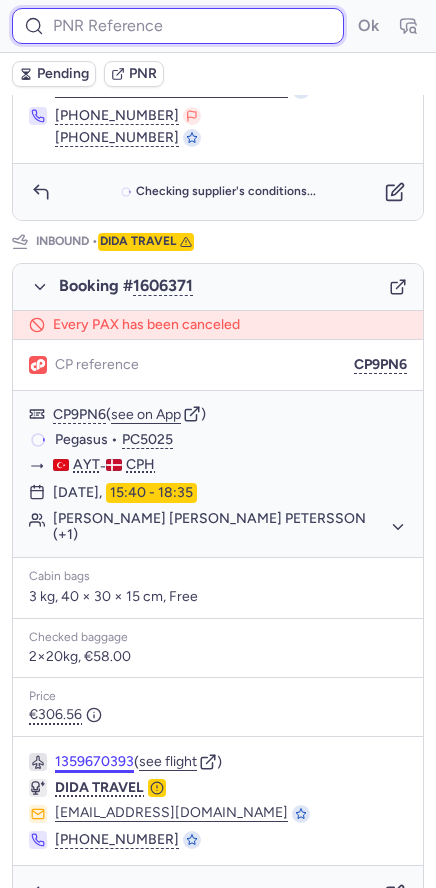scroll, scrollTop: 941, scrollLeft: 0, axis: vertical 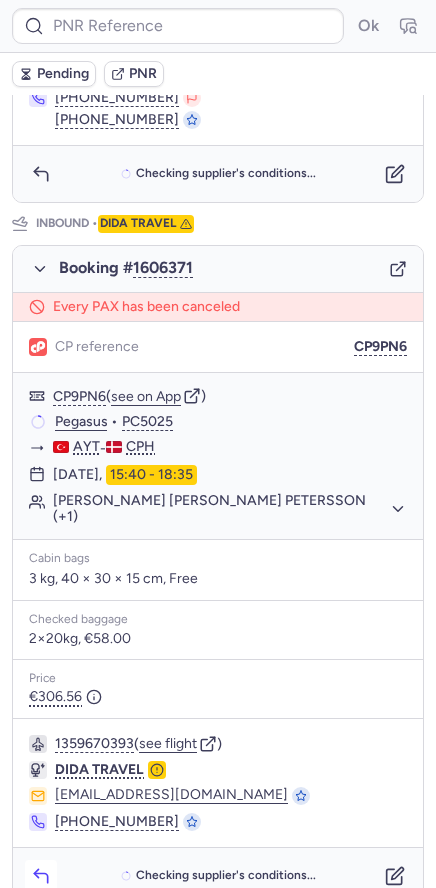 click 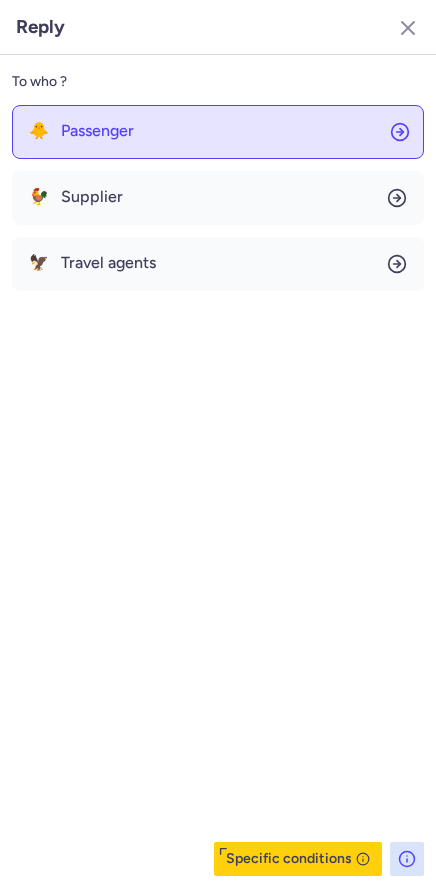 click on "🐥 Passenger" 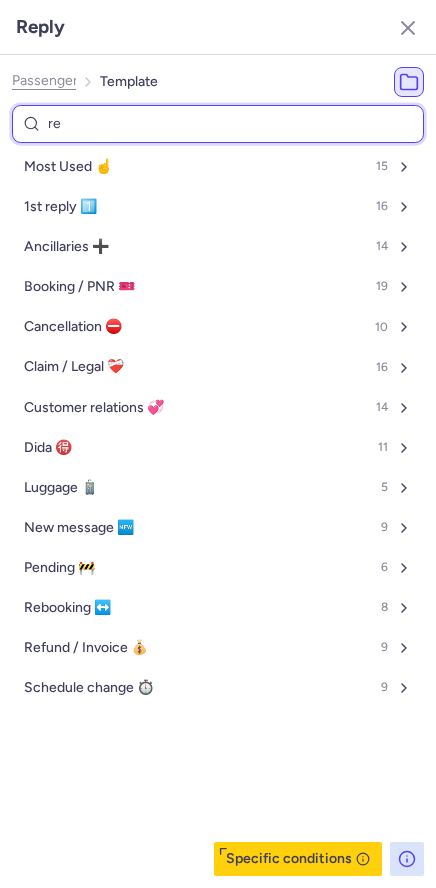 type on "ref" 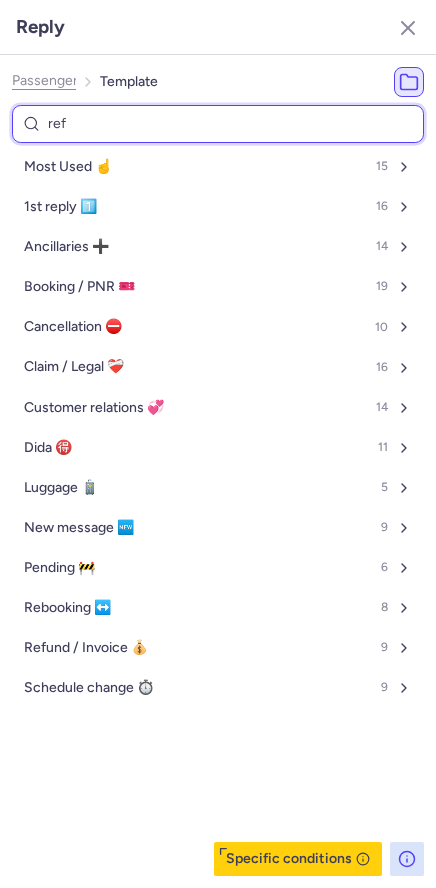 select on "en" 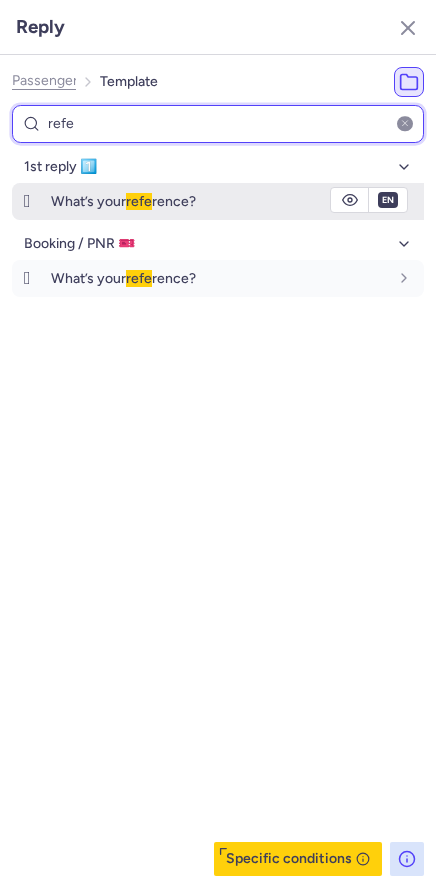 type on "refe" 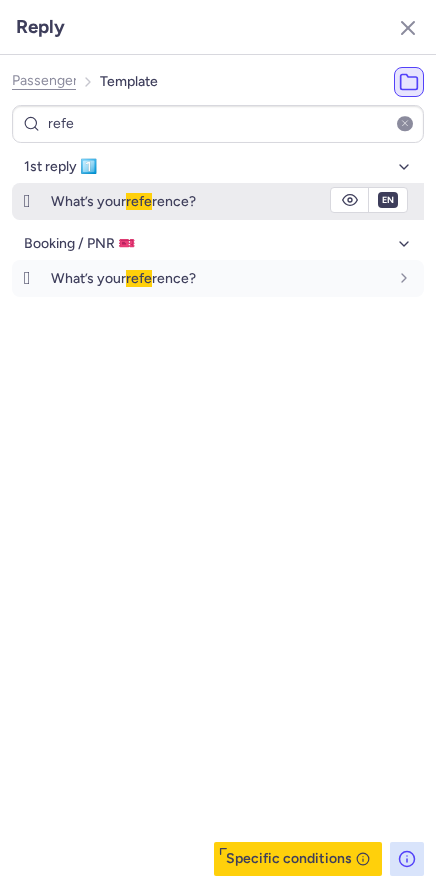 click on "refe" at bounding box center [139, 201] 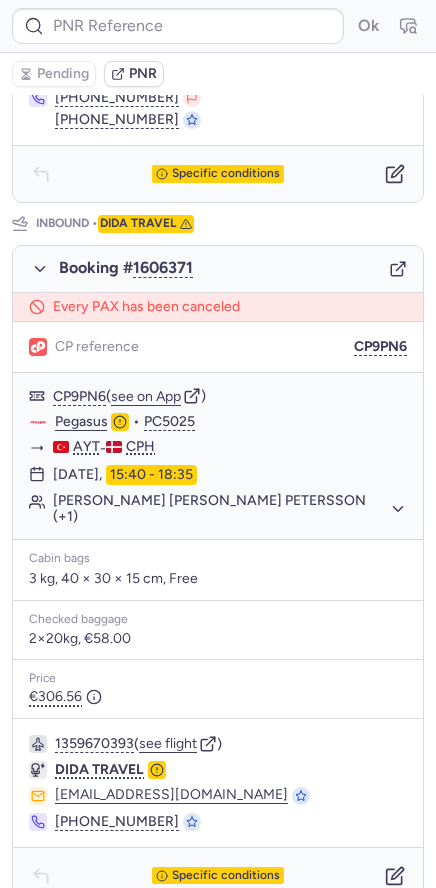 type on "CP9QGX" 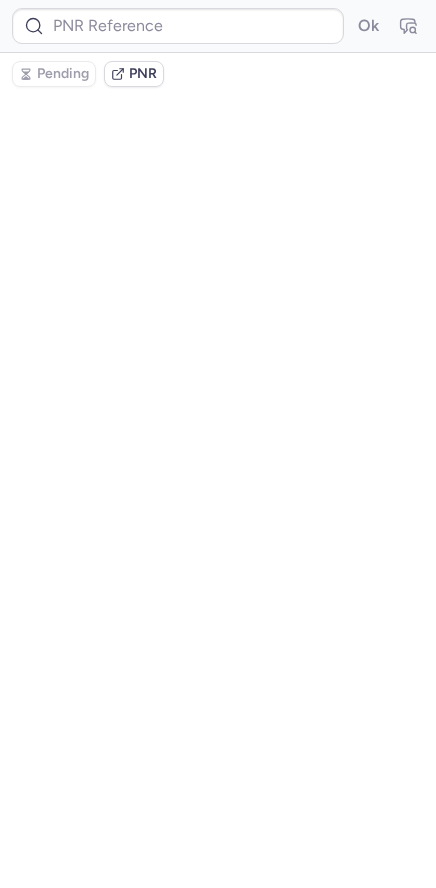 scroll, scrollTop: 0, scrollLeft: 0, axis: both 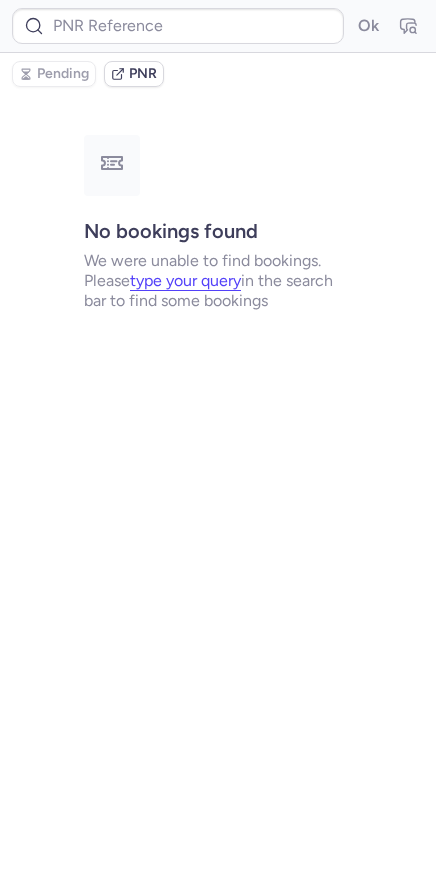 type on "CPEG2J" 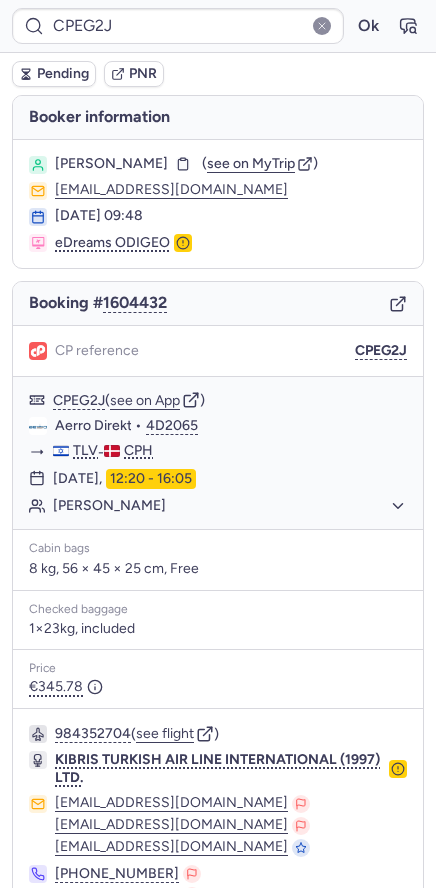 scroll, scrollTop: 125, scrollLeft: 0, axis: vertical 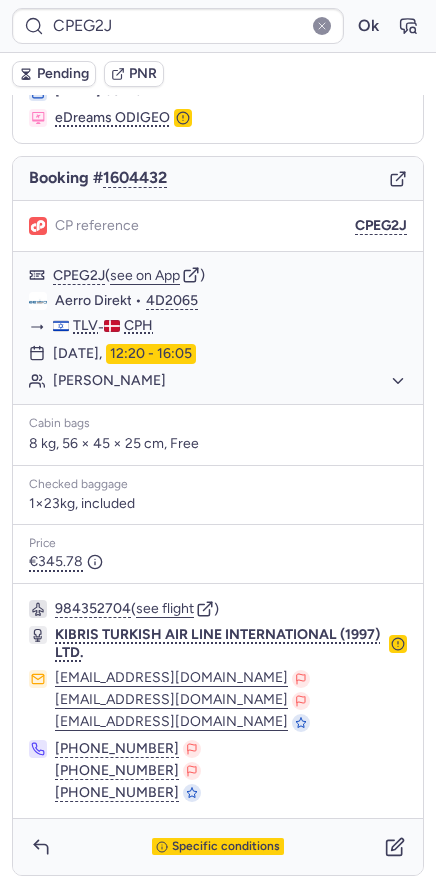 click on "Specific conditions" at bounding box center (218, 847) 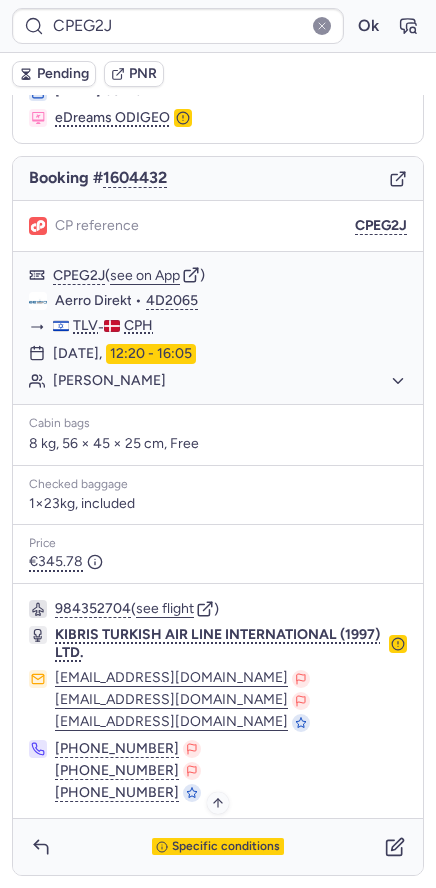 click on "Specific conditions" at bounding box center [226, 847] 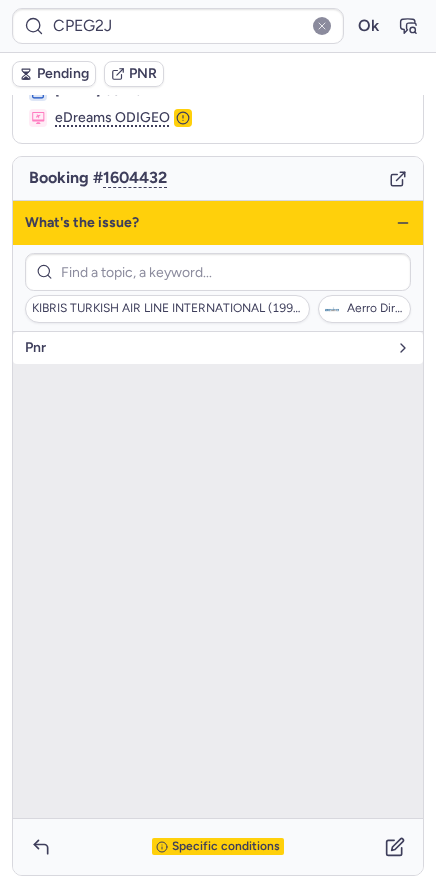 click on "pnr" at bounding box center [206, 348] 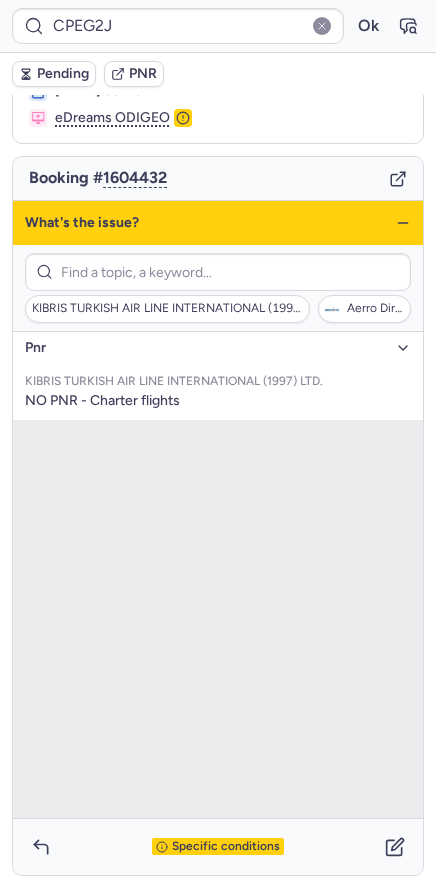 click 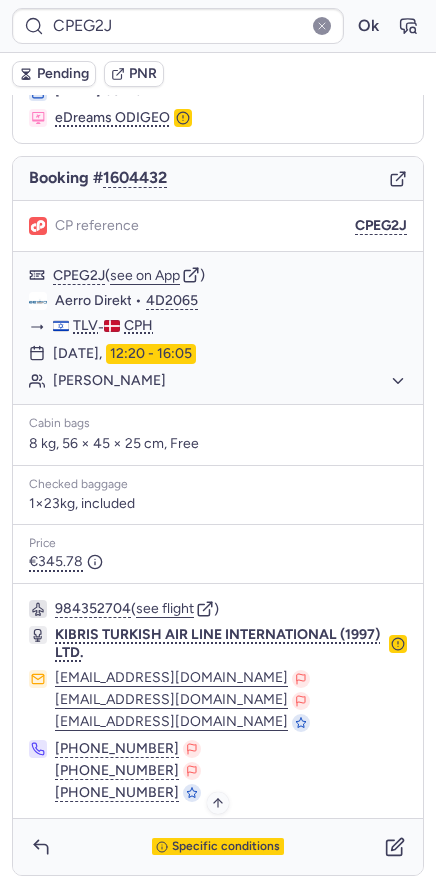 click on "Specific conditions" at bounding box center [226, 847] 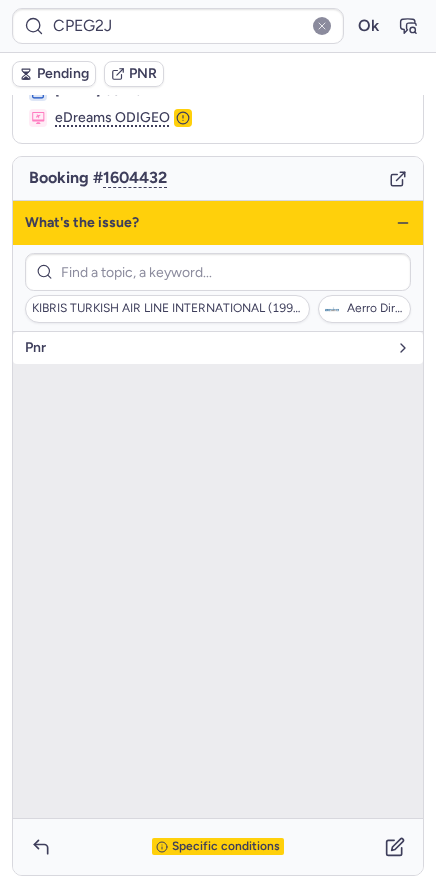 click on "pnr" at bounding box center (206, 348) 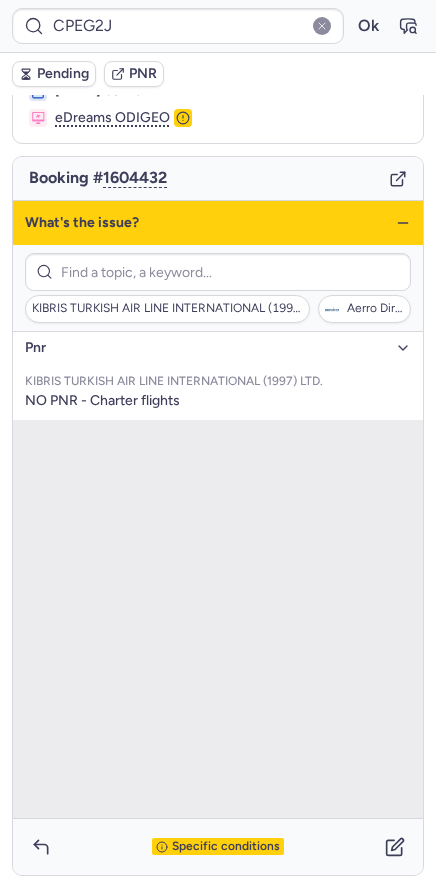 click 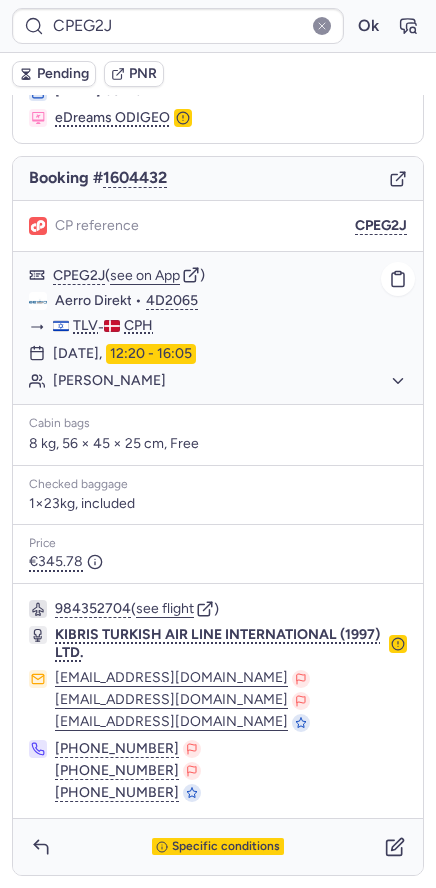 click on "Aerro Direkt" 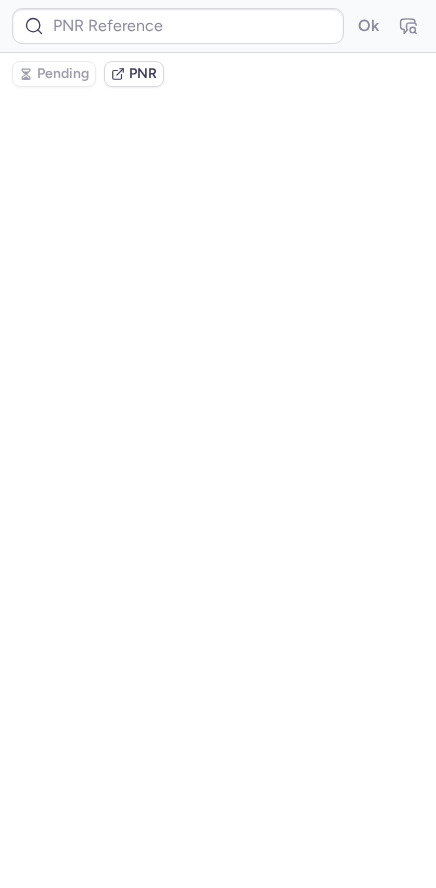 scroll, scrollTop: 0, scrollLeft: 0, axis: both 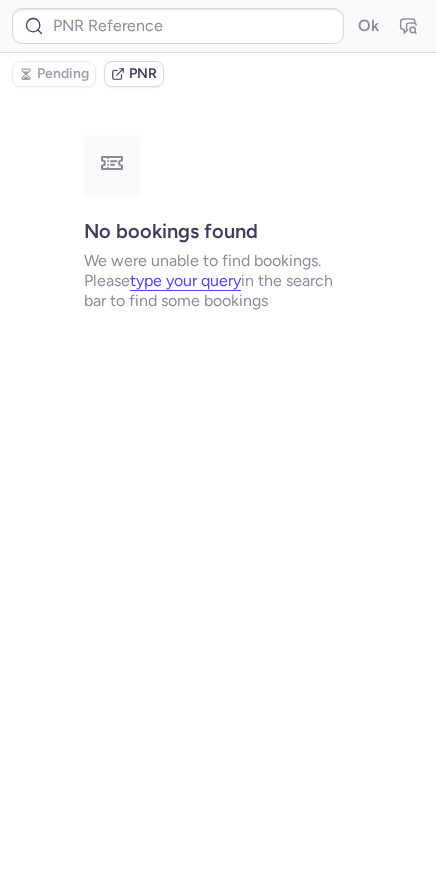 type on "CPEG2J" 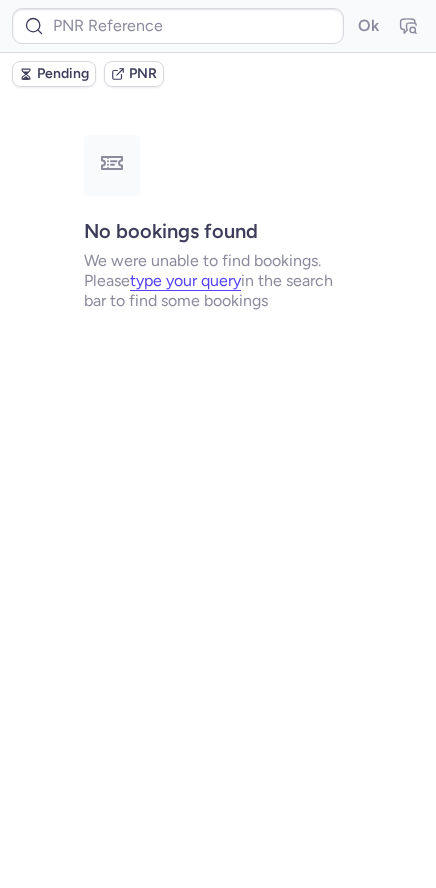 type on "CPEG2J" 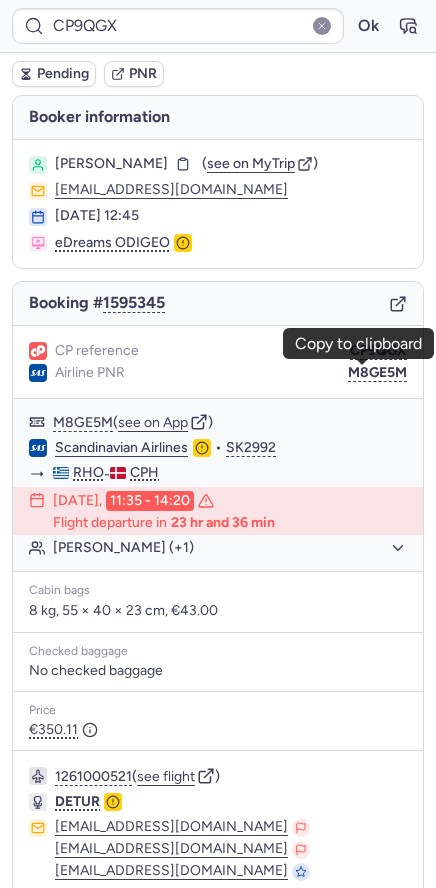 drag, startPoint x: 336, startPoint y: 373, endPoint x: 193, endPoint y: 397, distance: 145 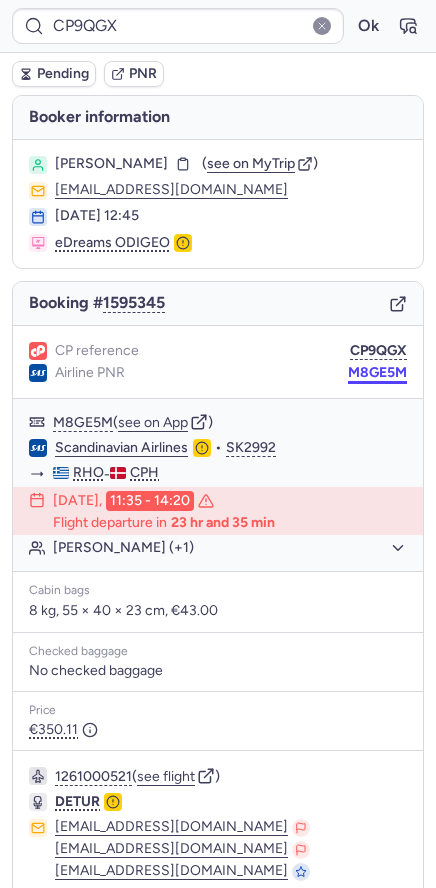 click on "M8GE5M" at bounding box center [377, 373] 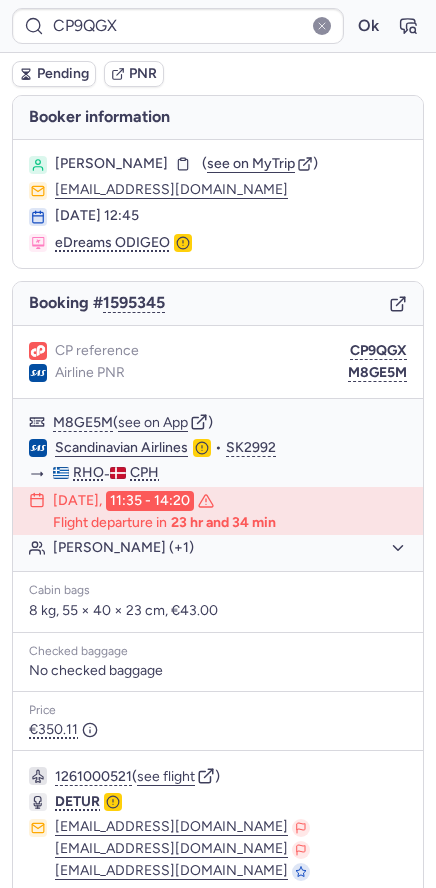 type on "CPEG2J" 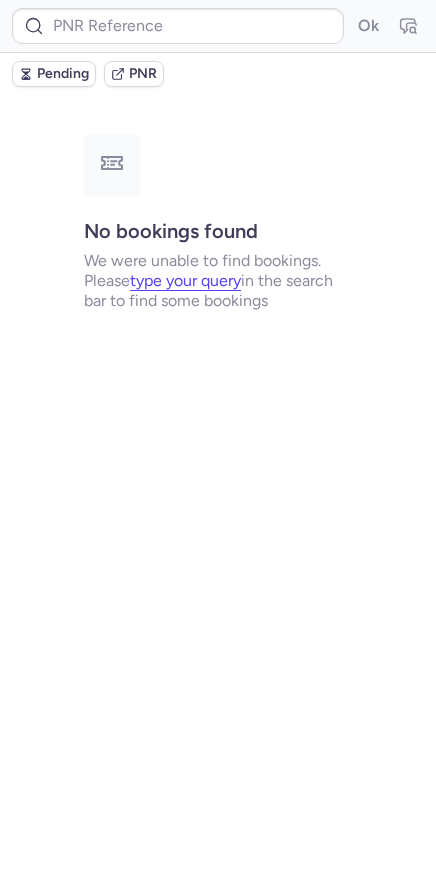 type on "19652711359389696" 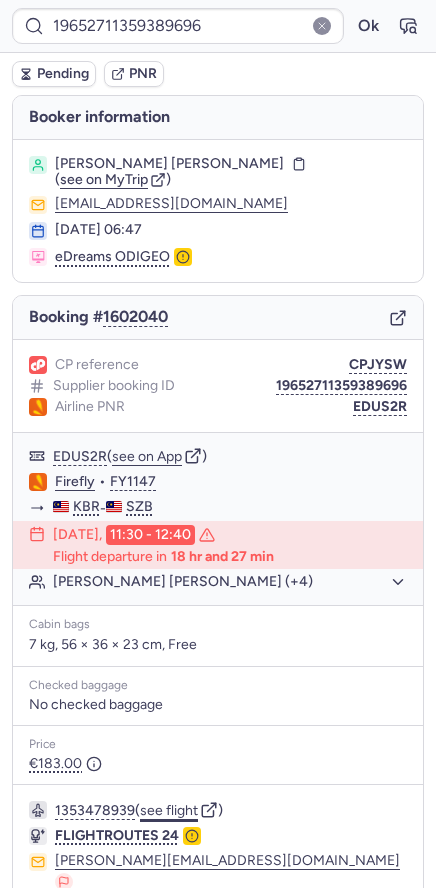 click on "see flight" 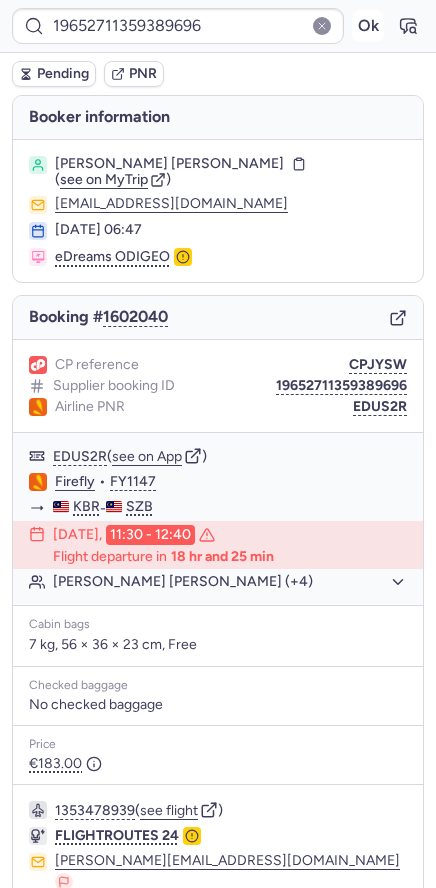 click on "Ok" at bounding box center (368, 26) 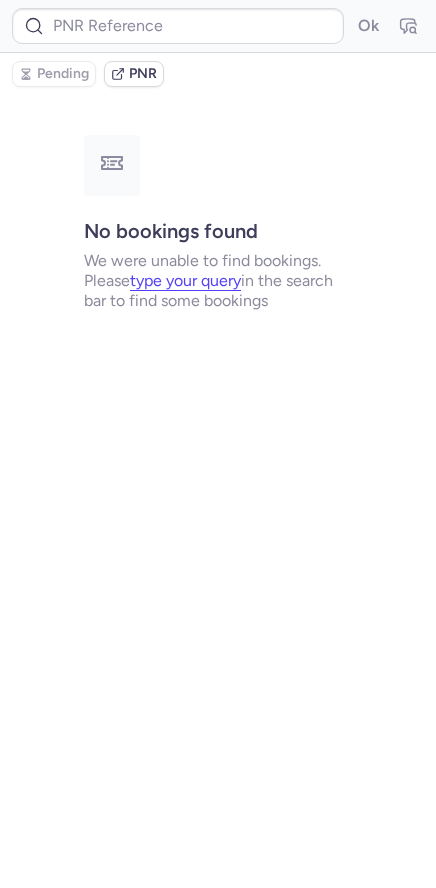type on "CP74IW" 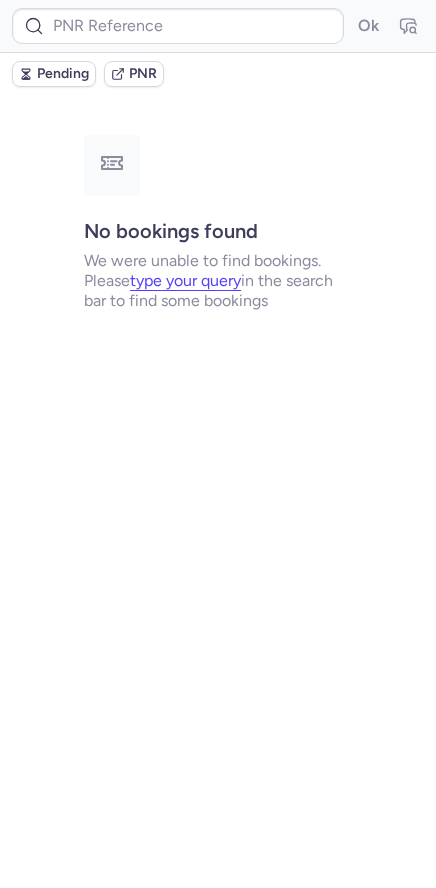 type on "CP9NBO" 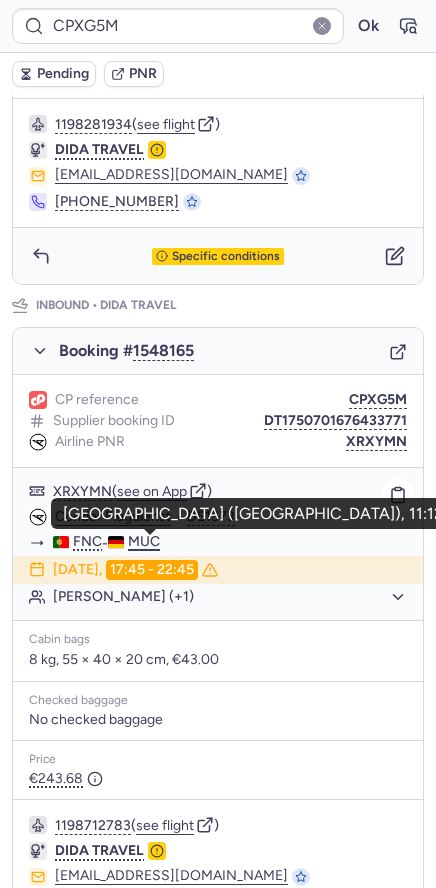 scroll, scrollTop: 887, scrollLeft: 0, axis: vertical 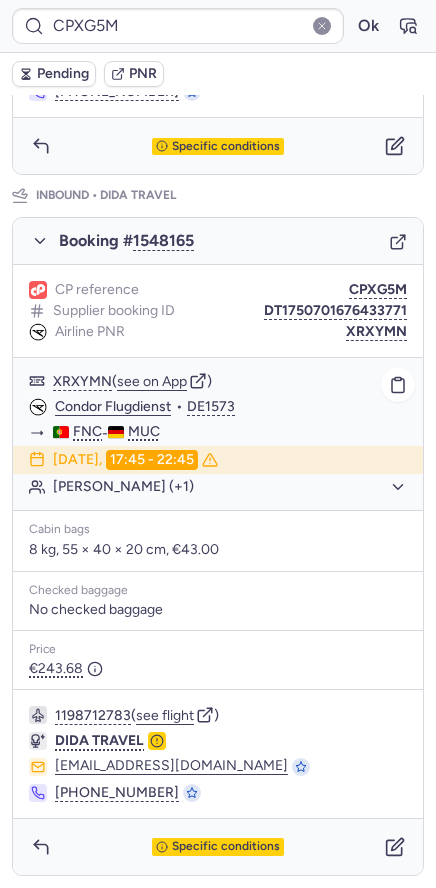 click on "[PERSON_NAME] (+1)" 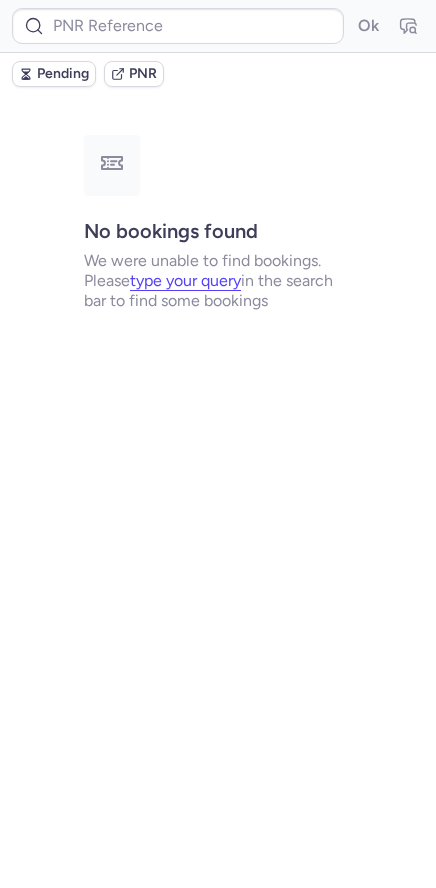 scroll, scrollTop: 0, scrollLeft: 0, axis: both 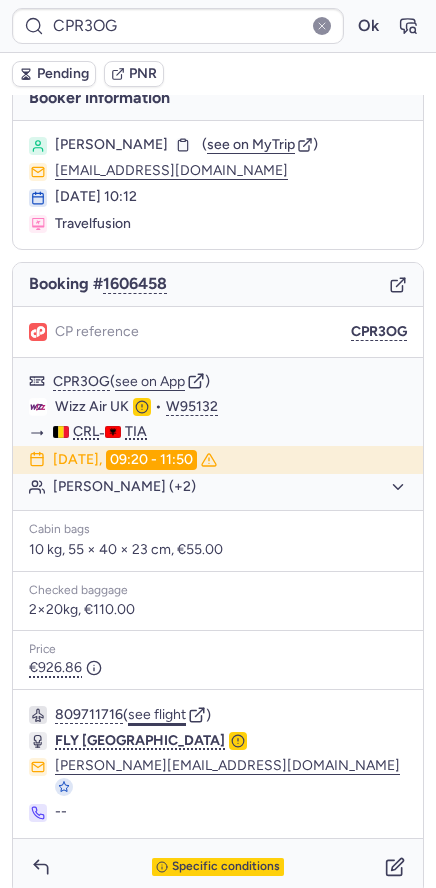 click on "see flight" 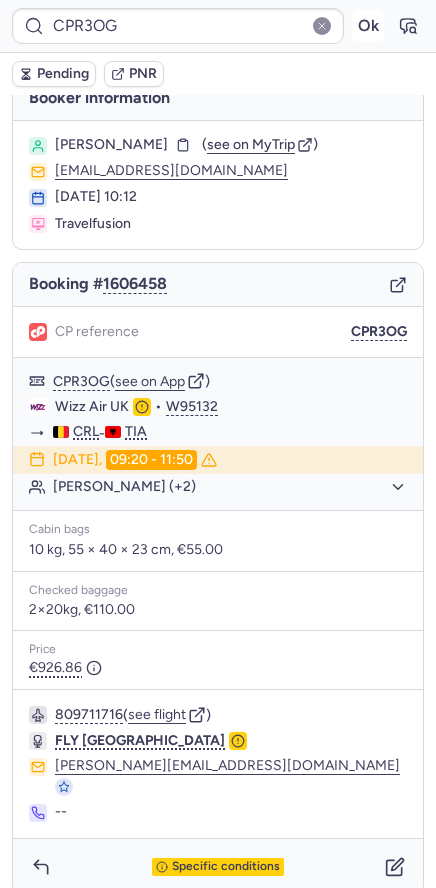 click on "Ok" at bounding box center (368, 26) 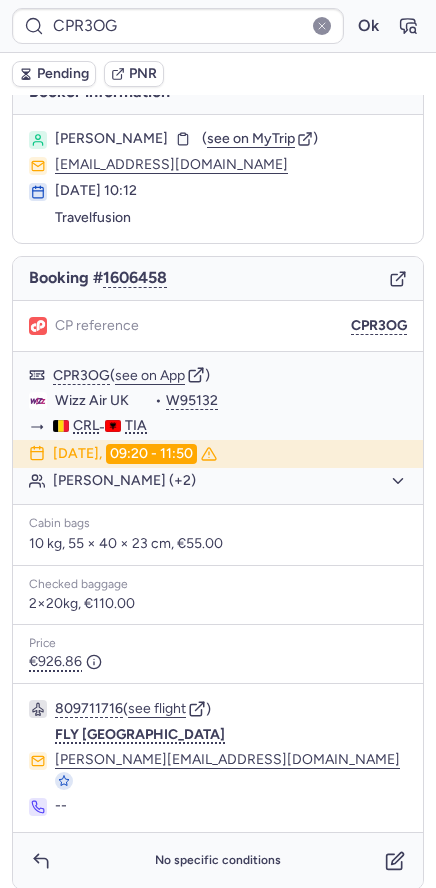 scroll, scrollTop: 19, scrollLeft: 0, axis: vertical 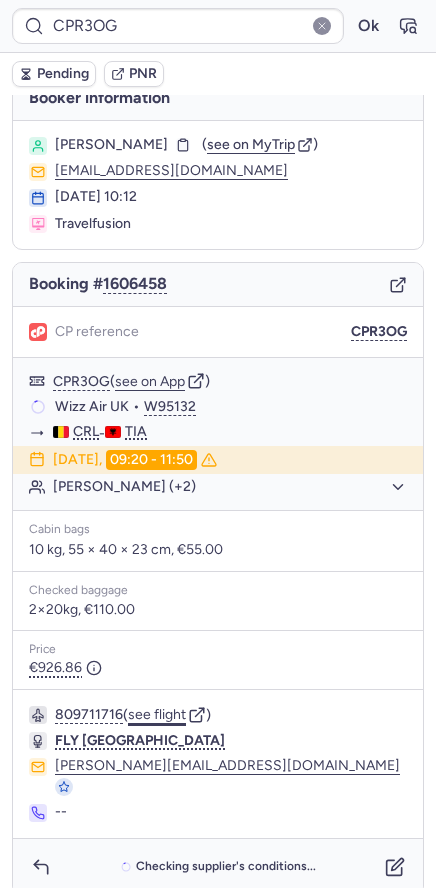 click on "see flight" 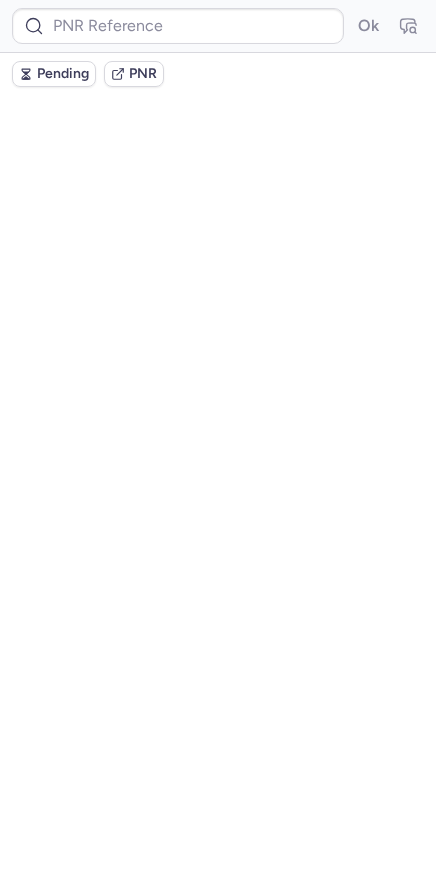 scroll, scrollTop: 0, scrollLeft: 0, axis: both 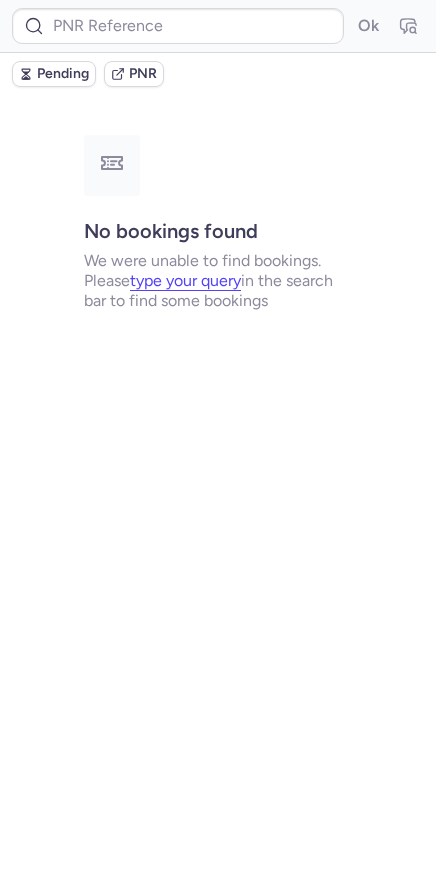 type on "CPXL5V" 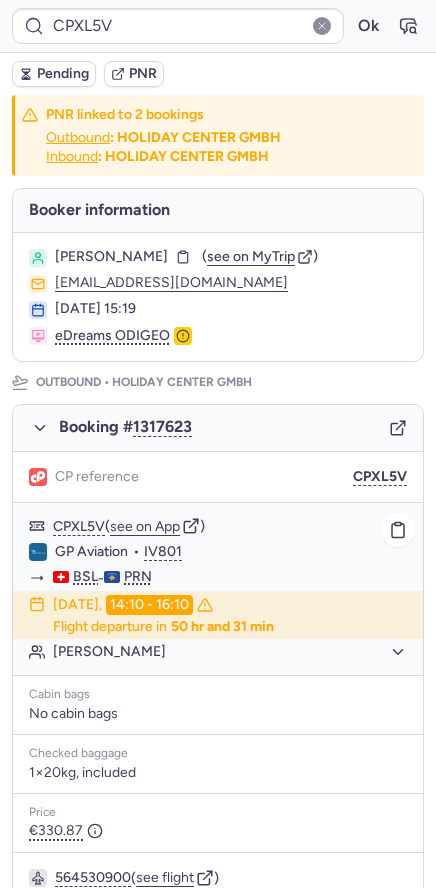 scroll, scrollTop: 777, scrollLeft: 0, axis: vertical 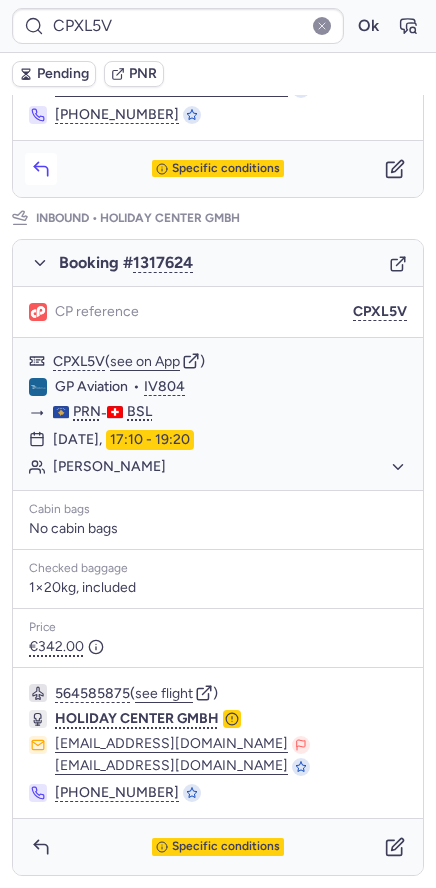 click at bounding box center (41, 169) 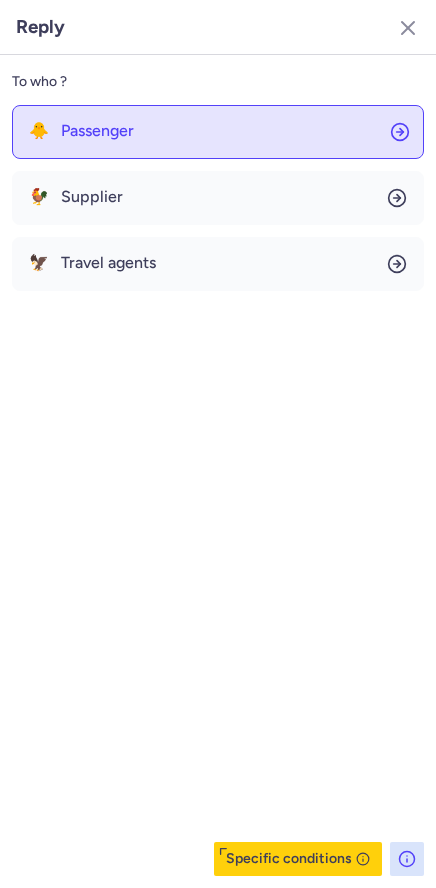 click on "Passenger" at bounding box center (97, 131) 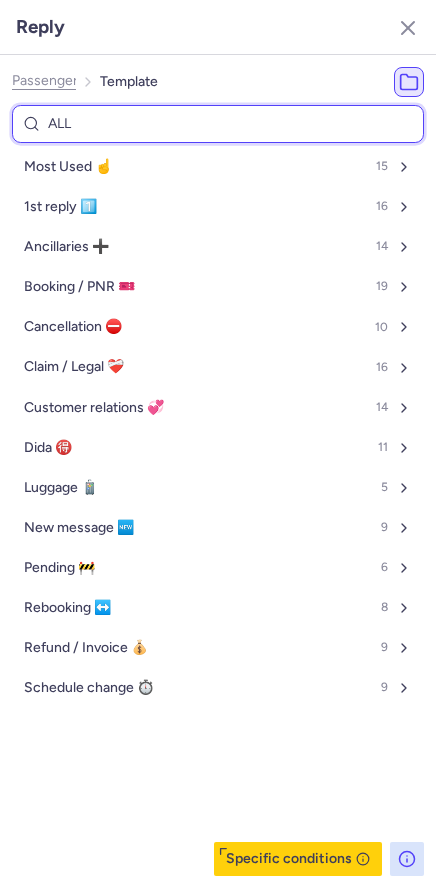 type on "ALLO" 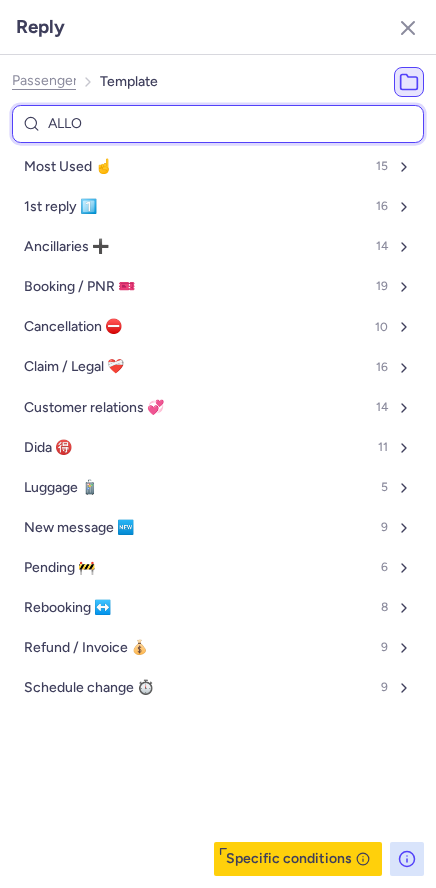 select on "en" 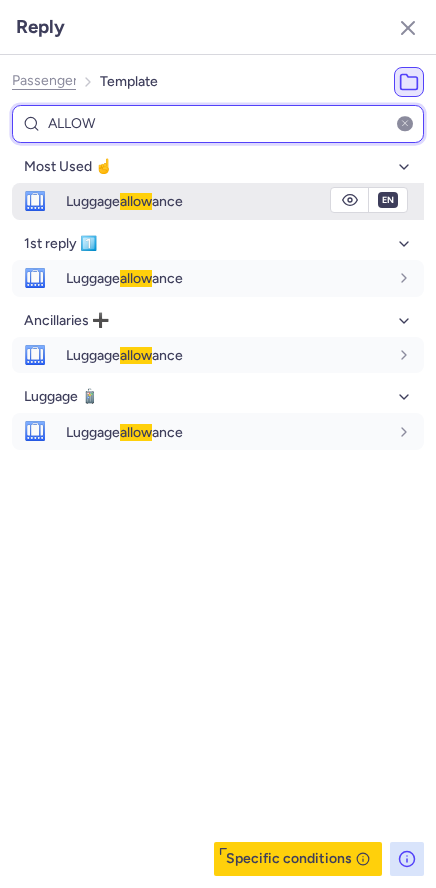 type on "ALLOW" 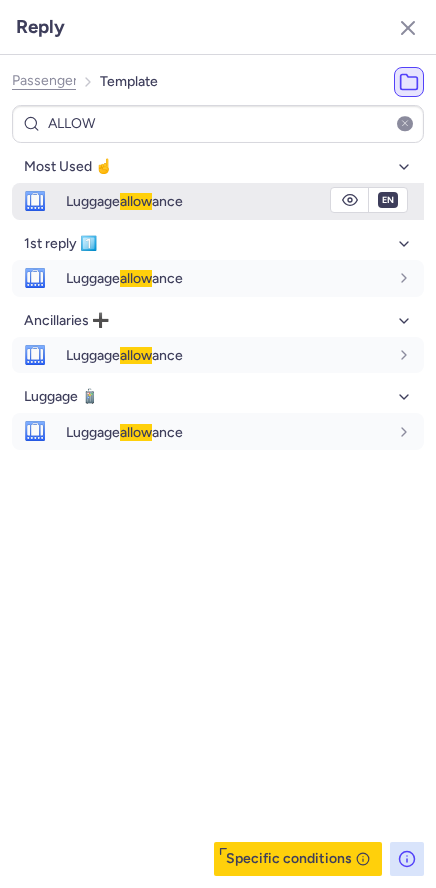 click on "Luggage  allow ance" at bounding box center [245, 201] 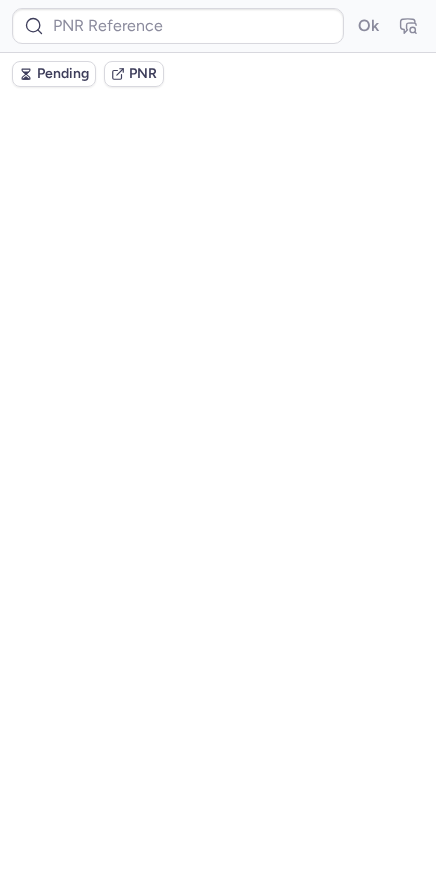 scroll, scrollTop: 0, scrollLeft: 0, axis: both 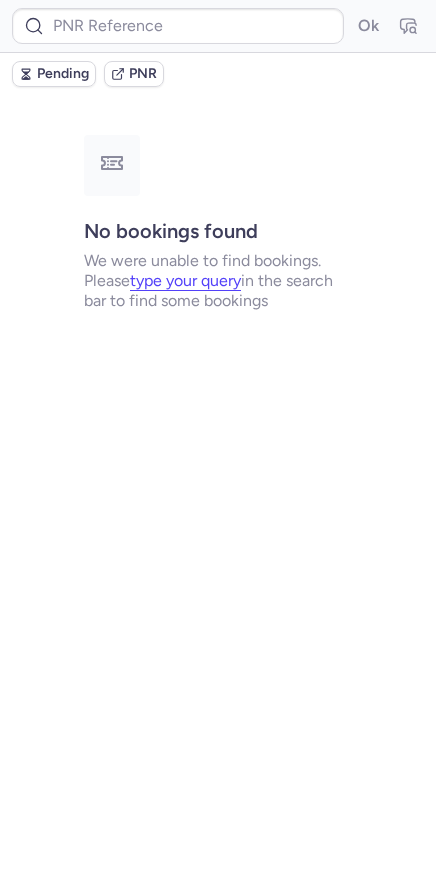 type on "DT1750768060754271" 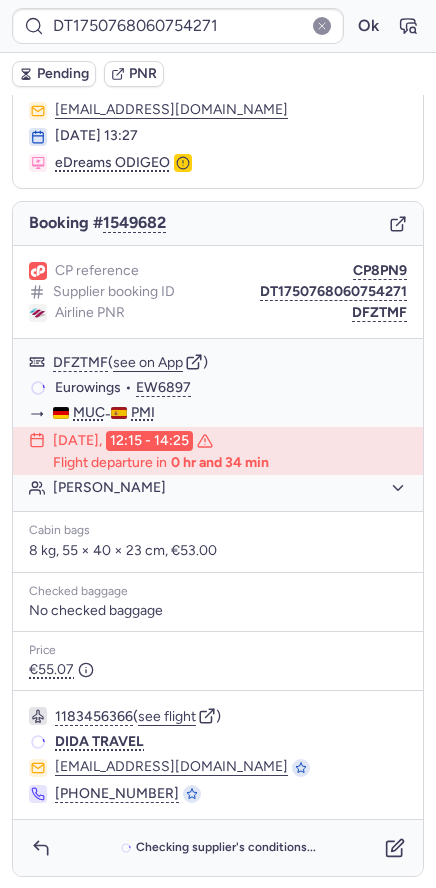scroll, scrollTop: 81, scrollLeft: 0, axis: vertical 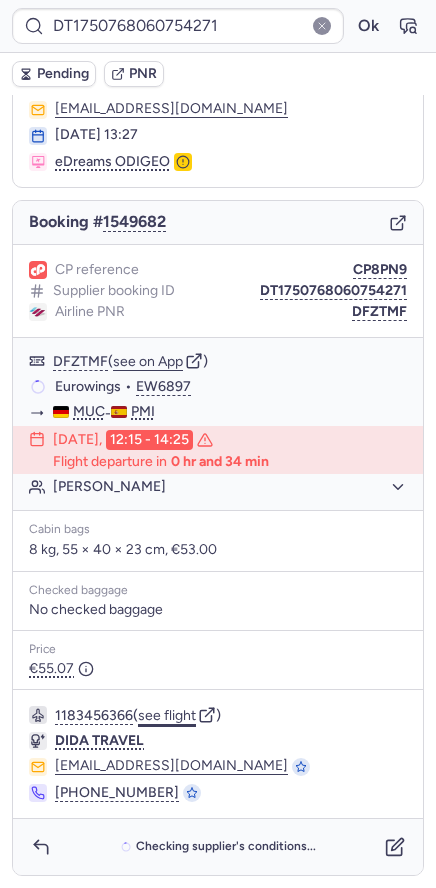 click on "see flight" 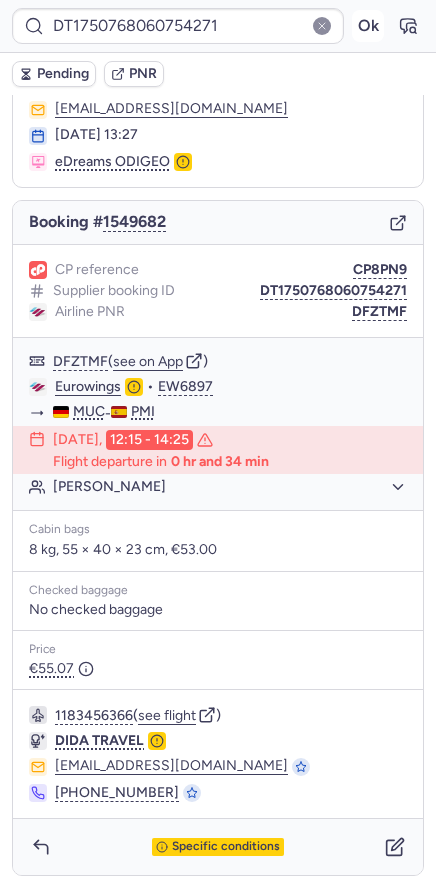 click on "Ok" at bounding box center (368, 26) 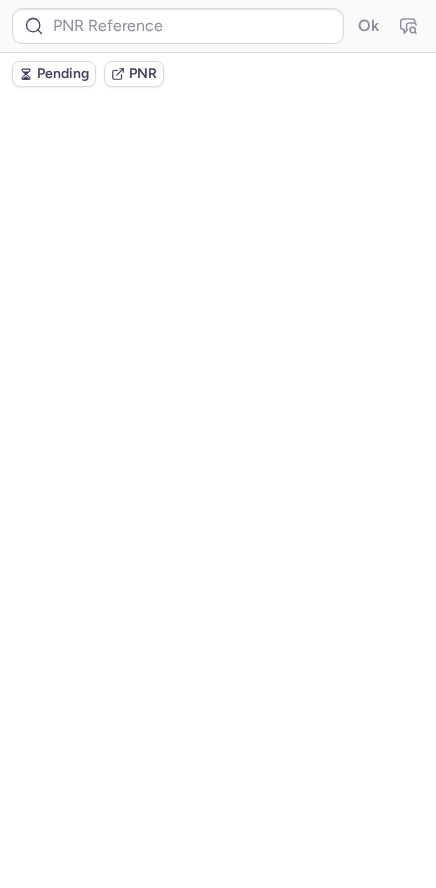 scroll, scrollTop: 0, scrollLeft: 0, axis: both 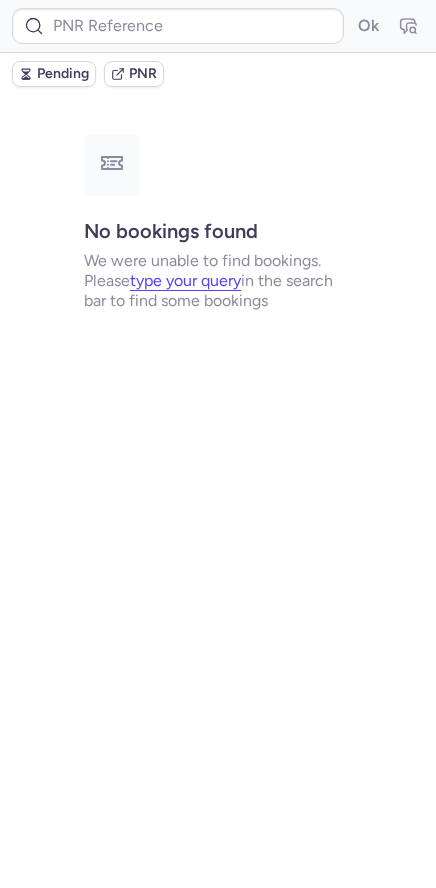 type on "CPWDCS" 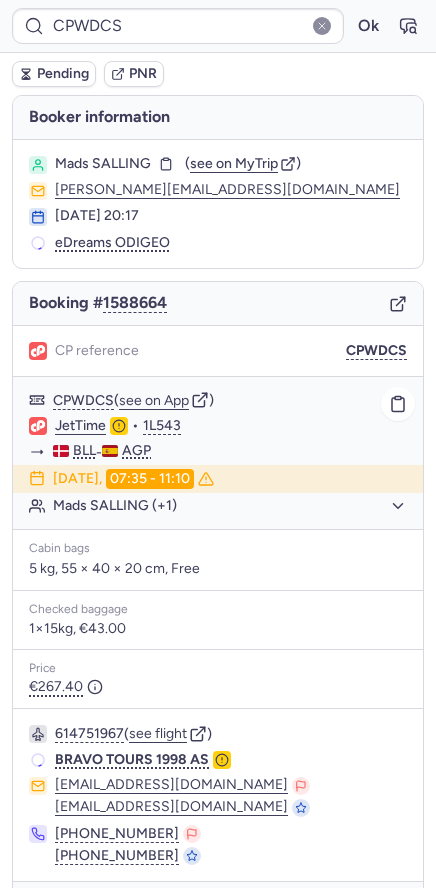 click on "Mads SALLING (+1)" 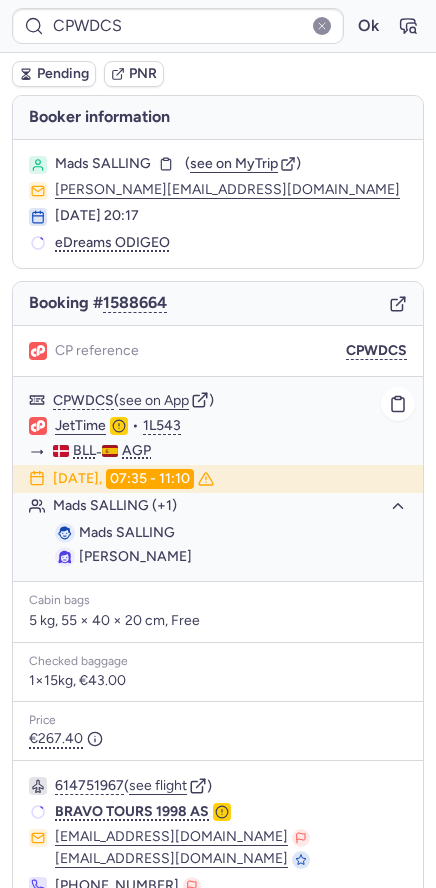 click on "Mads SALLING" at bounding box center [127, 532] 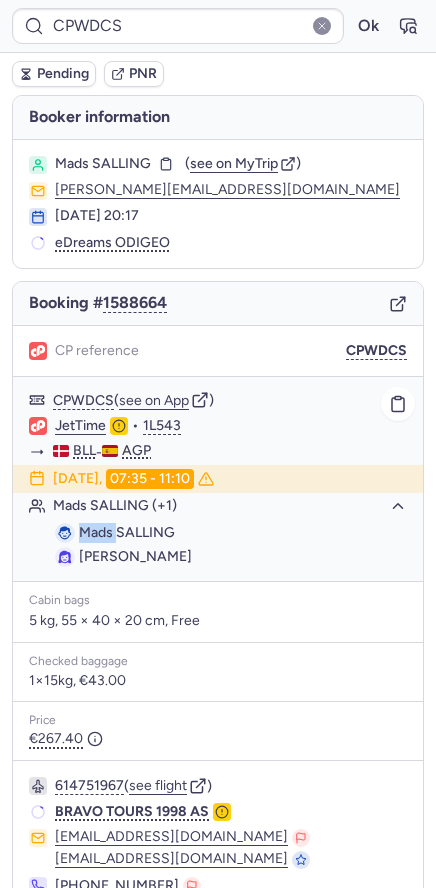 click on "Mads SALLING" at bounding box center [127, 532] 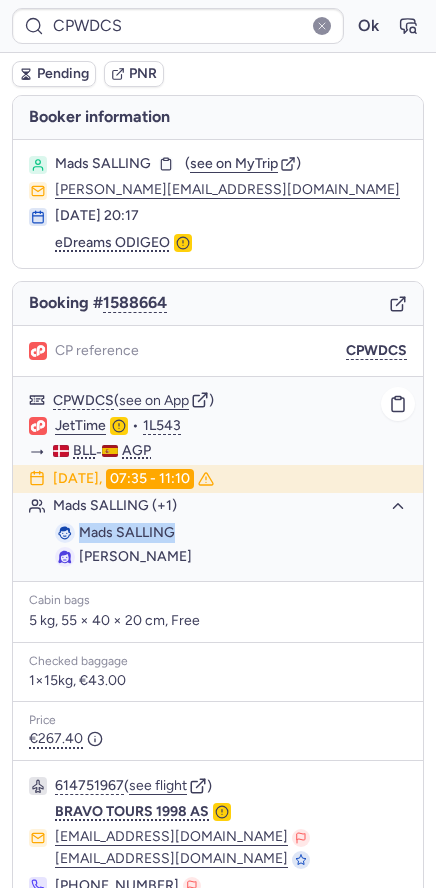 click on "Mads SALLING" at bounding box center [127, 532] 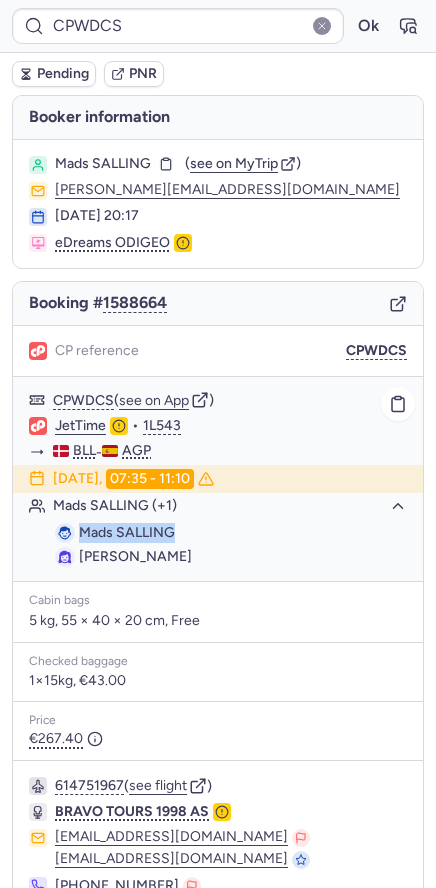 copy on "Mads SALLING" 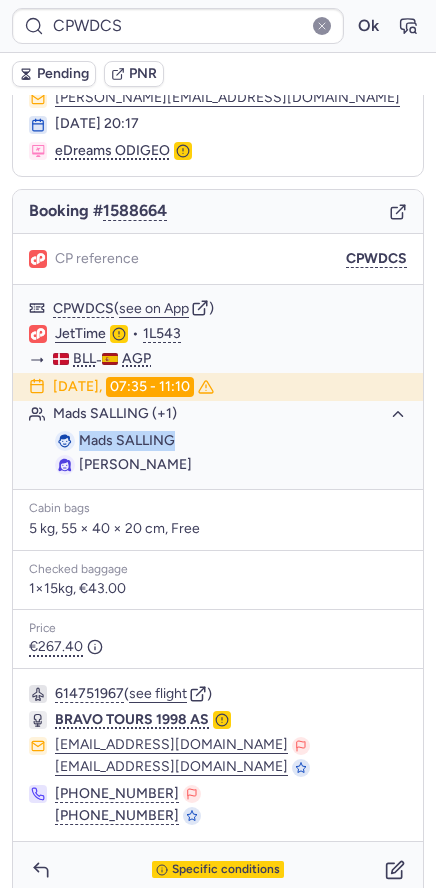 scroll, scrollTop: 115, scrollLeft: 0, axis: vertical 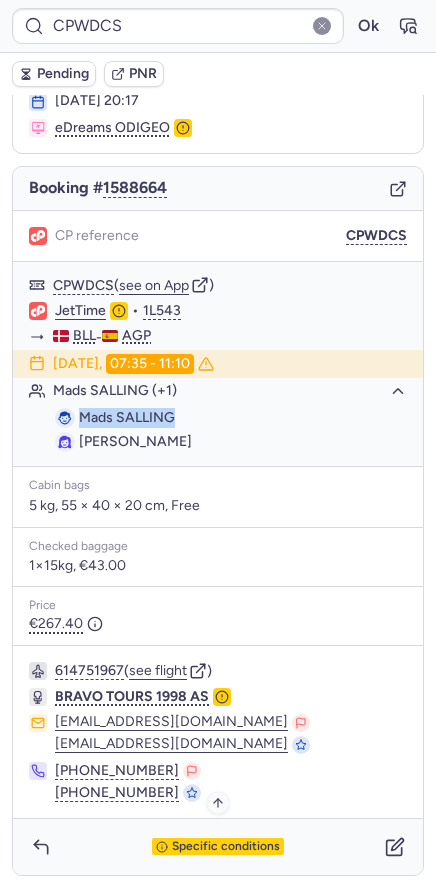 click on "Specific conditions" at bounding box center [226, 847] 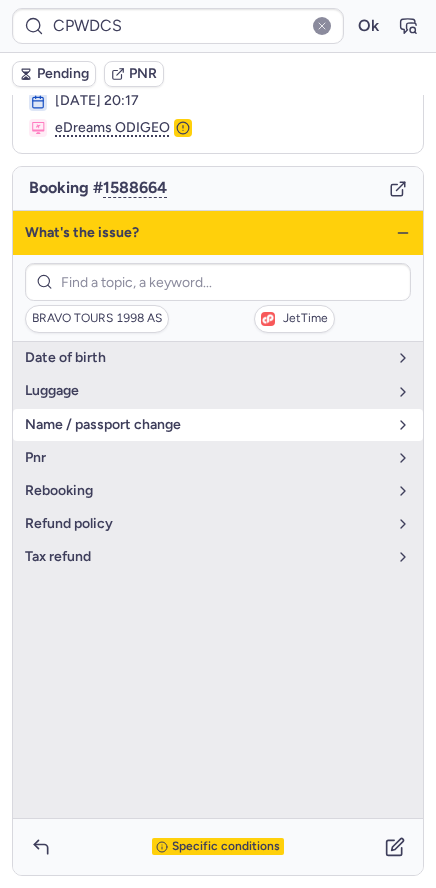 click on "name / passport change" at bounding box center (206, 425) 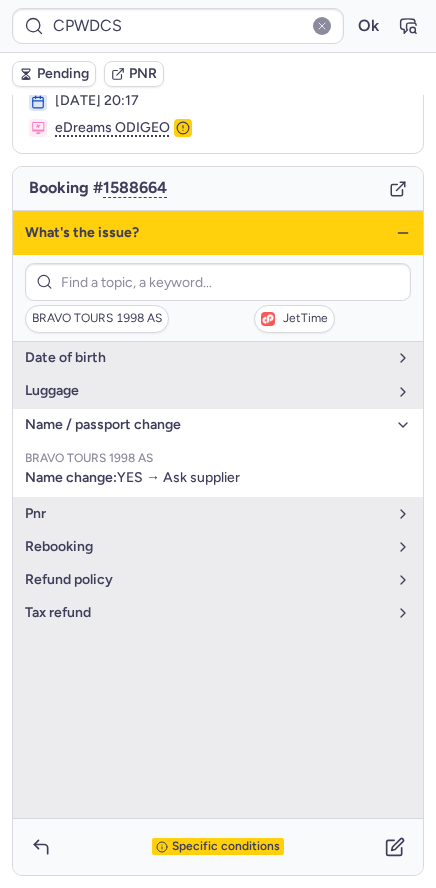 click 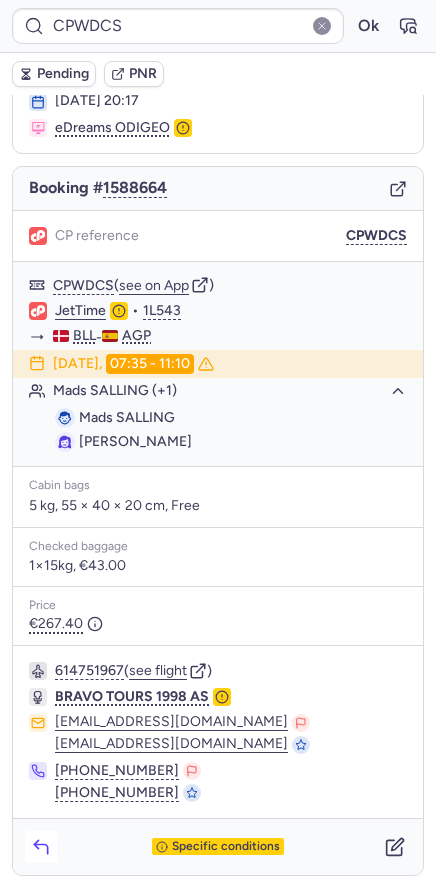 click at bounding box center (41, 847) 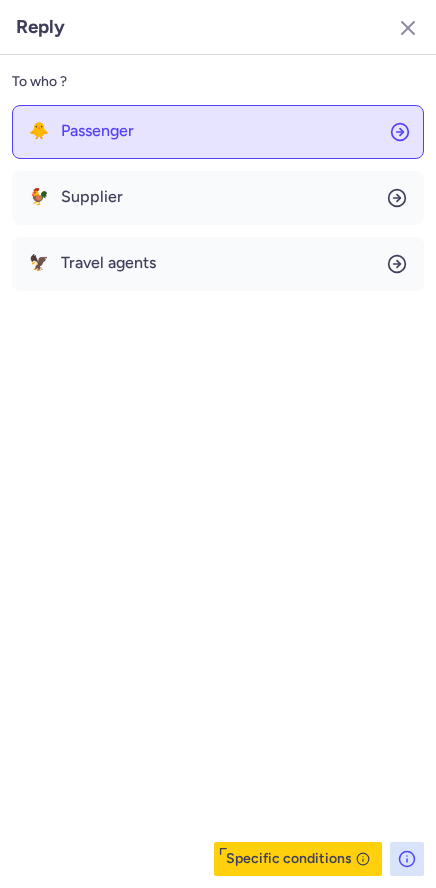 click on "🐥 Passenger" 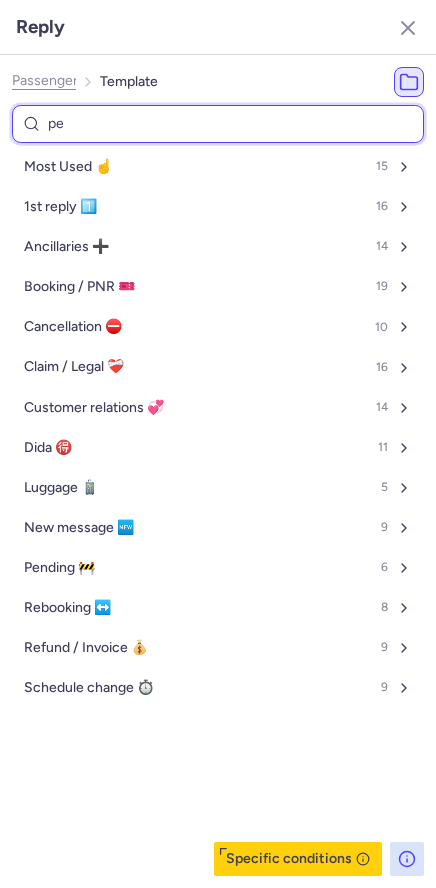 type on "pen" 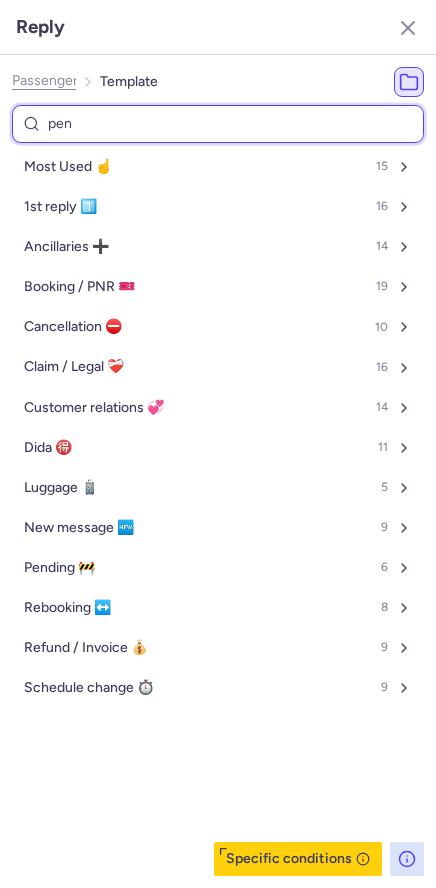 select on "en" 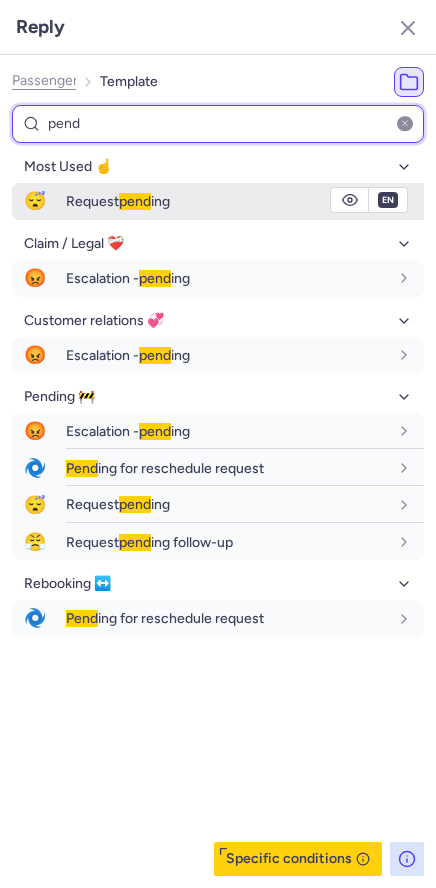 type on "pend" 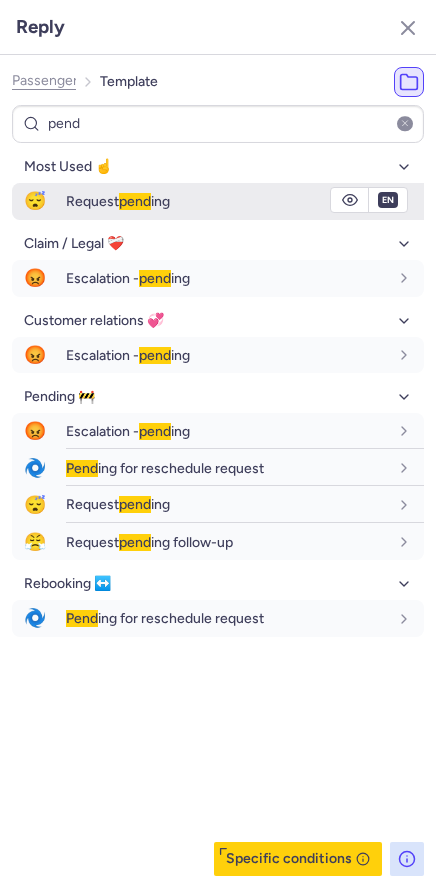 click on "😴" at bounding box center (35, 201) 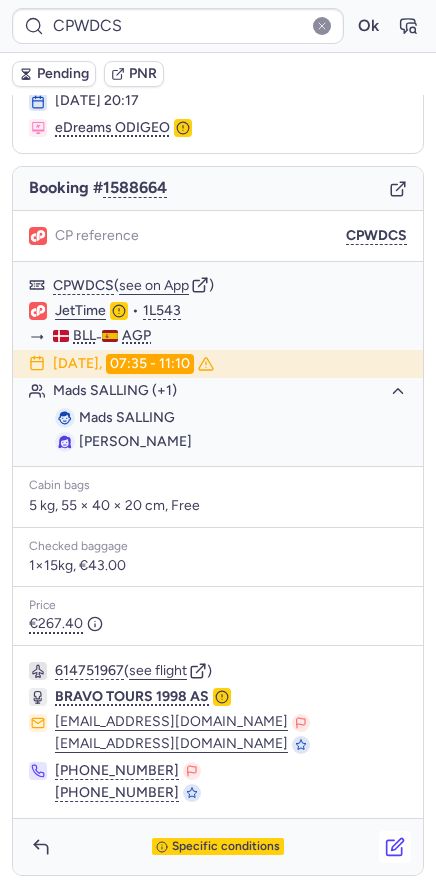 click 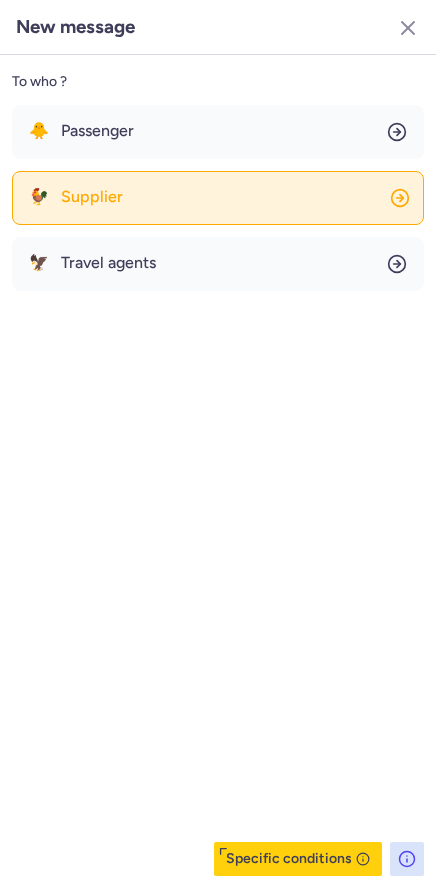click on "🐓 Supplier" 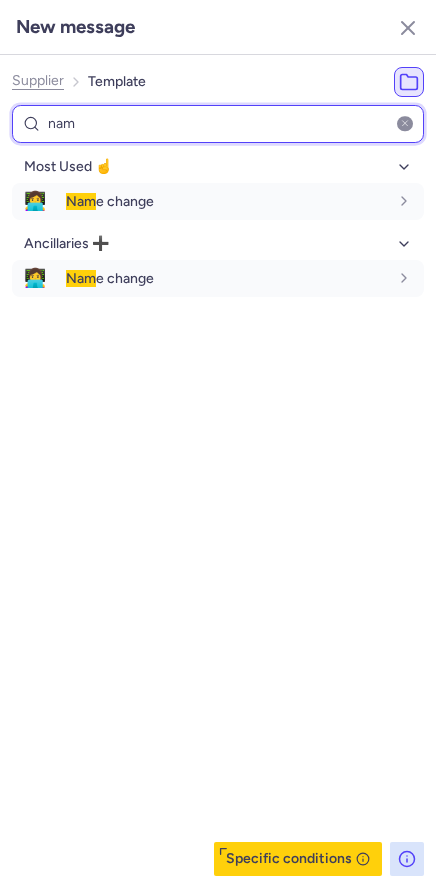type on "nam" 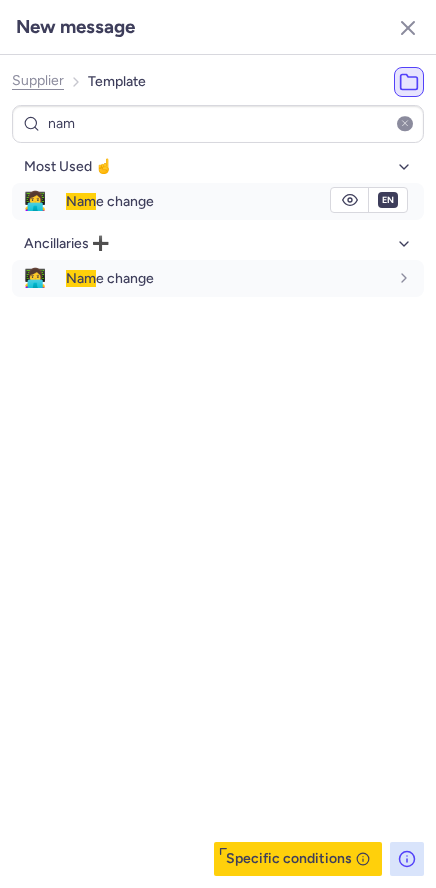 click on "Nam e change" at bounding box center (110, 201) 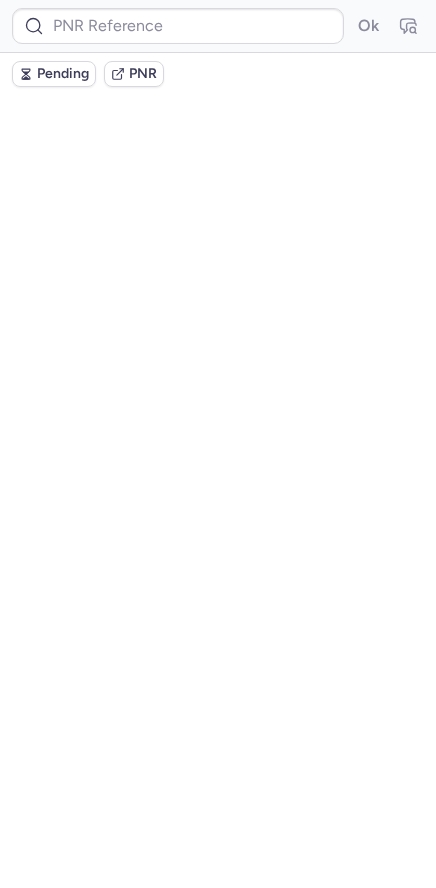 scroll, scrollTop: 0, scrollLeft: 0, axis: both 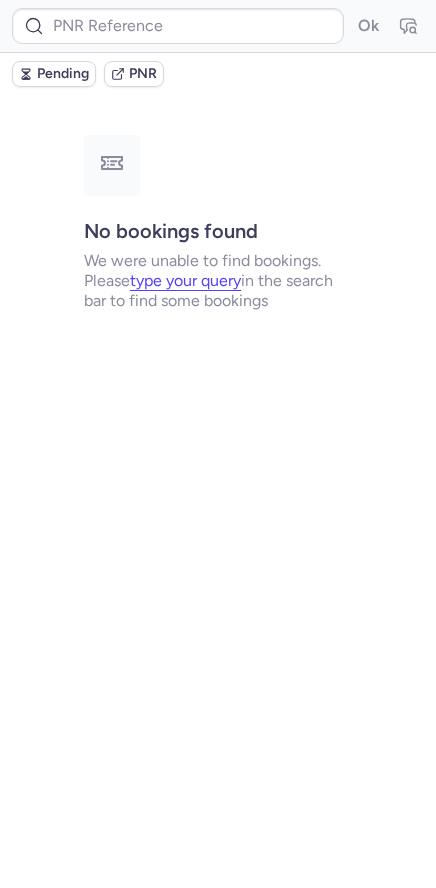 type on "CPWDCS" 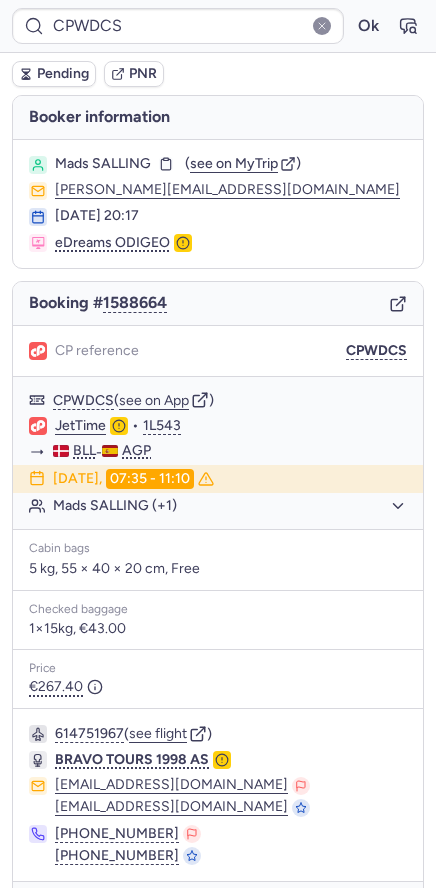 click on "Pending" at bounding box center (63, 74) 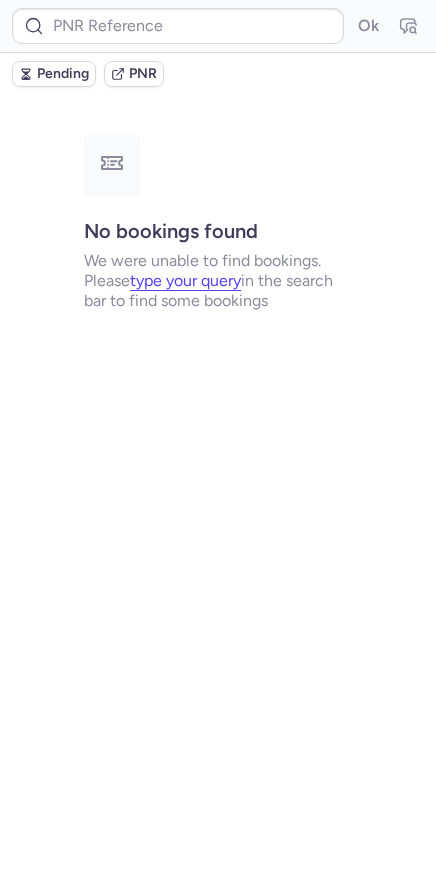 type on "CPRFM3" 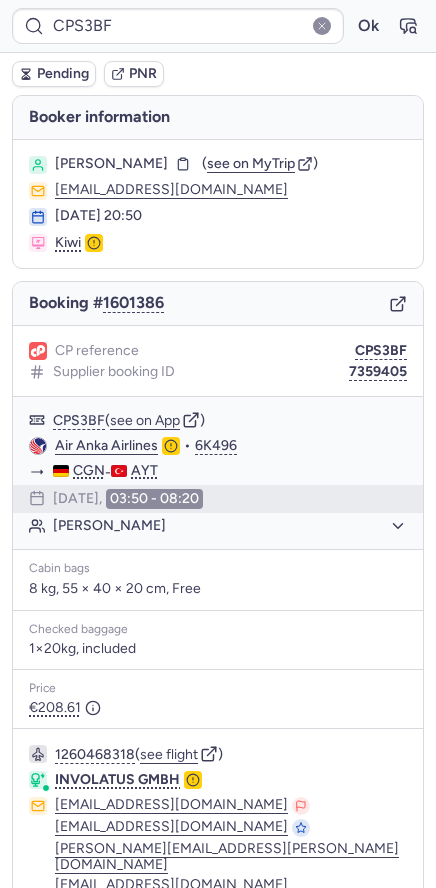 click 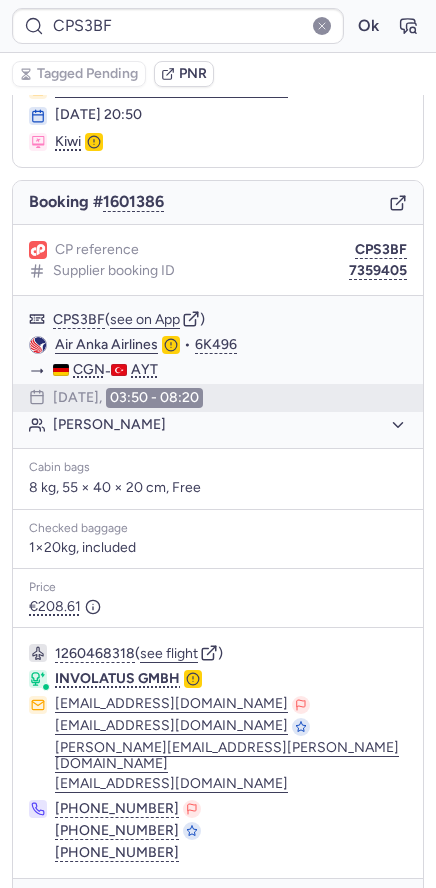 scroll, scrollTop: 145, scrollLeft: 0, axis: vertical 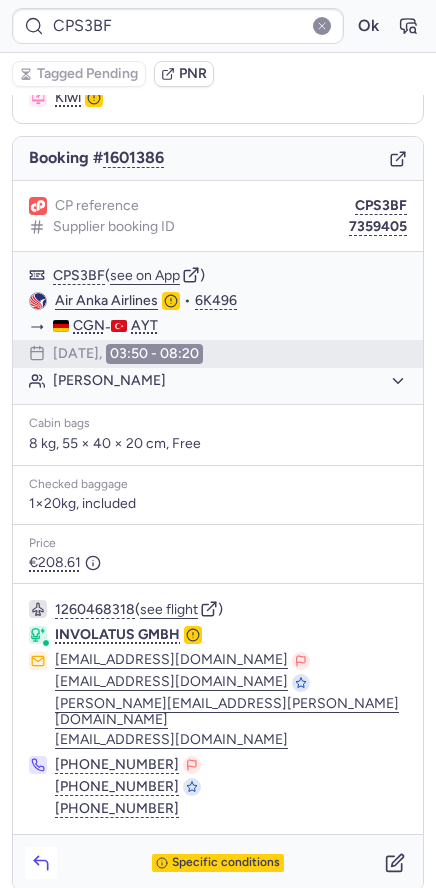 click 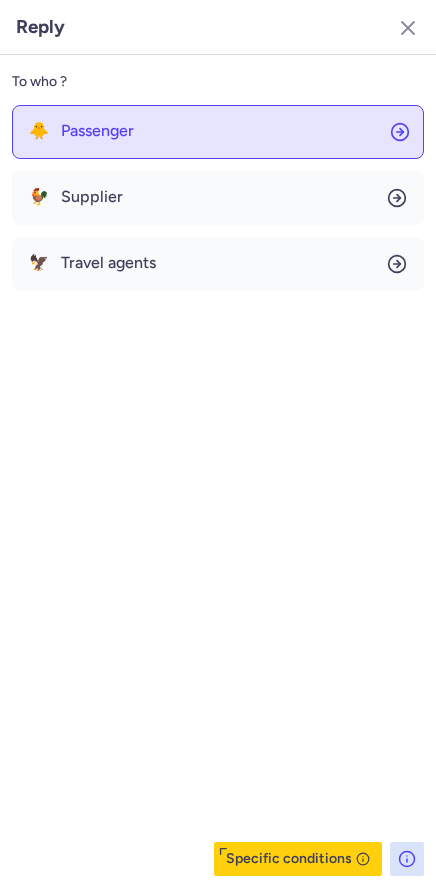 click on "🐥 Passenger" 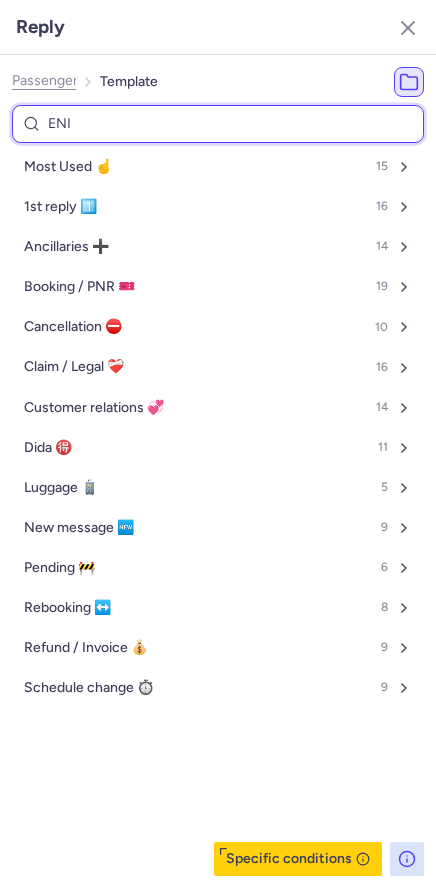 type on "ENIE" 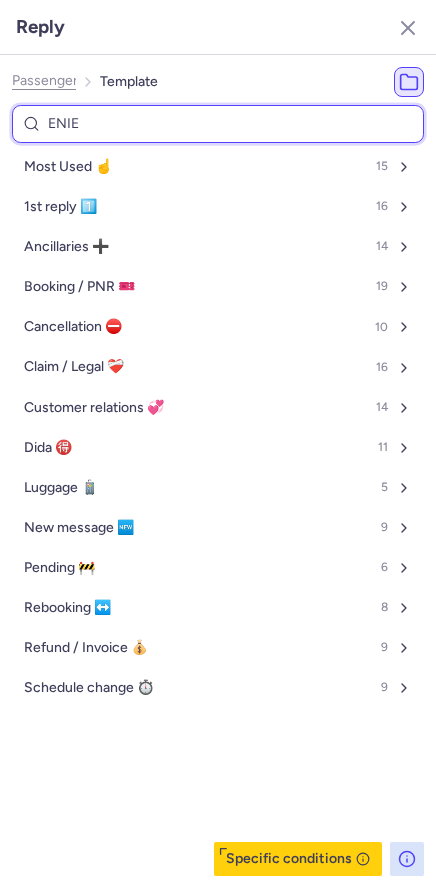 select on "en" 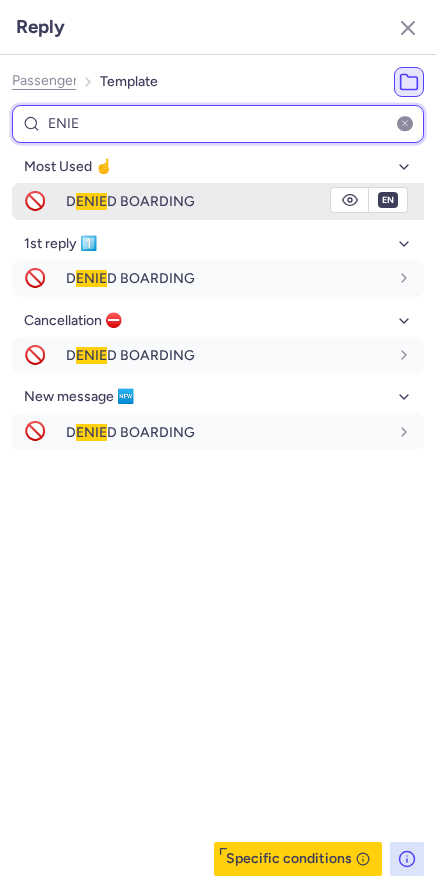 type on "ENIE" 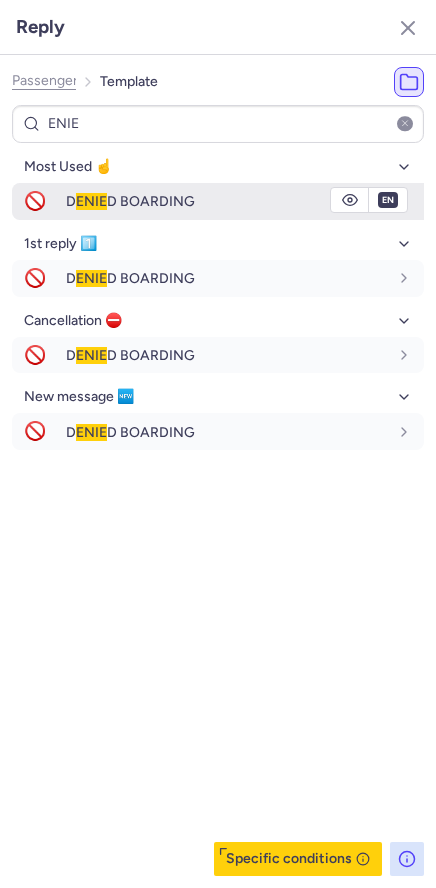 click on "ENIE" at bounding box center [91, 201] 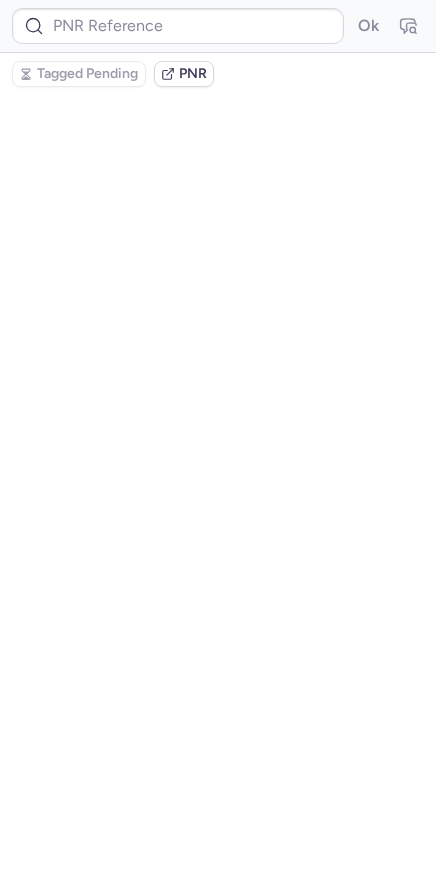 scroll, scrollTop: 0, scrollLeft: 0, axis: both 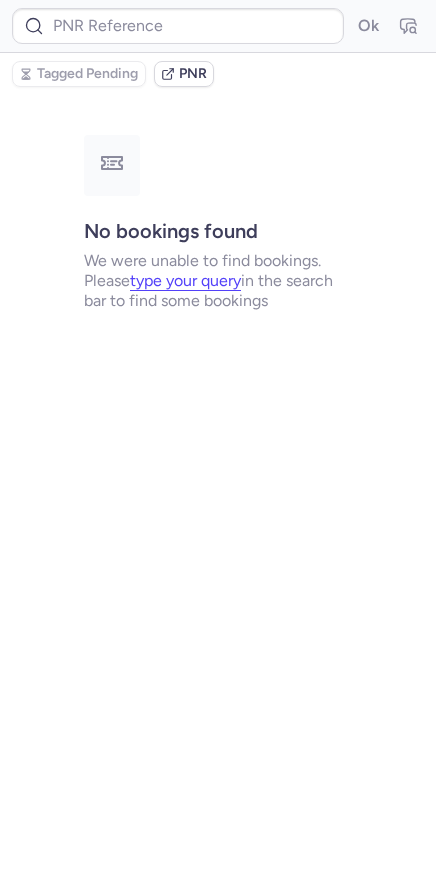 type on "CPS3BF" 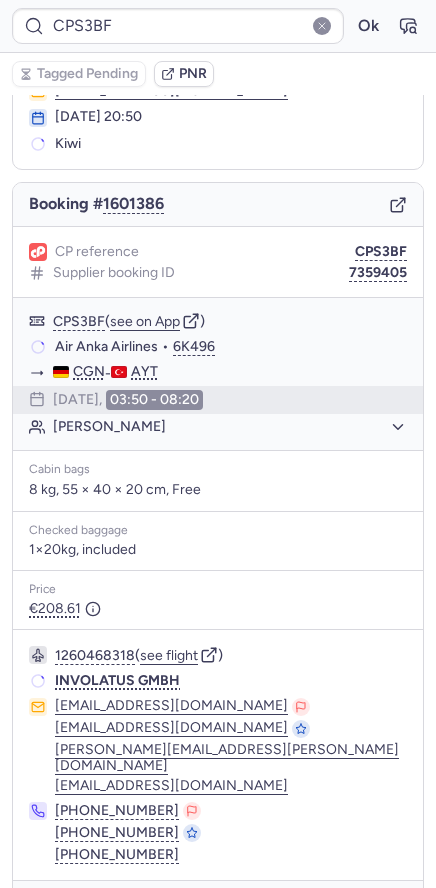 scroll, scrollTop: 145, scrollLeft: 0, axis: vertical 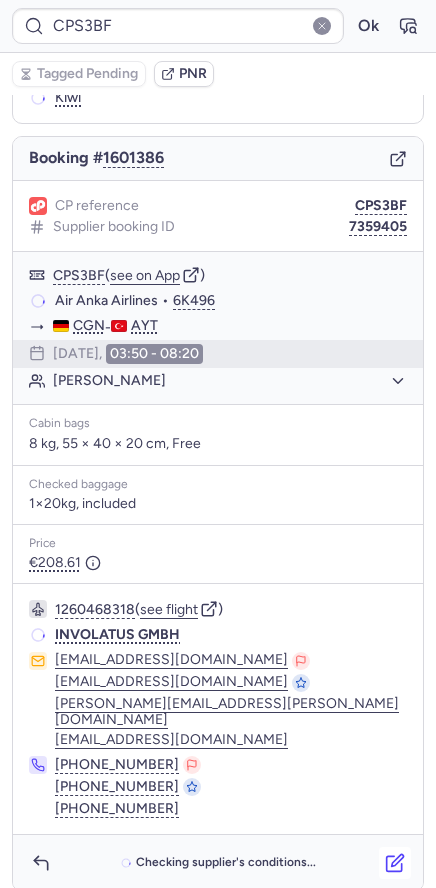 click 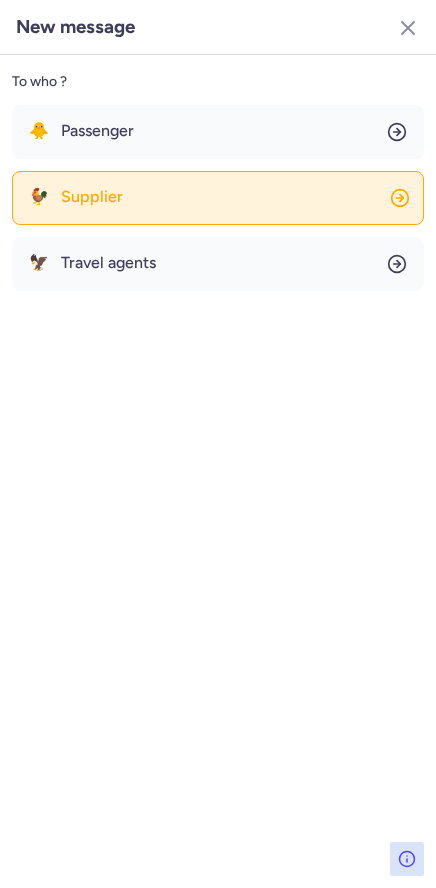 click on "🐓 Supplier" 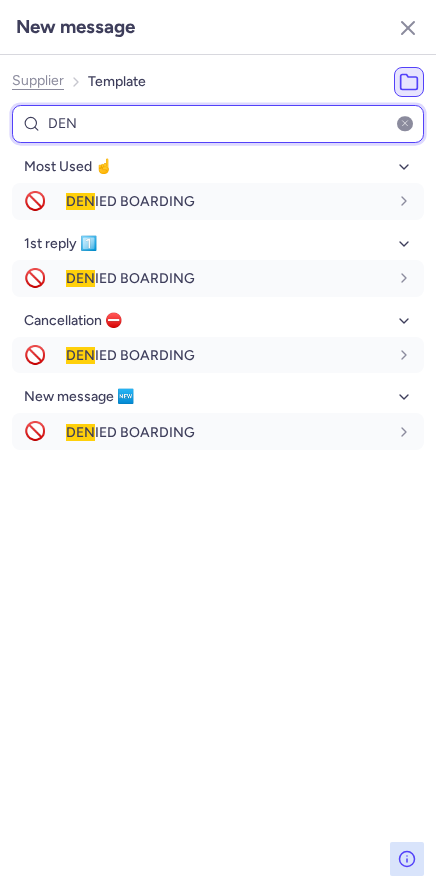type on "DEN" 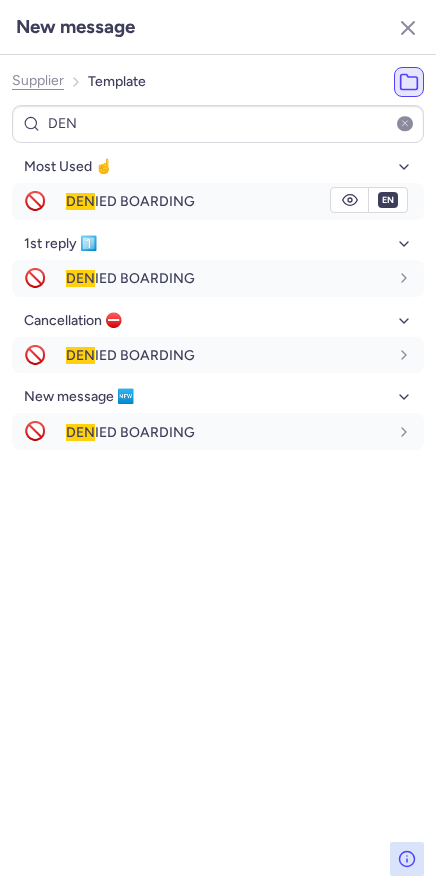 click on "DEN IED BOARDING" at bounding box center [130, 201] 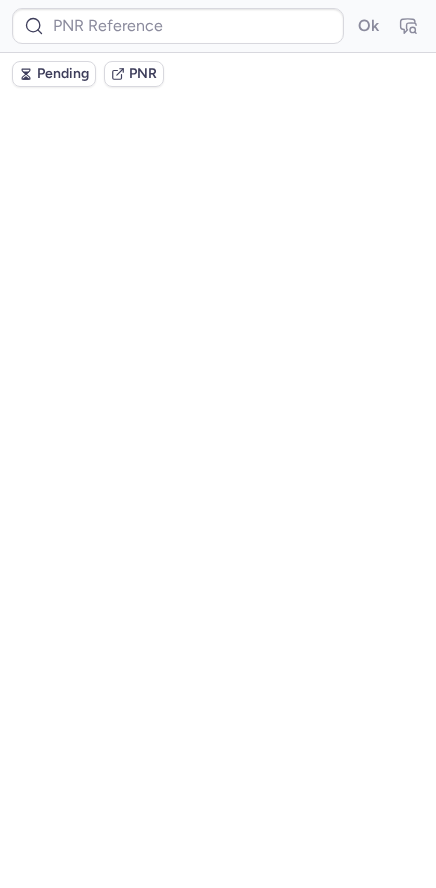 scroll, scrollTop: 0, scrollLeft: 0, axis: both 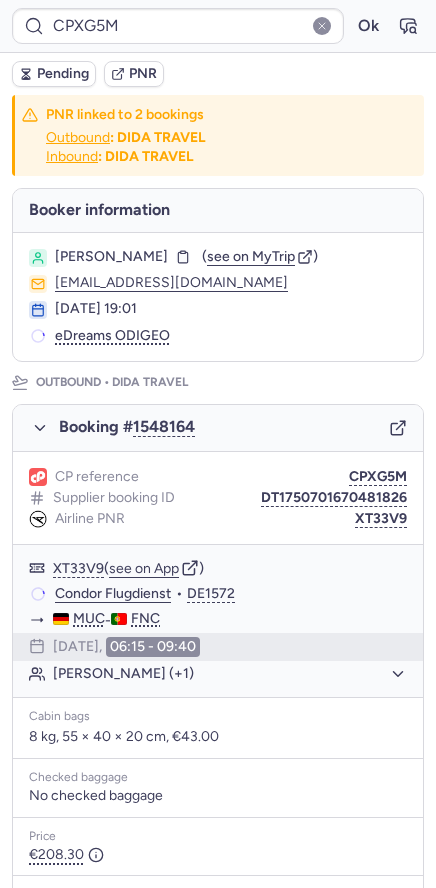 type on "CPEZX4" 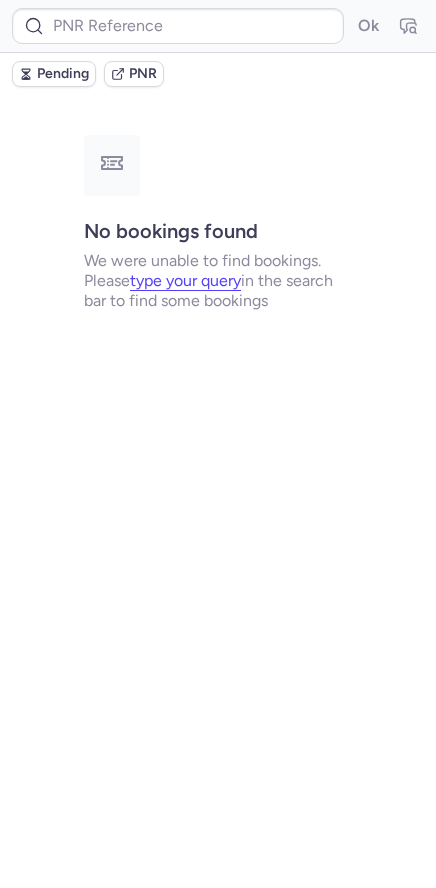 type on "CPEDYT" 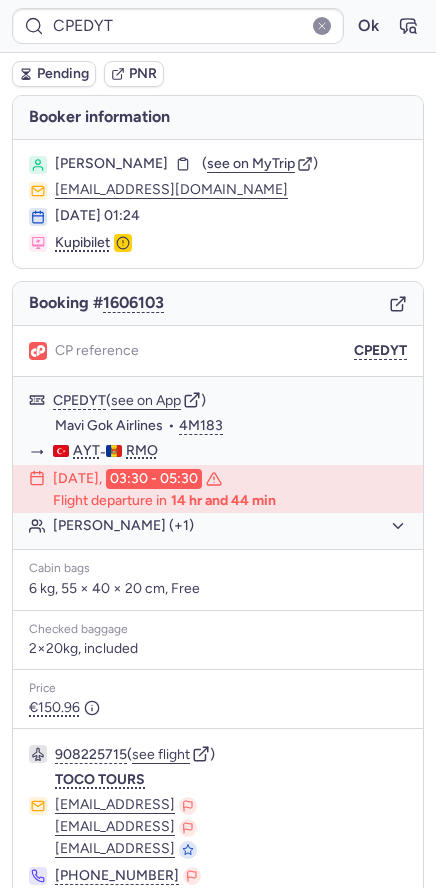 scroll, scrollTop: 127, scrollLeft: 0, axis: vertical 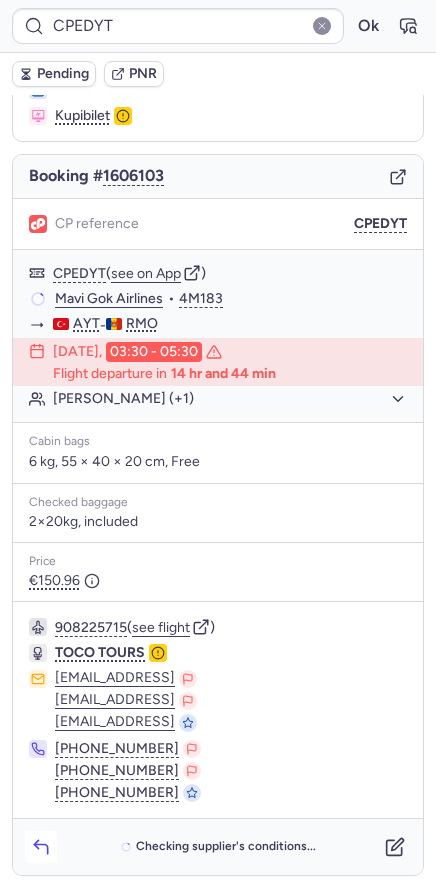 click 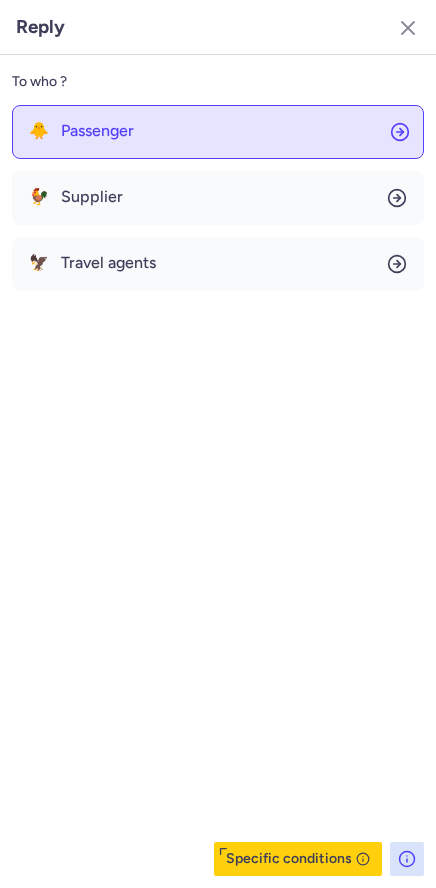 click on "🐥 Passenger" 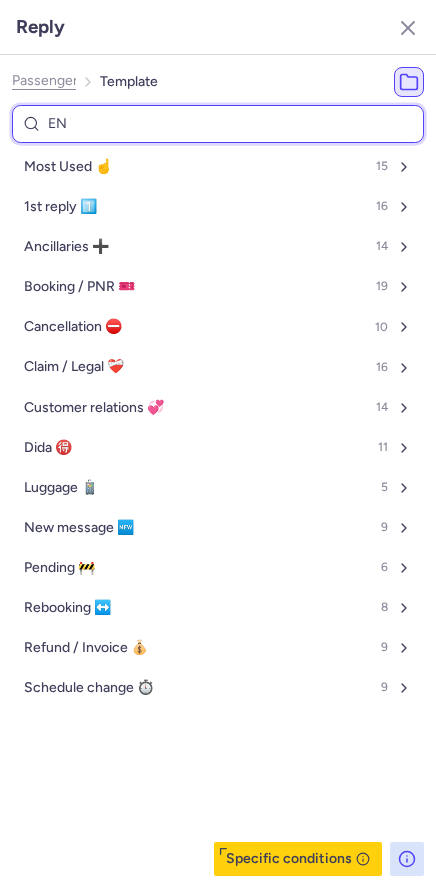 type on "ENE" 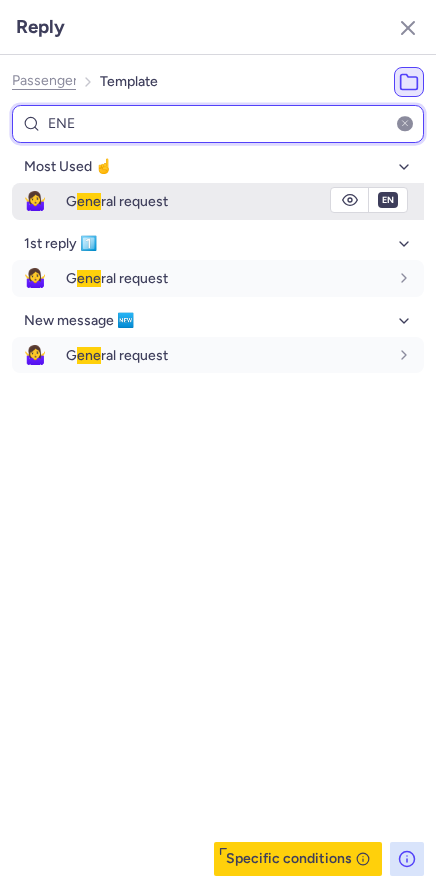 type on "ENE" 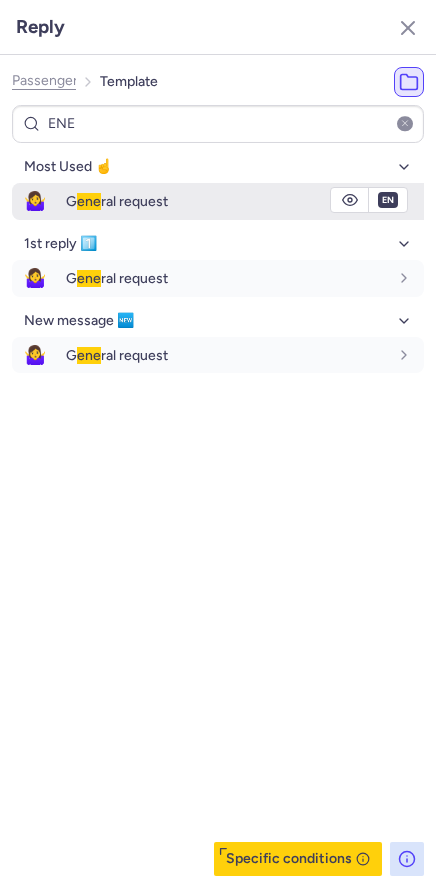 click on "G ene ral request" at bounding box center [117, 201] 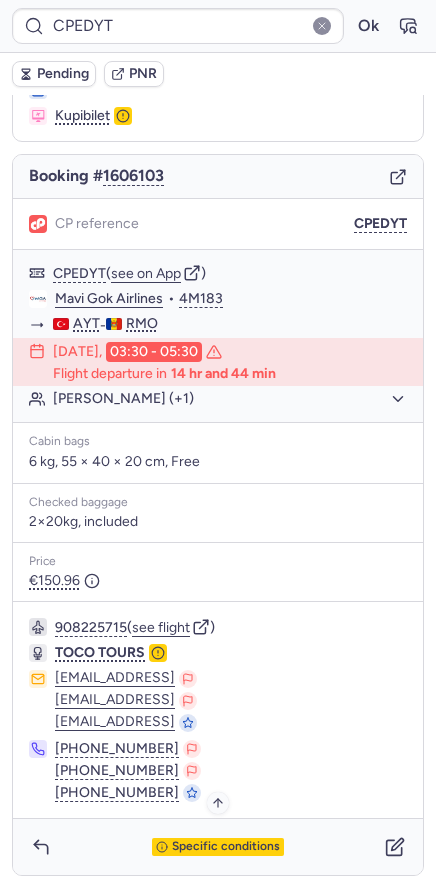click on "Specific conditions" at bounding box center [226, 847] 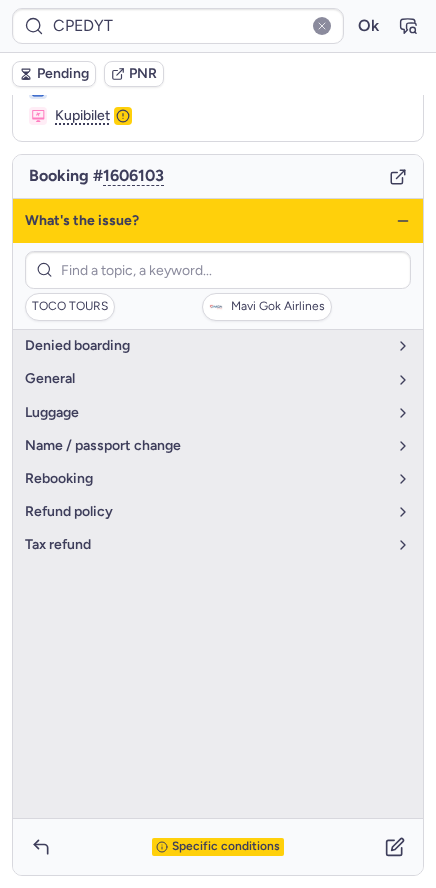 type on "CPG3PA" 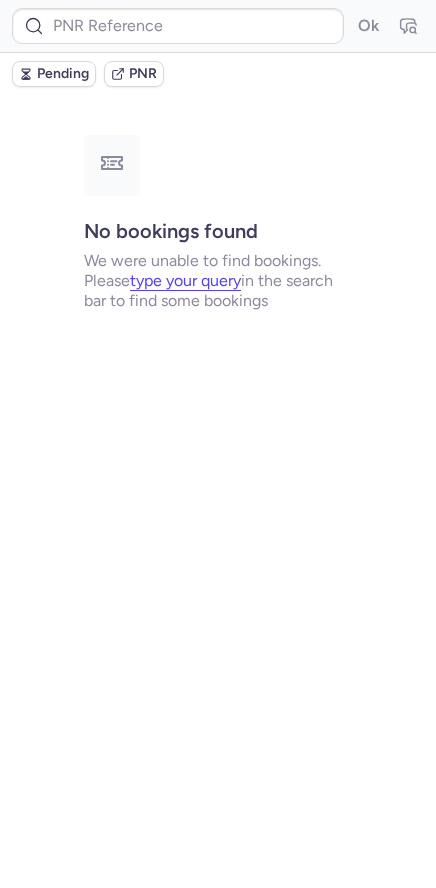 scroll, scrollTop: 0, scrollLeft: 0, axis: both 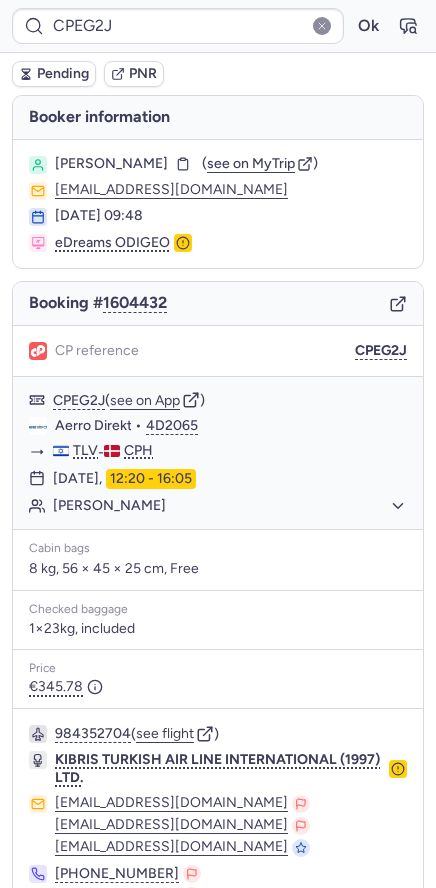 type on "CPZBUG" 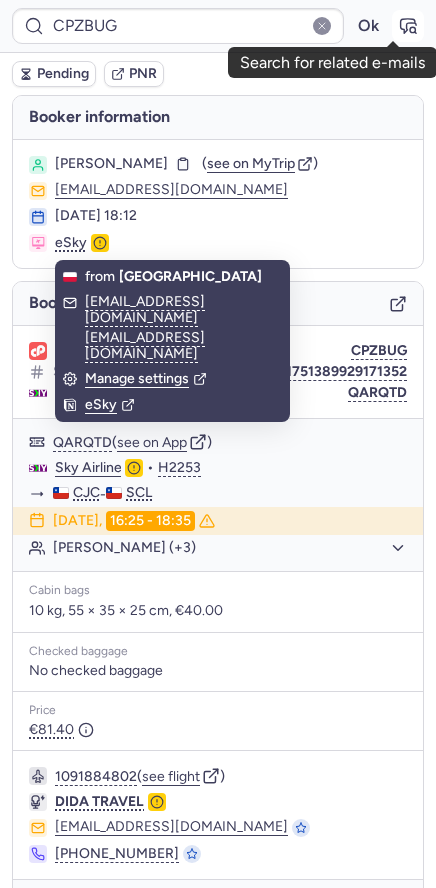 click 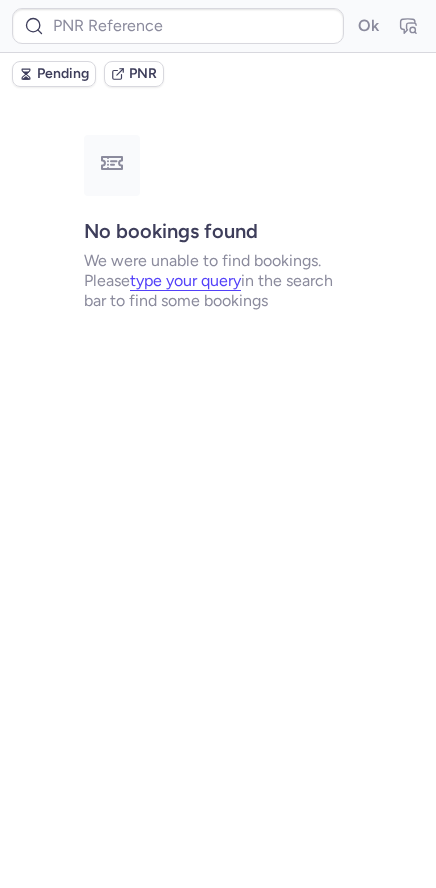 type on "CPG3PA" 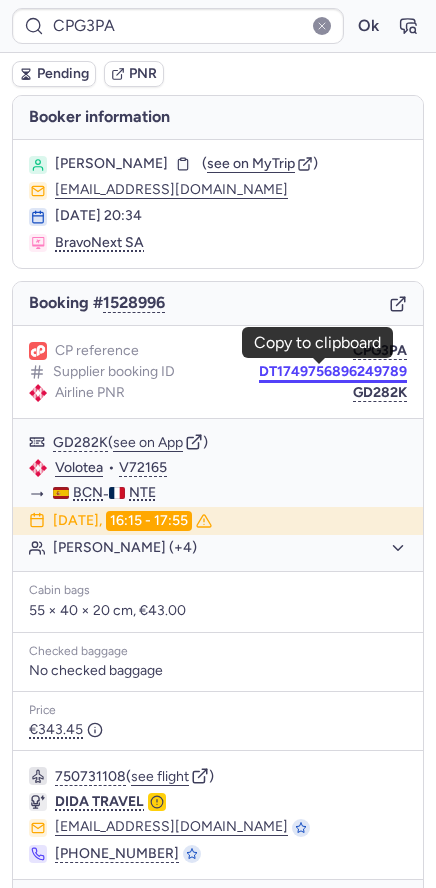 click on "DT1749756896249789" at bounding box center (333, 372) 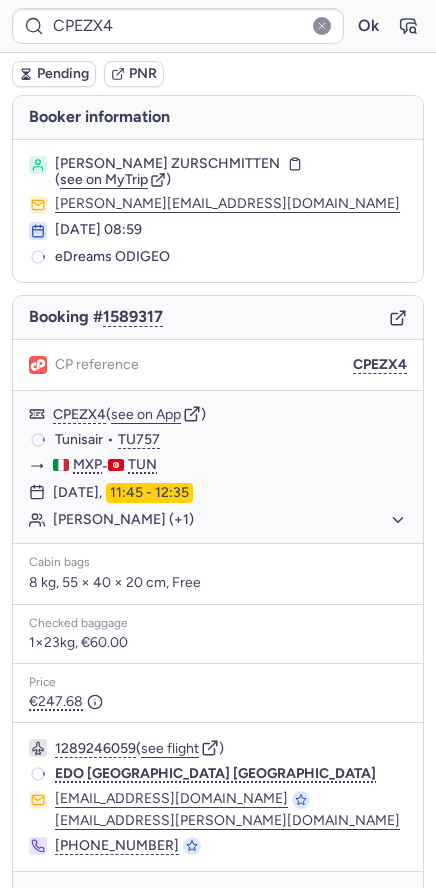 type on "CPXCUZ" 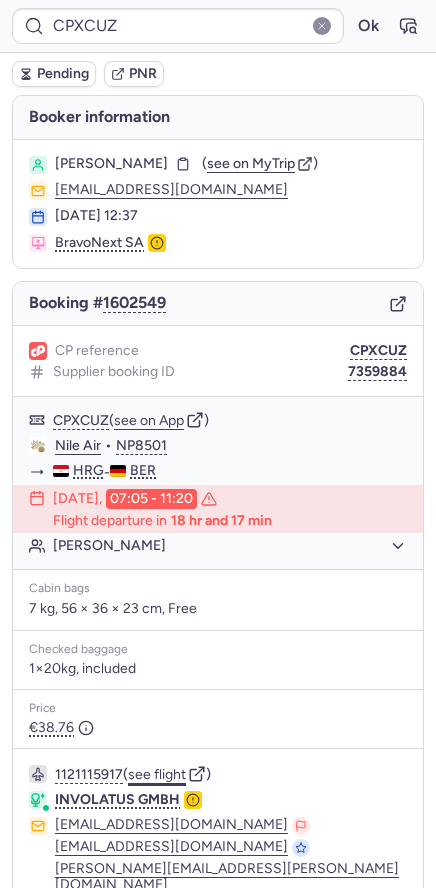 click on "see flight" 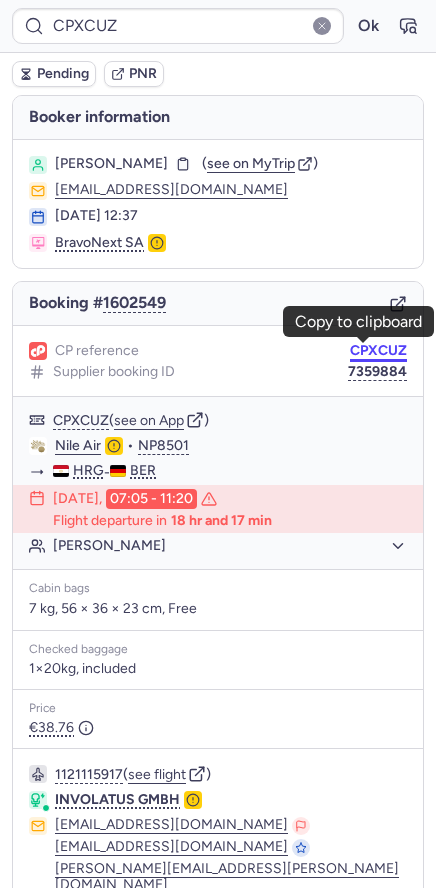 click on "CPXCUZ" at bounding box center [378, 351] 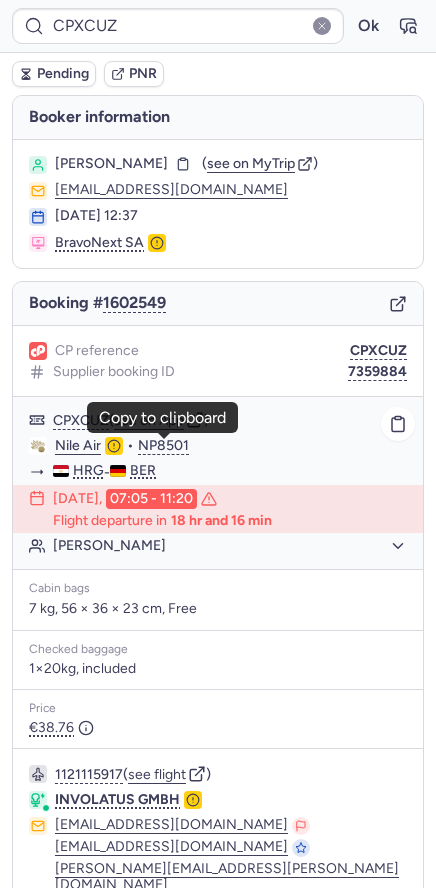 drag, startPoint x: 175, startPoint y: 449, endPoint x: 56, endPoint y: 492, distance: 126.53063 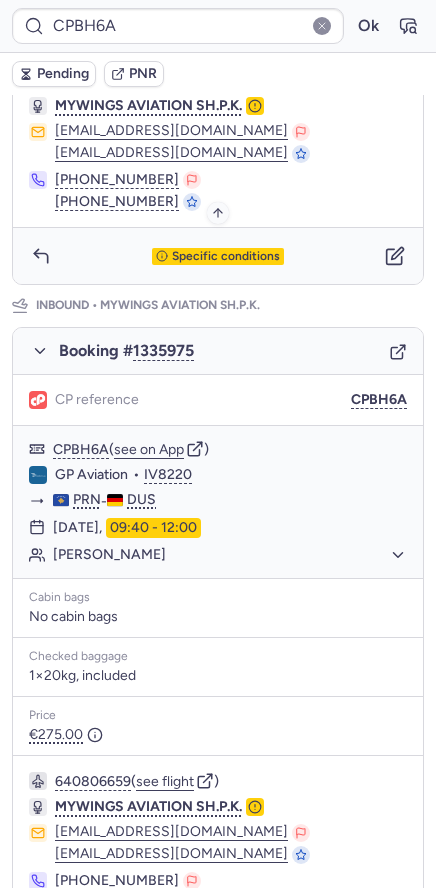 click on "Specific conditions" at bounding box center (226, 257) 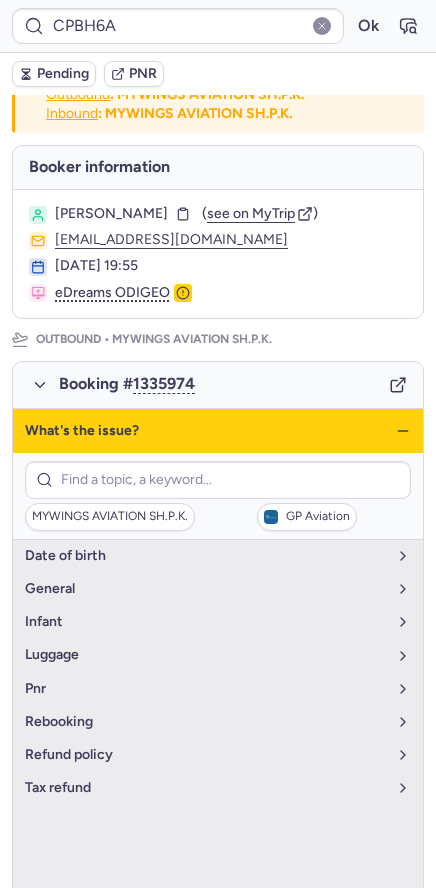 scroll, scrollTop: 0, scrollLeft: 0, axis: both 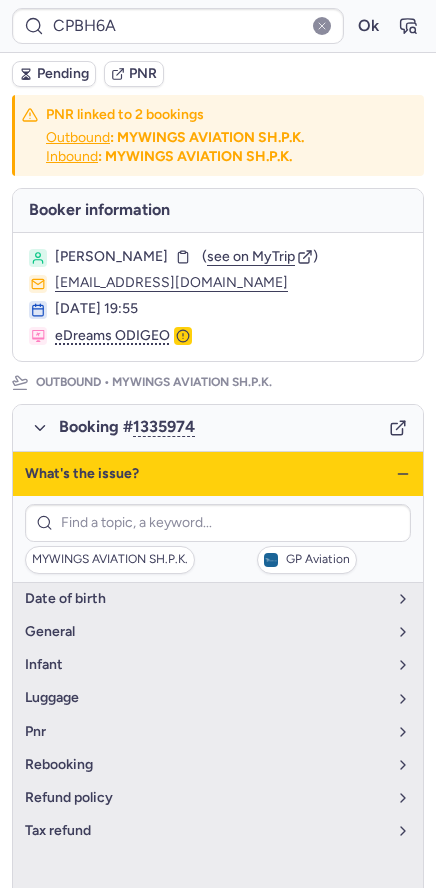 click 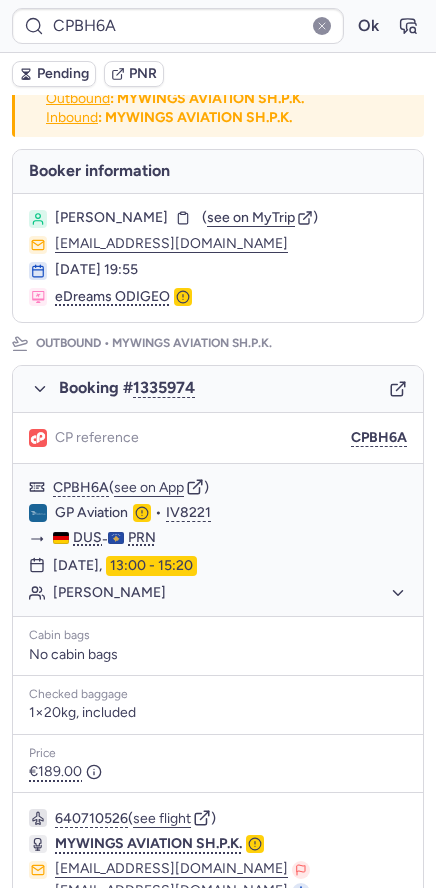 scroll, scrollTop: 0, scrollLeft: 0, axis: both 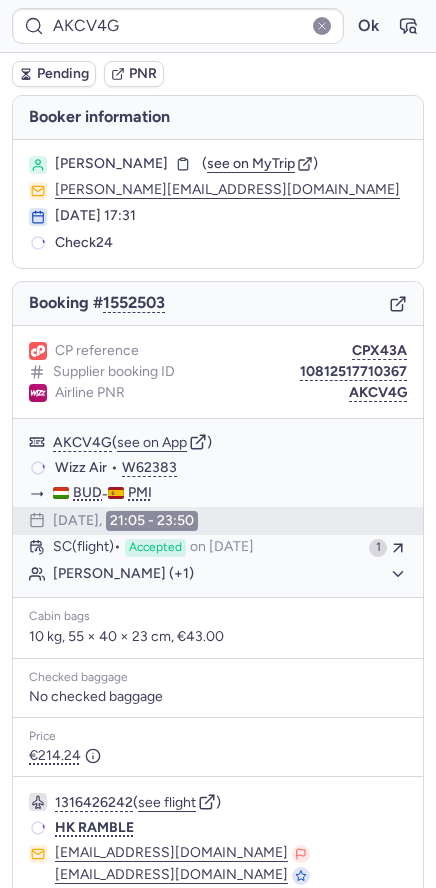 type on "CPBH6A" 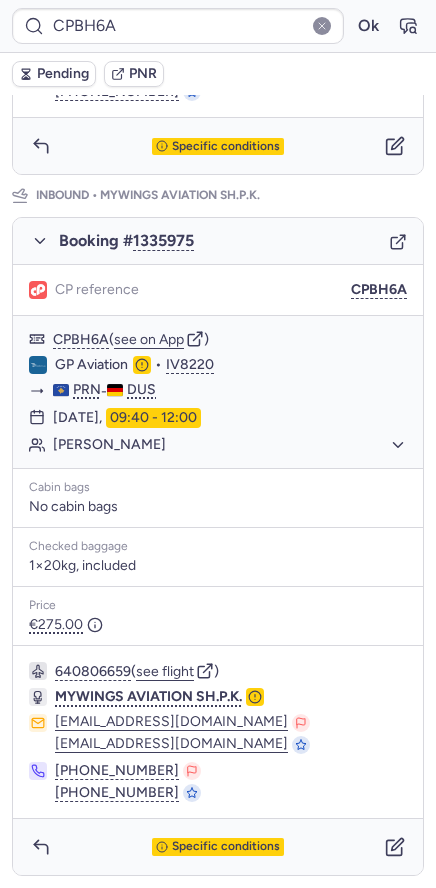 scroll, scrollTop: 110, scrollLeft: 0, axis: vertical 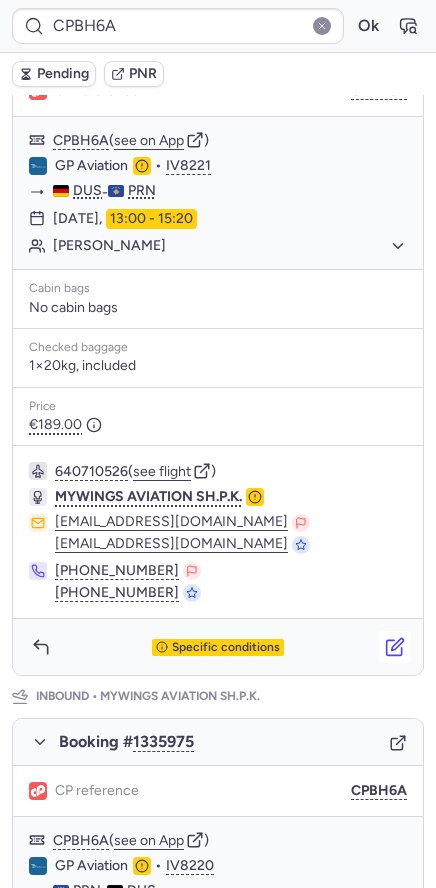 click 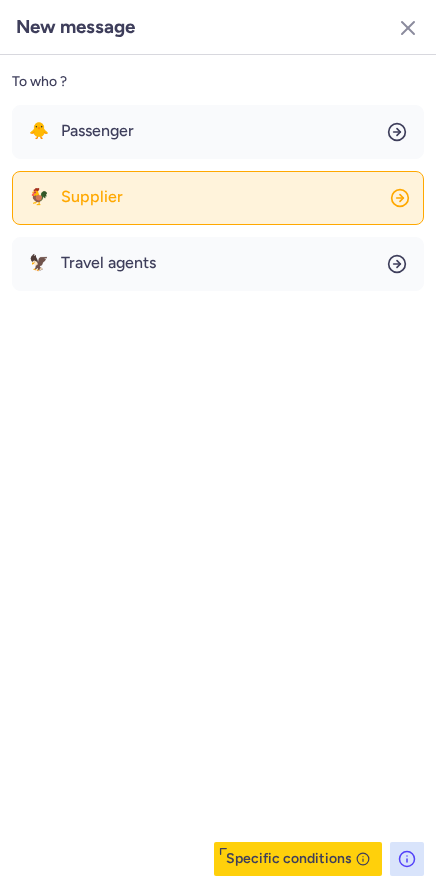 click on "🐓 Supplier" 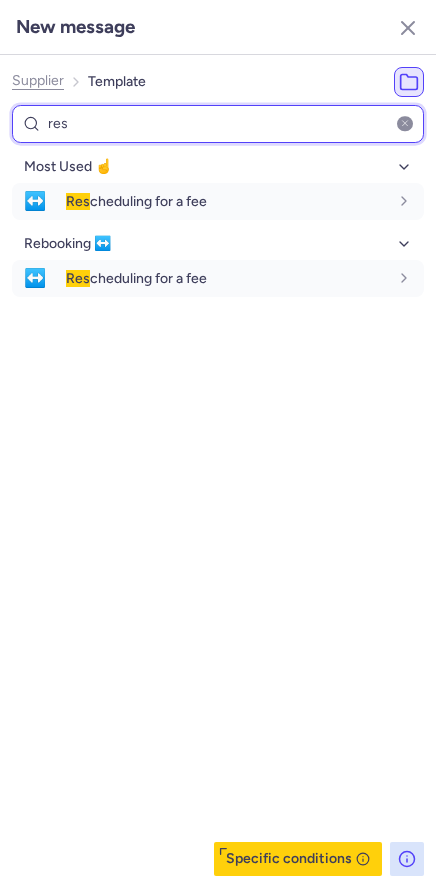 type on "res" 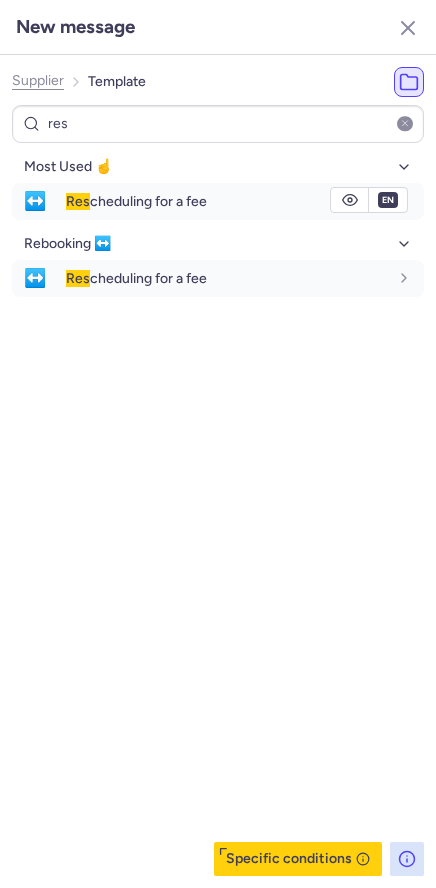 click on "Res cheduling for a fee" at bounding box center [245, 201] 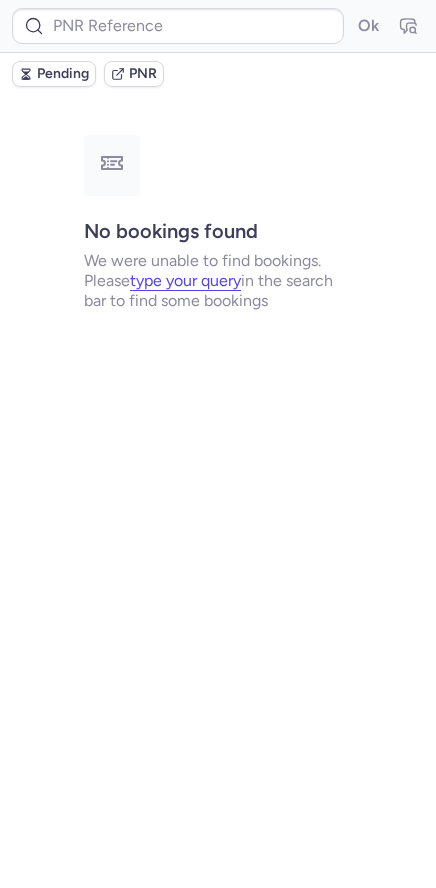 scroll, scrollTop: 0, scrollLeft: 0, axis: both 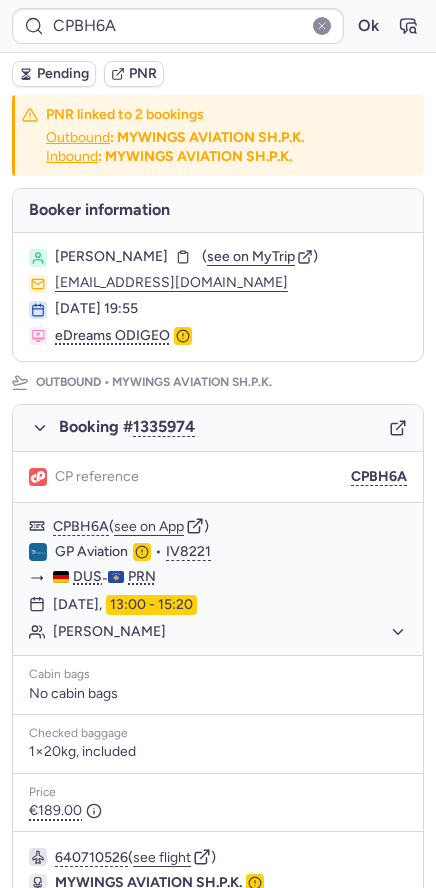 click on "Pending" at bounding box center [54, 74] 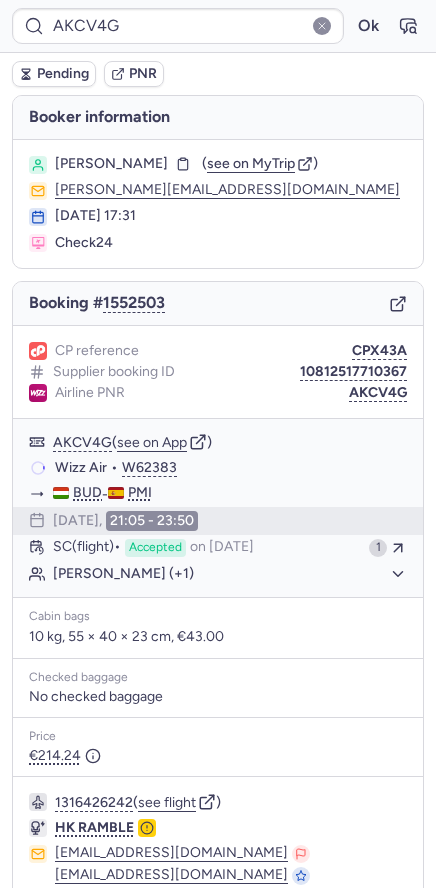 type on "CPFFAQ" 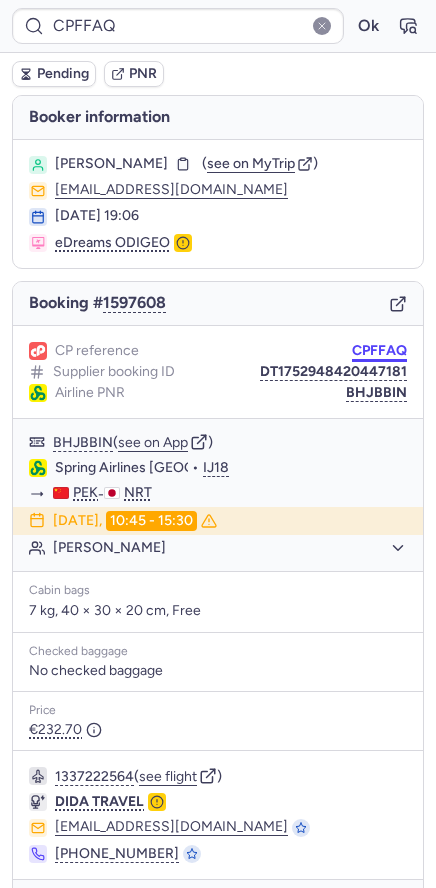 click on "CPFFAQ" at bounding box center (379, 351) 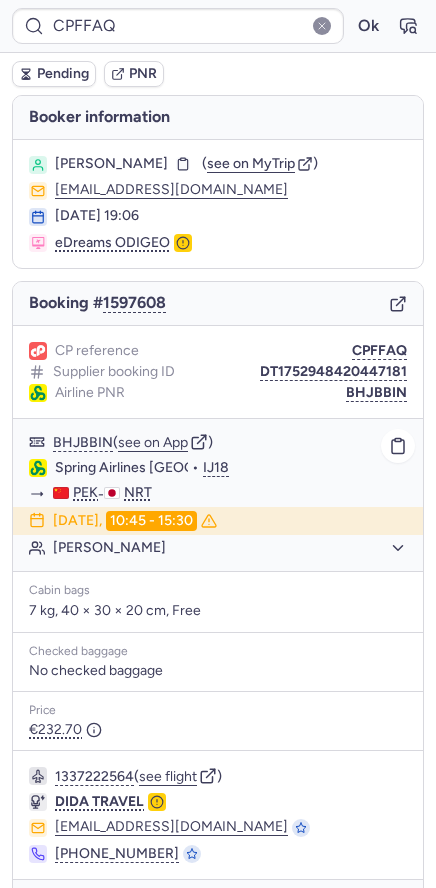 click on "Spring Airlines [GEOGRAPHIC_DATA]" 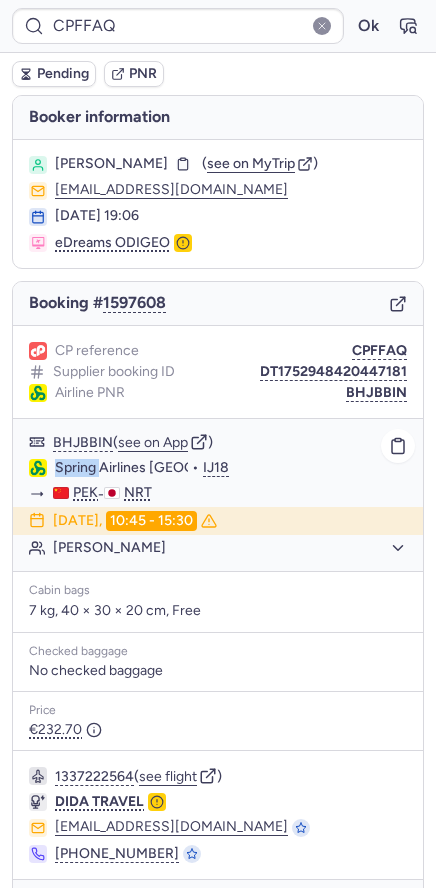 click on "Spring Airlines [GEOGRAPHIC_DATA]" 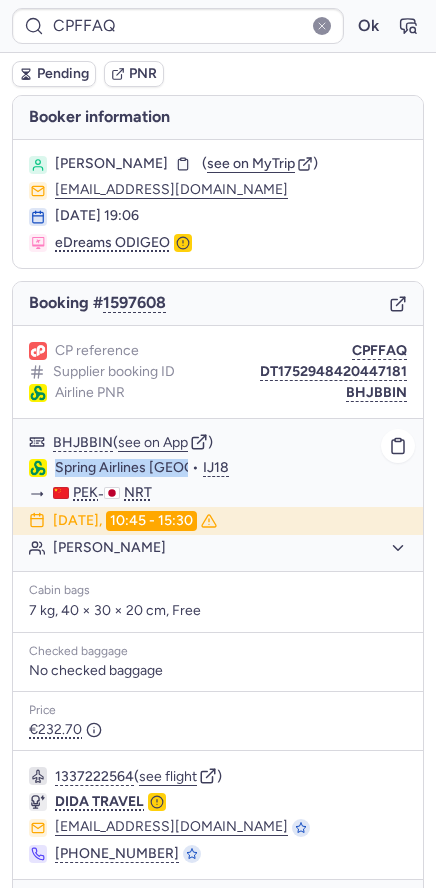 click on "Spring Airlines [GEOGRAPHIC_DATA]" 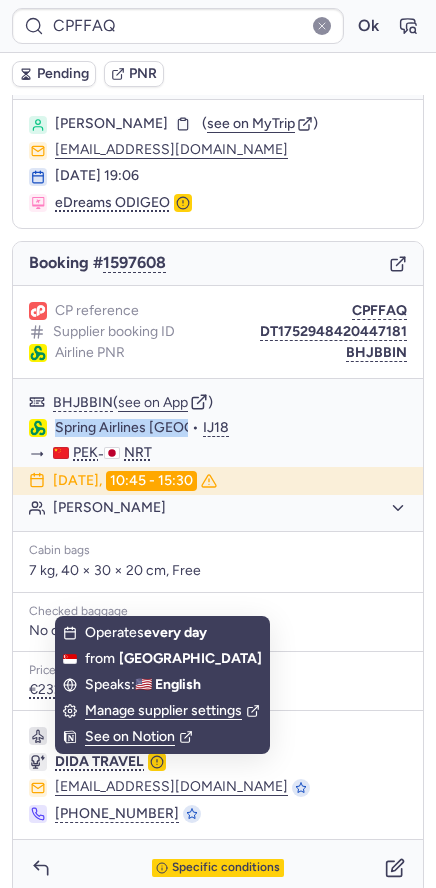 scroll, scrollTop: 61, scrollLeft: 0, axis: vertical 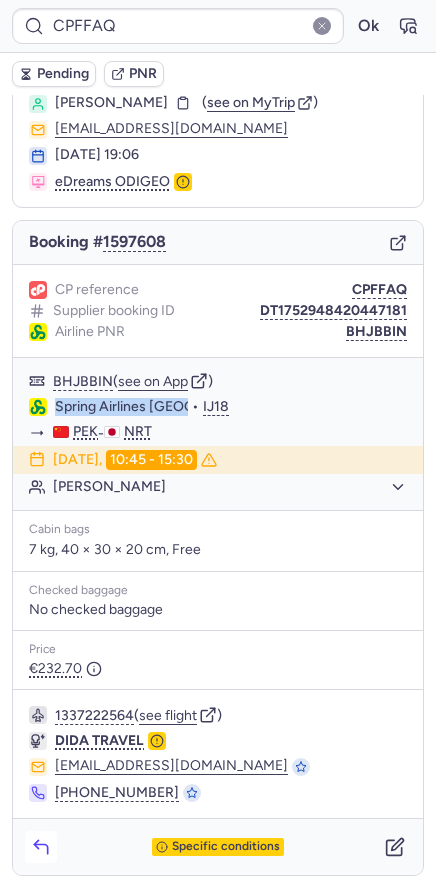 click 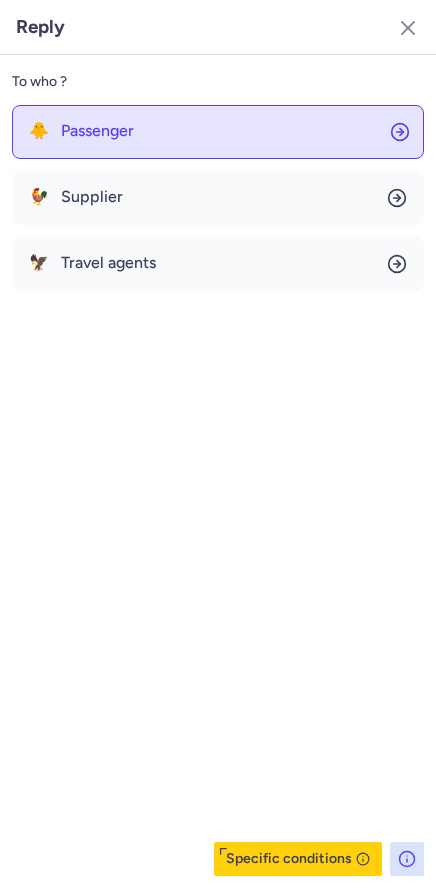 click on "🐥 Passenger" 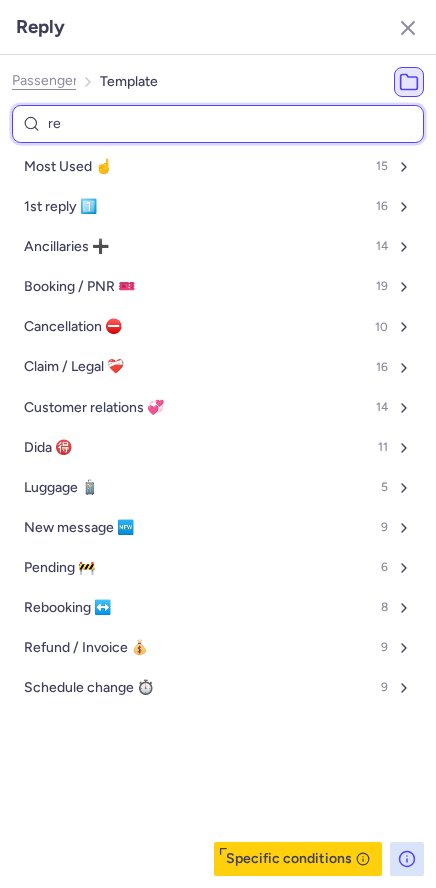 type on "req" 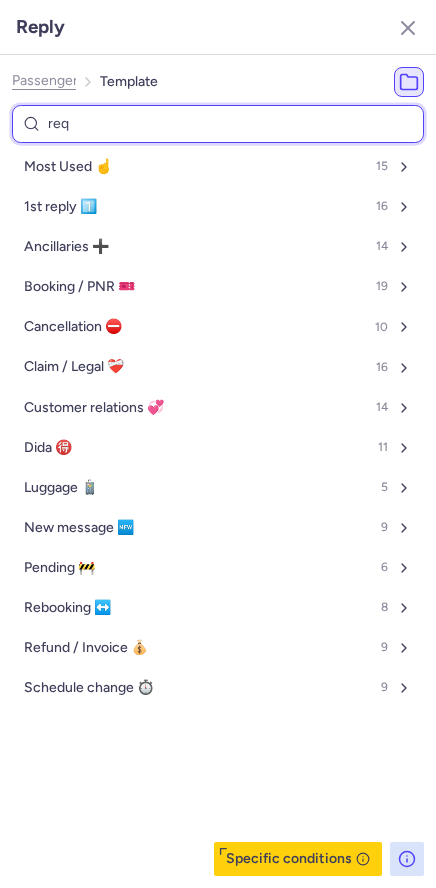 select on "en" 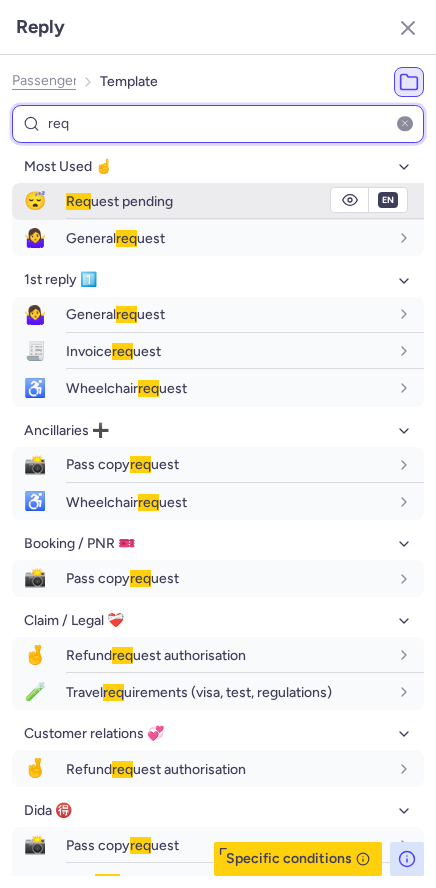 type on "req" 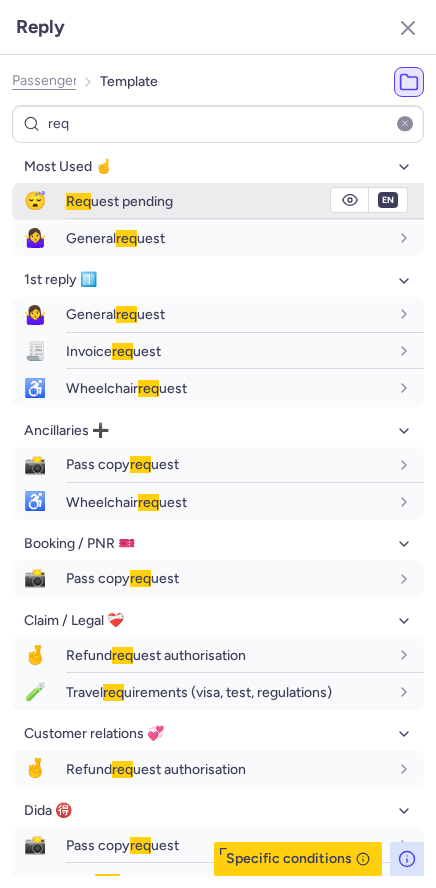 click on "Req uest pending" at bounding box center [119, 201] 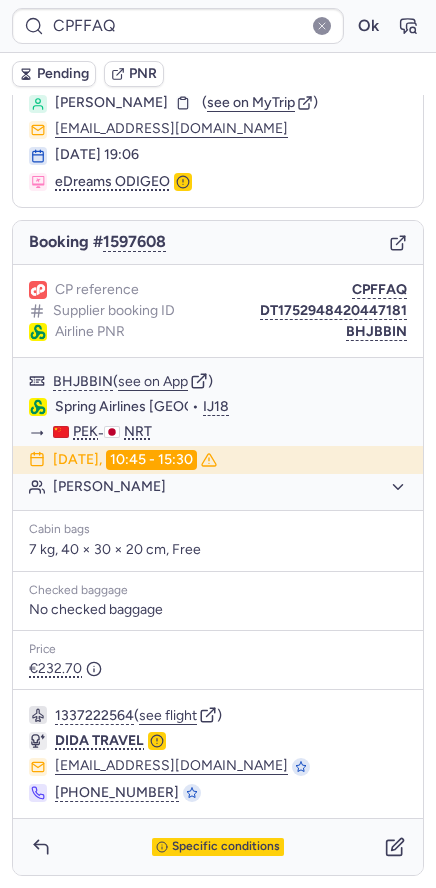 click on "Pending" at bounding box center (54, 74) 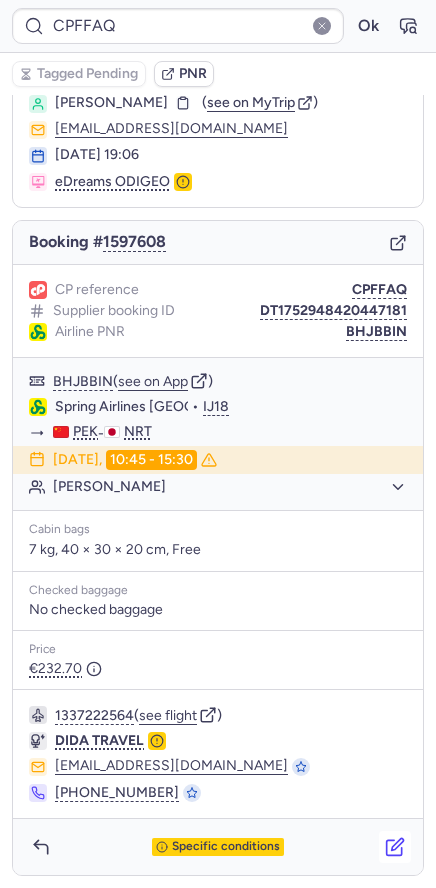 click 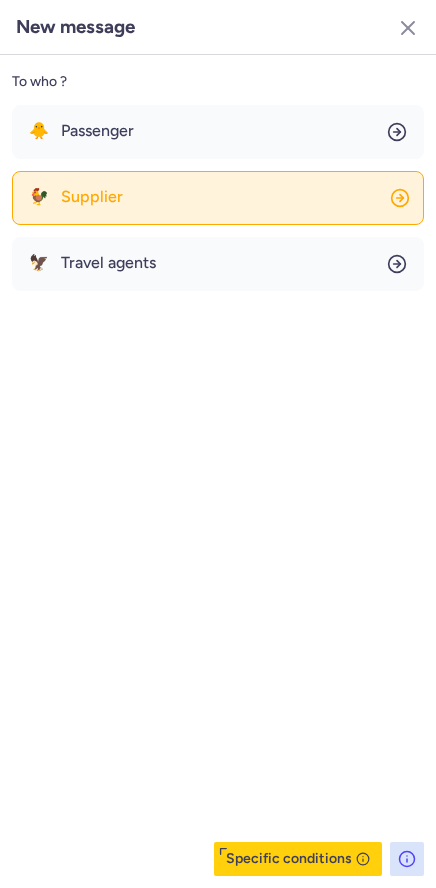 click on "🐓 Supplier" 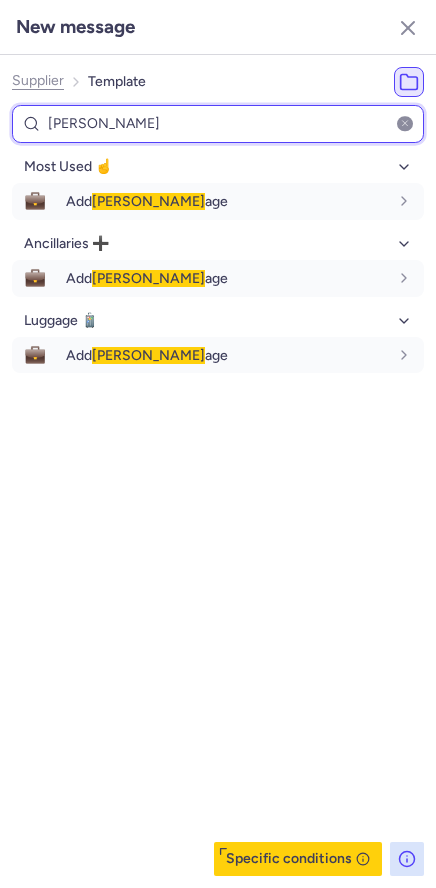 type on "[PERSON_NAME]" 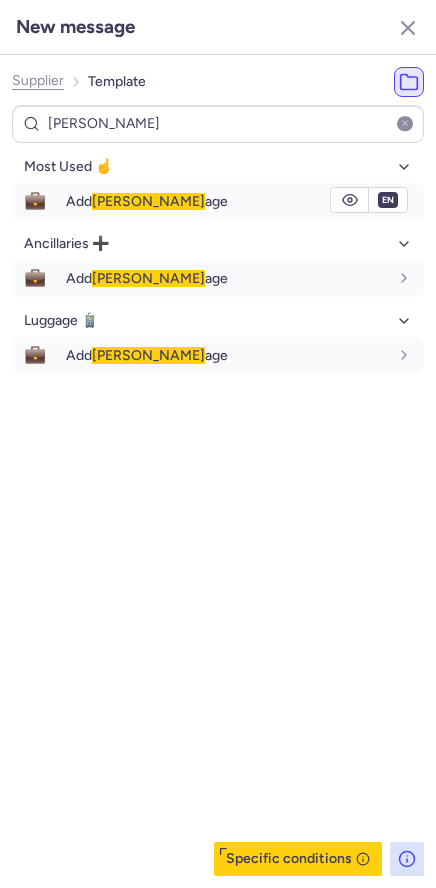 click on "[PERSON_NAME]" at bounding box center (148, 201) 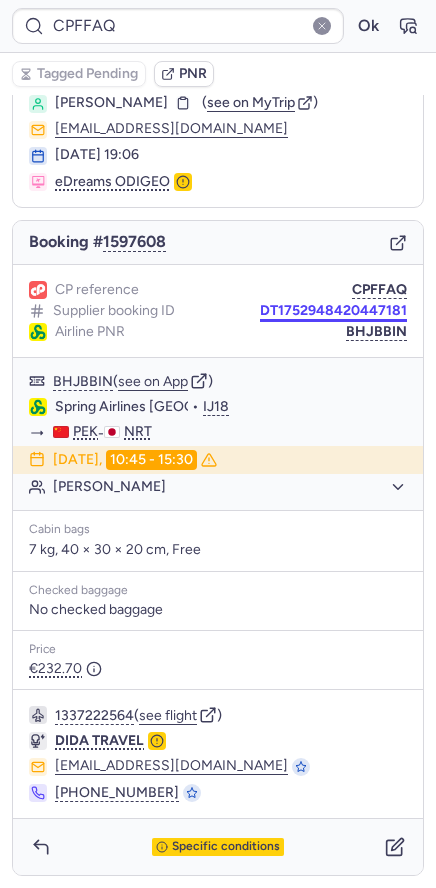 click on "DT1752948420447181" at bounding box center [333, 311] 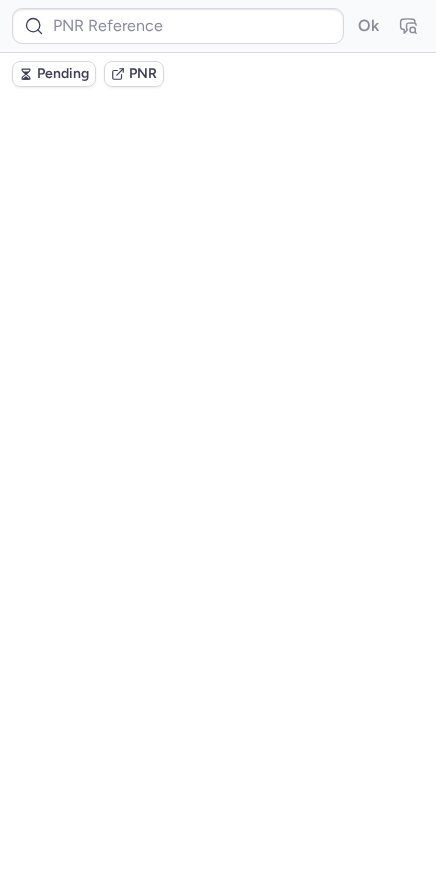 scroll, scrollTop: 0, scrollLeft: 0, axis: both 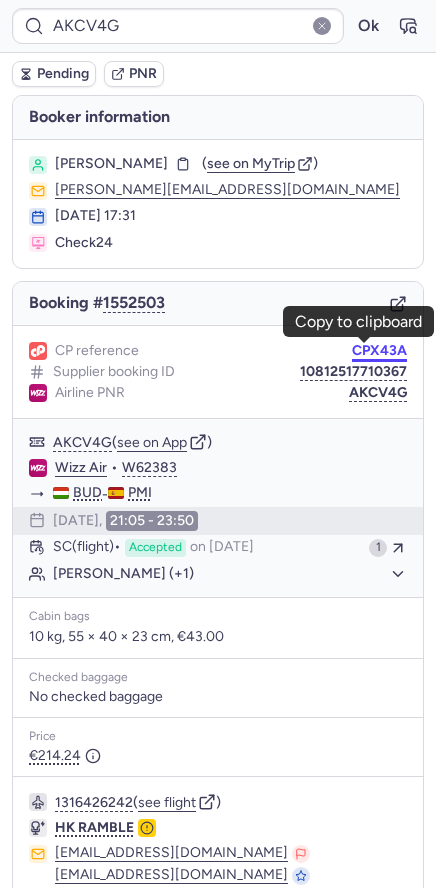 click on "CPX43A" at bounding box center (379, 351) 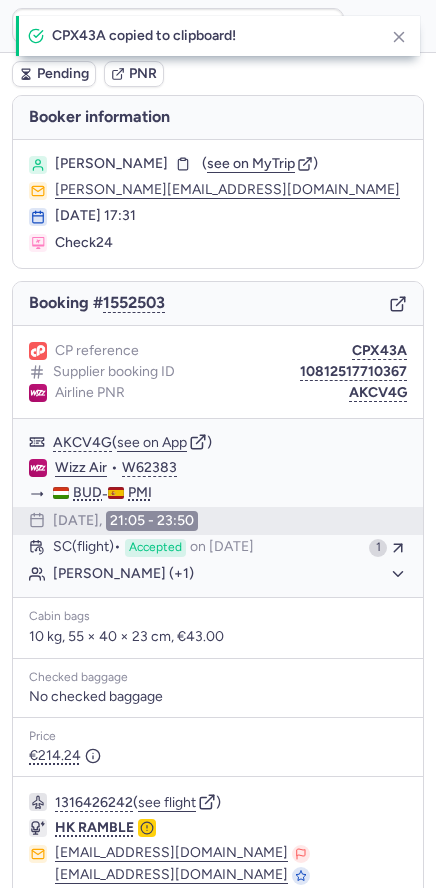 type on "CPX43A" 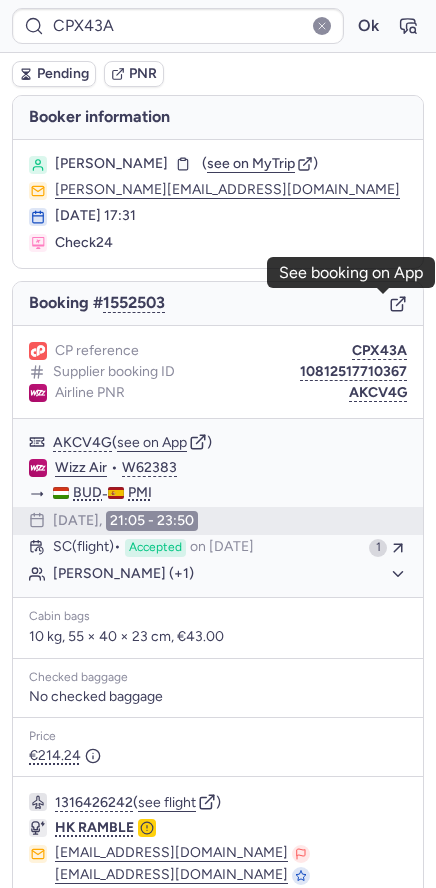 click 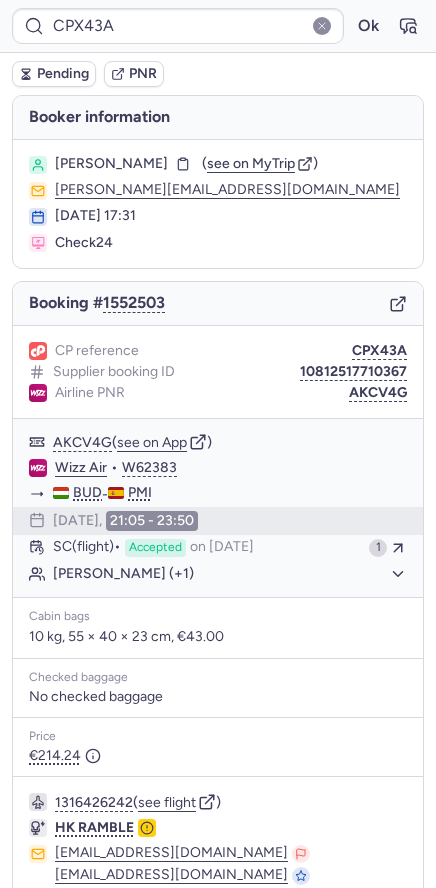 scroll, scrollTop: 151, scrollLeft: 0, axis: vertical 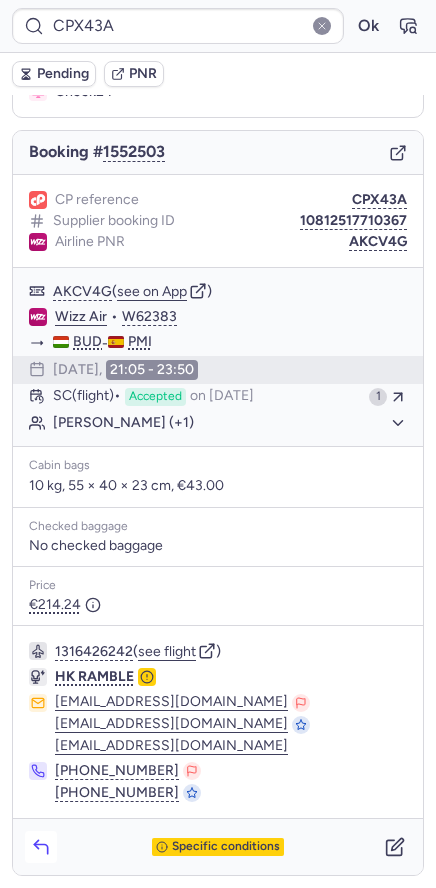 drag, startPoint x: 38, startPoint y: 836, endPoint x: 38, endPoint y: 848, distance: 12 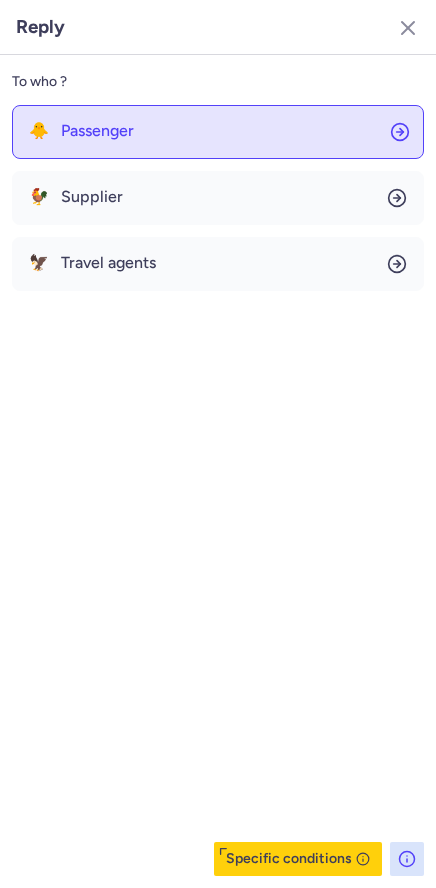 click on "🐥 Passenger" 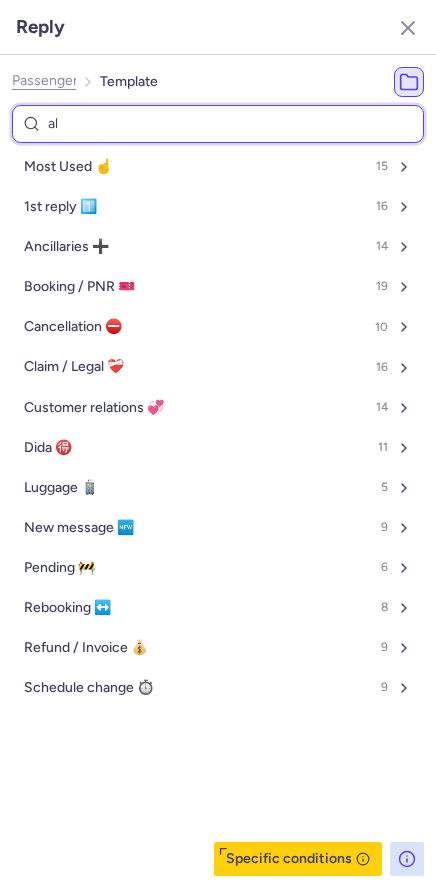 type on "all" 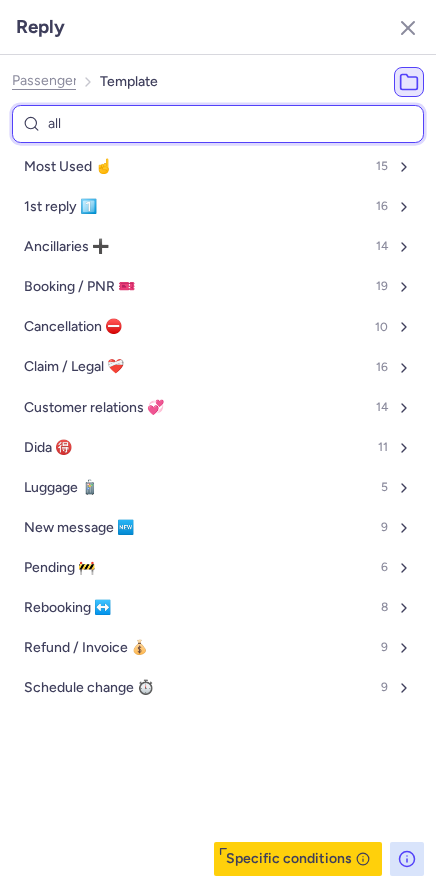 select on "en" 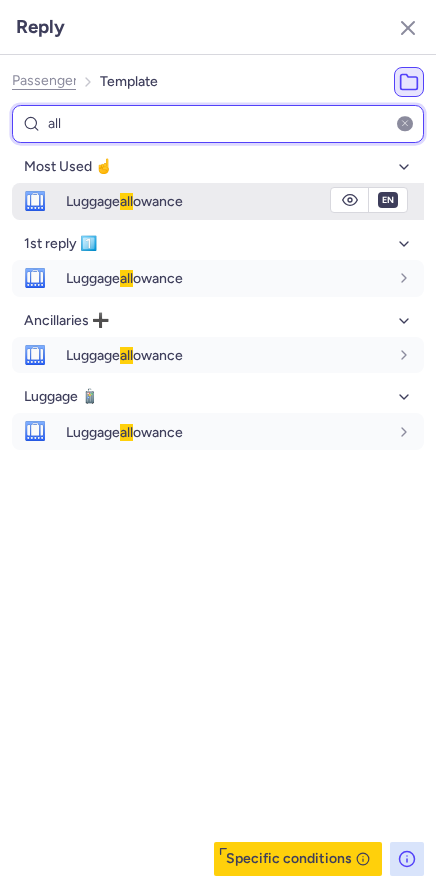 type on "all" 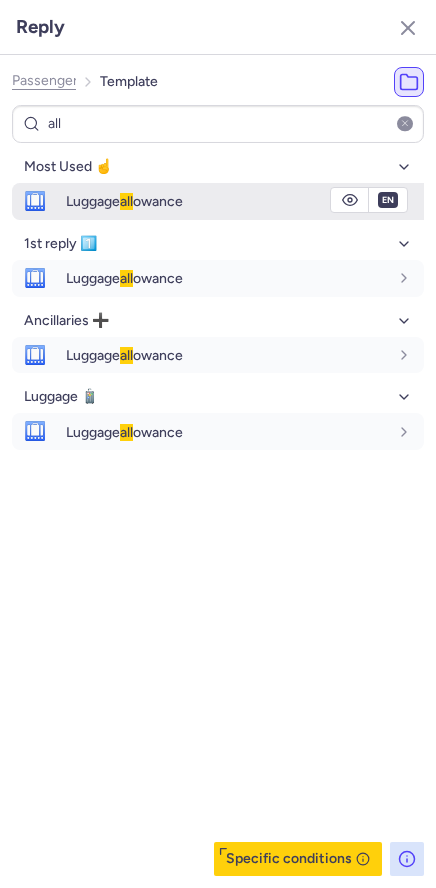 click on "Luggage  all owance" at bounding box center (124, 201) 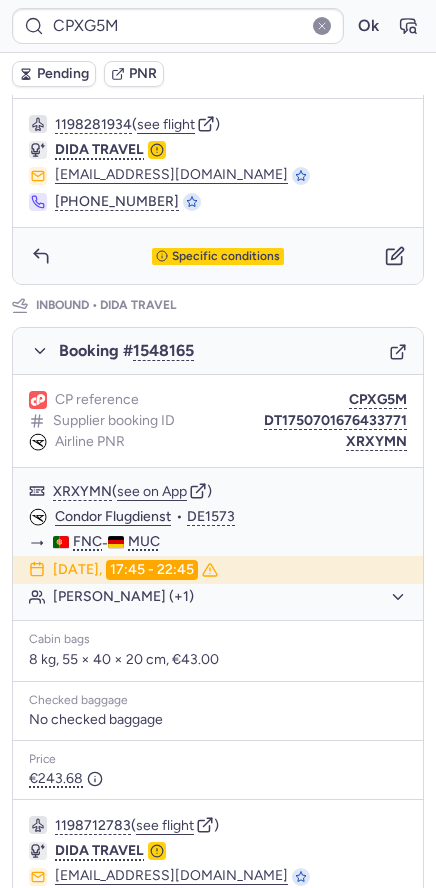 scroll, scrollTop: 0, scrollLeft: 0, axis: both 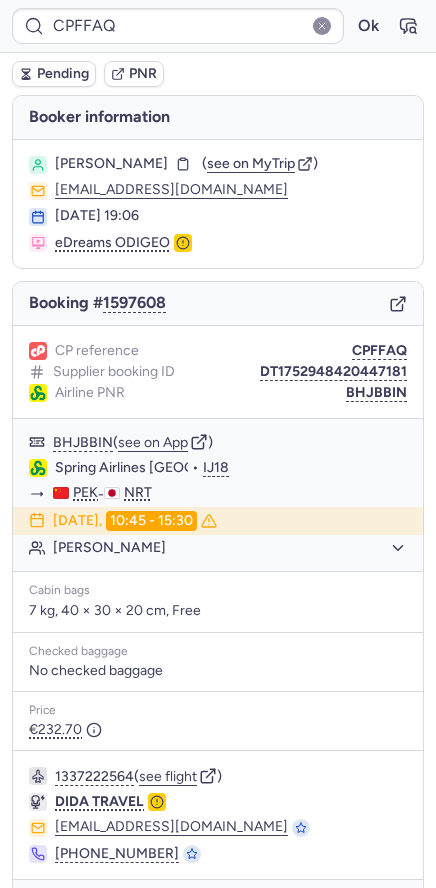 click on "Pending" at bounding box center [63, 74] 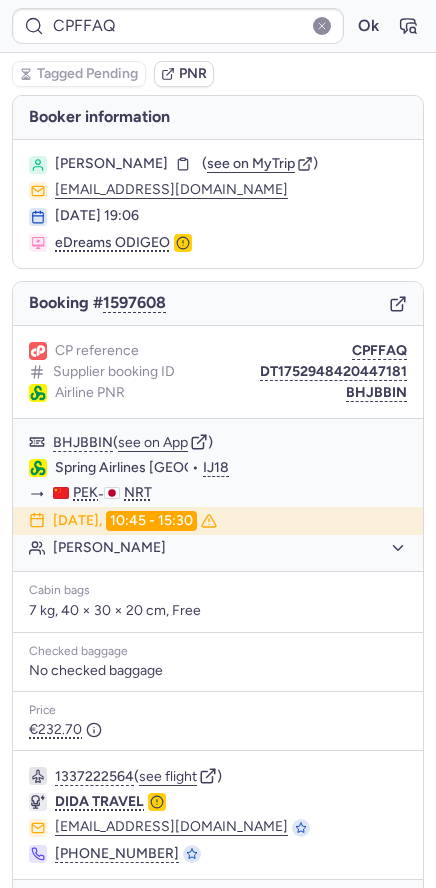 type on "CPVGGP" 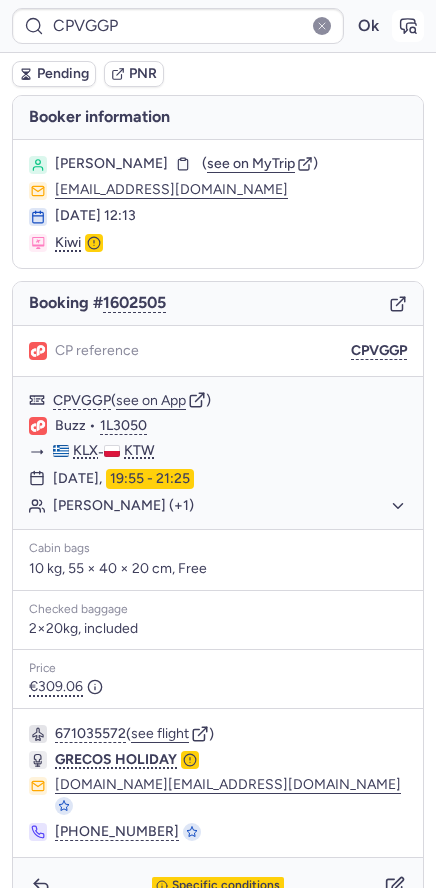click 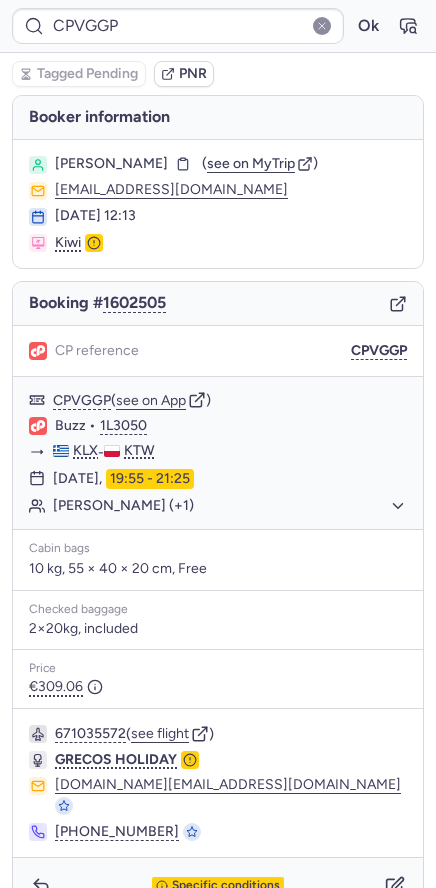 click on "Specific conditions" at bounding box center (218, 886) 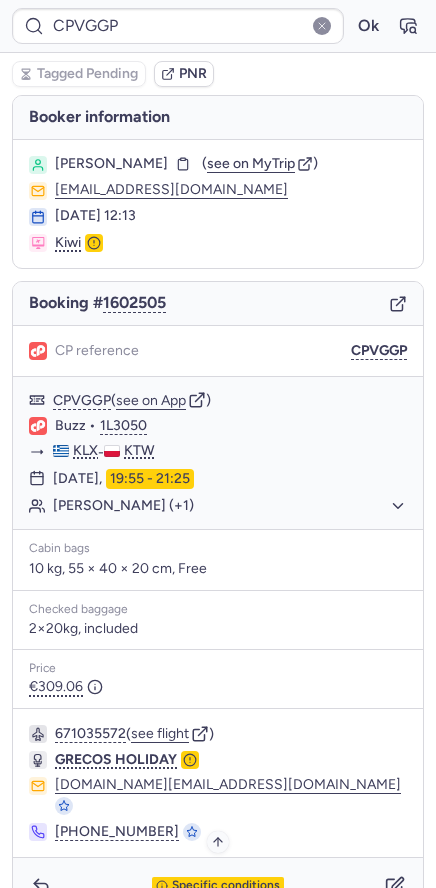 click on "Specific conditions" at bounding box center [226, 886] 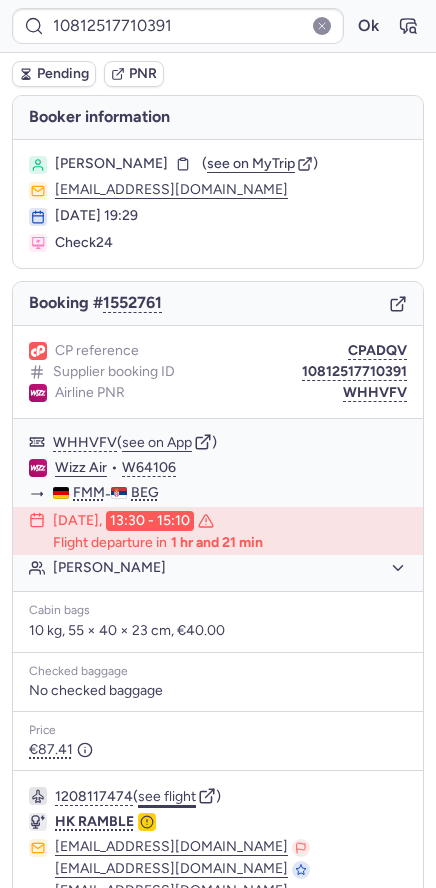 click on "see flight" 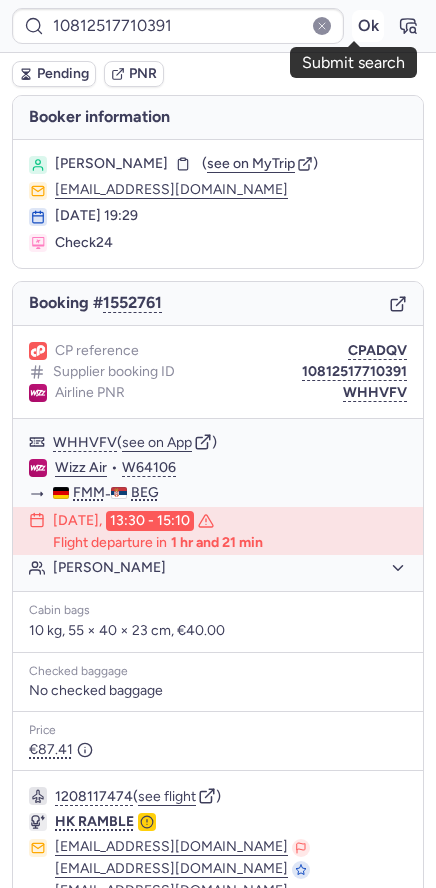 click on "Ok" at bounding box center (368, 26) 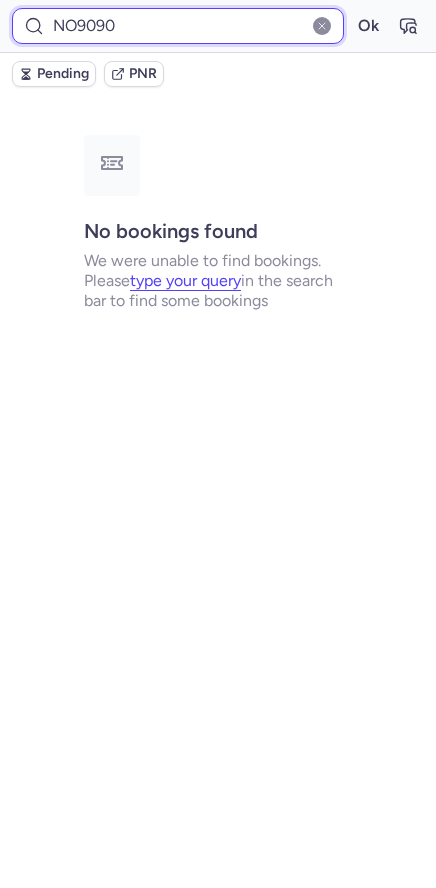 click on "NO9090" at bounding box center [178, 26] 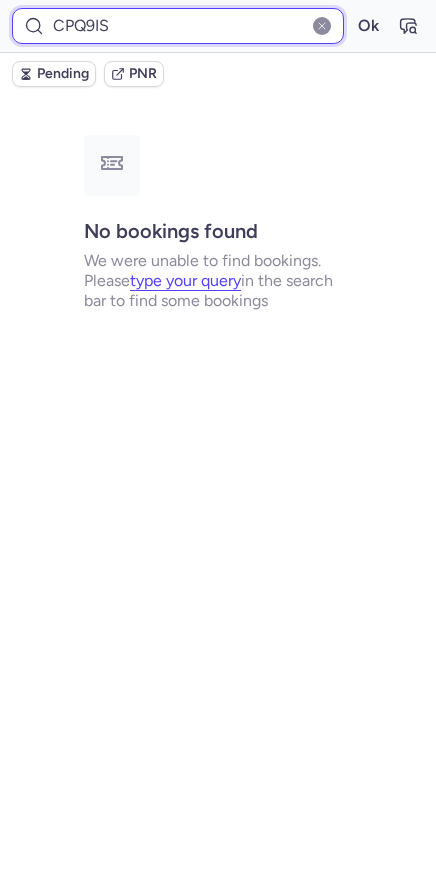 click on "Ok" at bounding box center [368, 26] 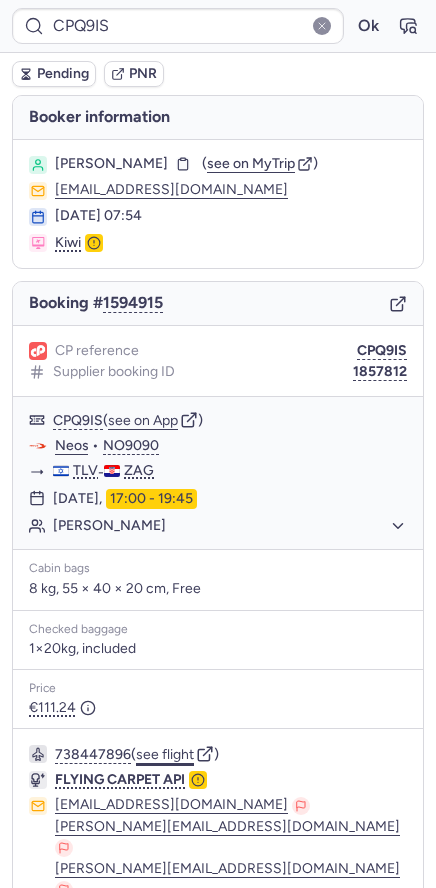 click on "see flight" 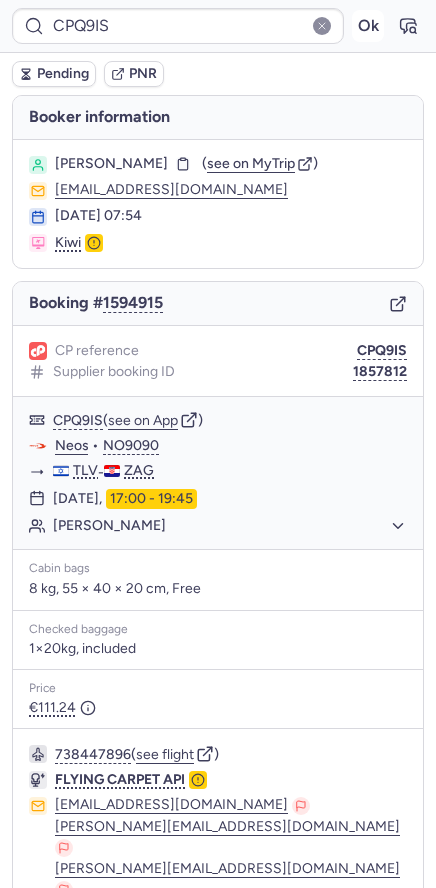 click on "Ok" at bounding box center [368, 26] 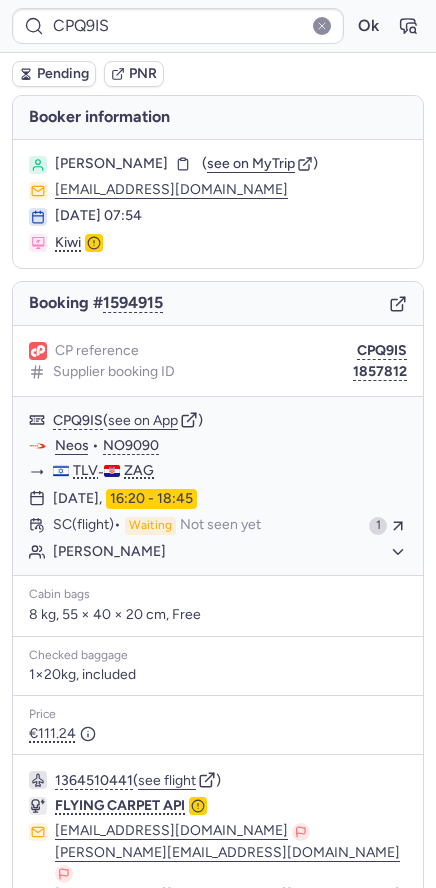 type on "NO9090" 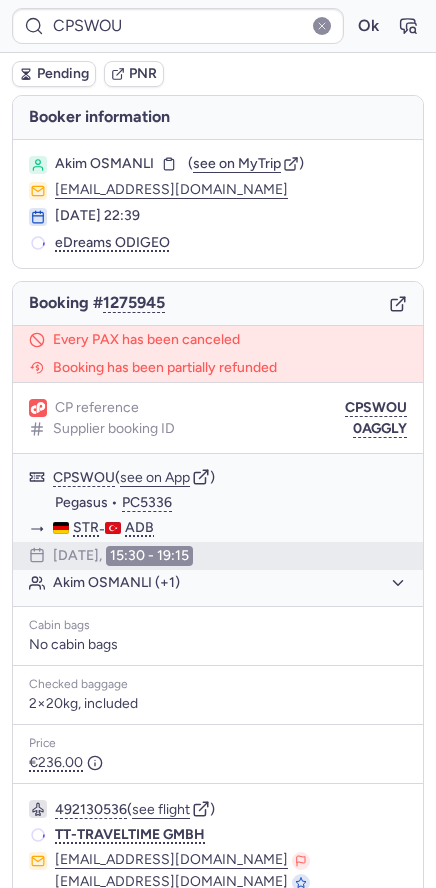 type on "CPU9MB" 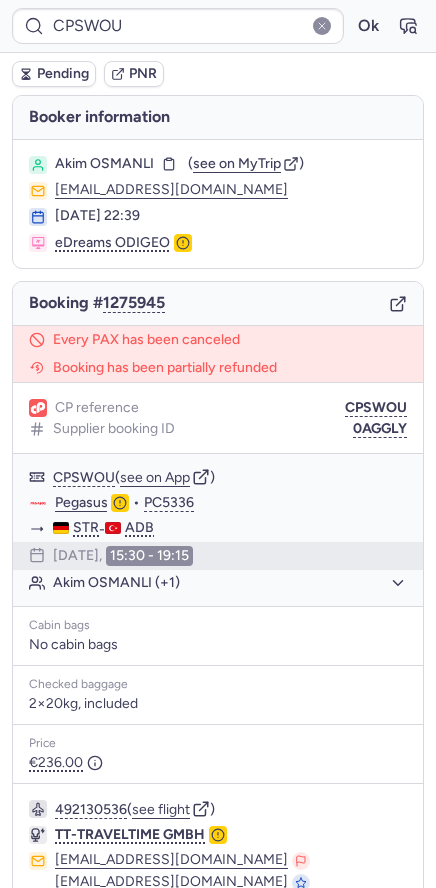 type on "CPQQJR" 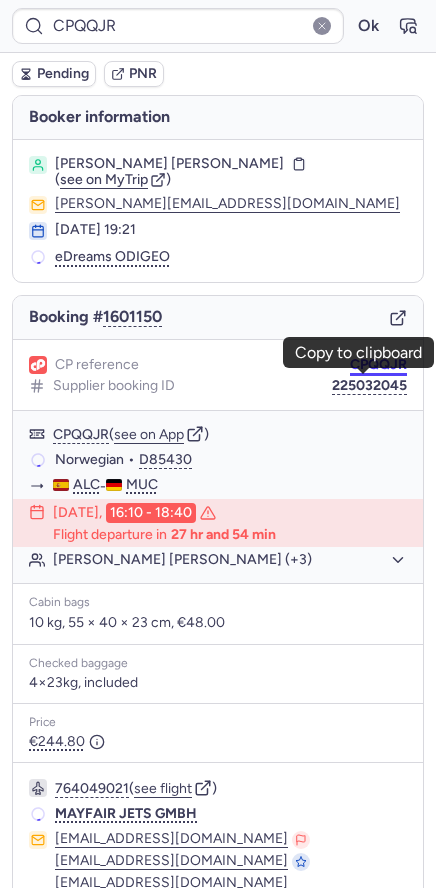 click on "CPQQJR" at bounding box center [378, 365] 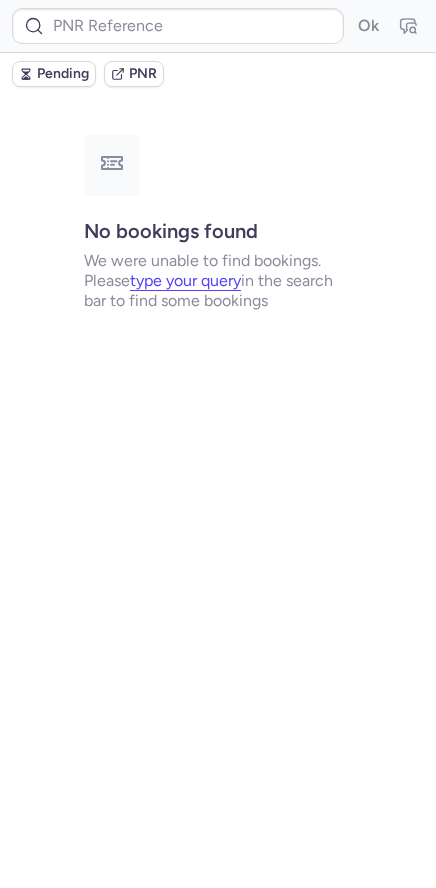 type on "CPDQLV" 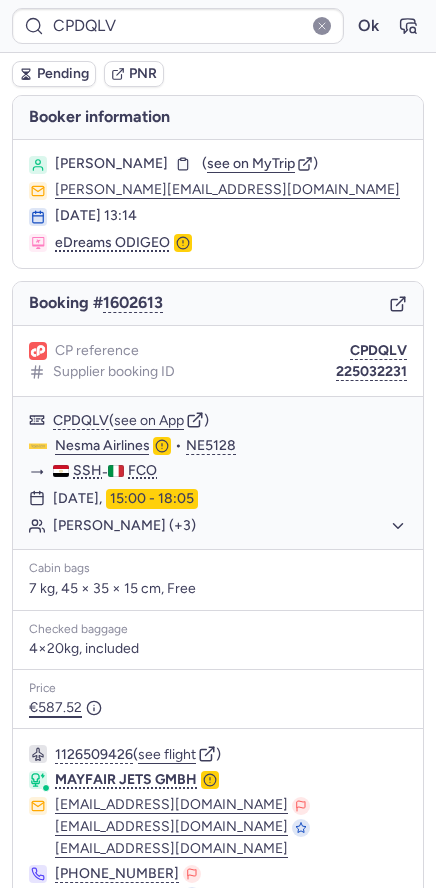 scroll, scrollTop: 125, scrollLeft: 0, axis: vertical 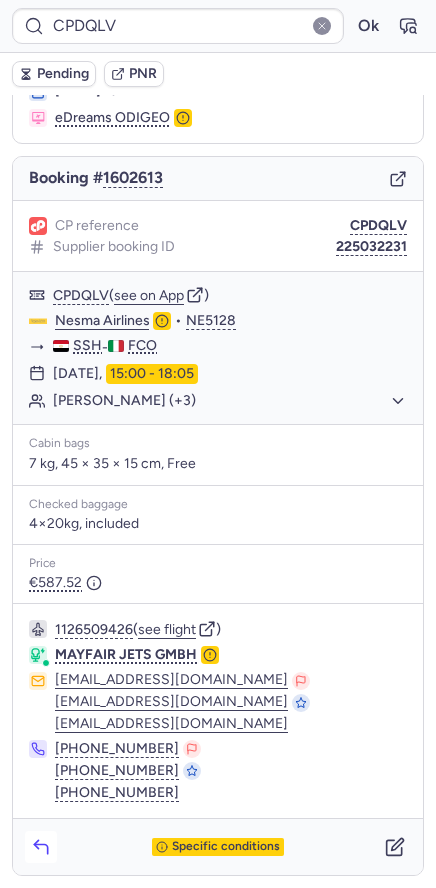 click 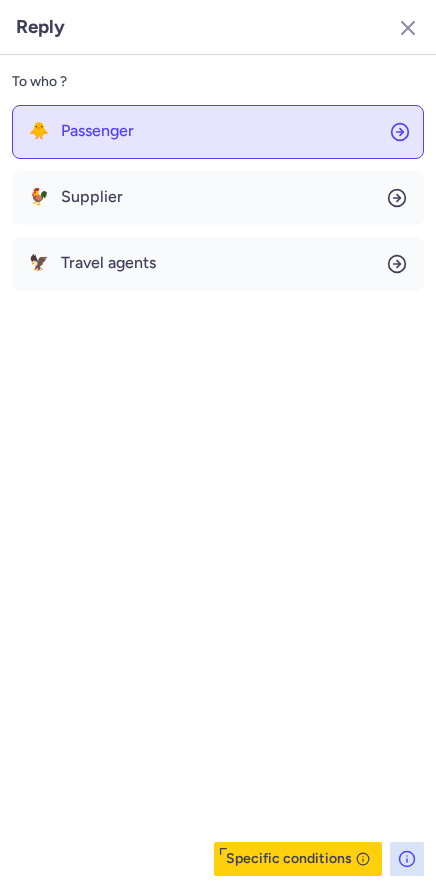 click on "Passenger" at bounding box center (97, 131) 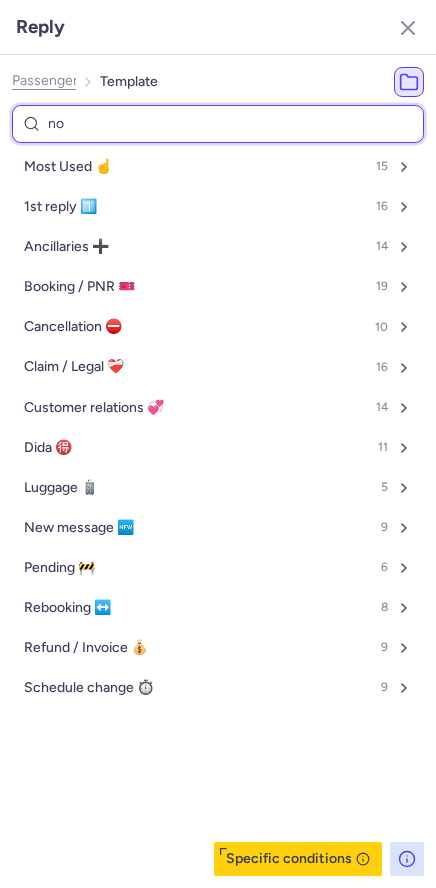 type on "non" 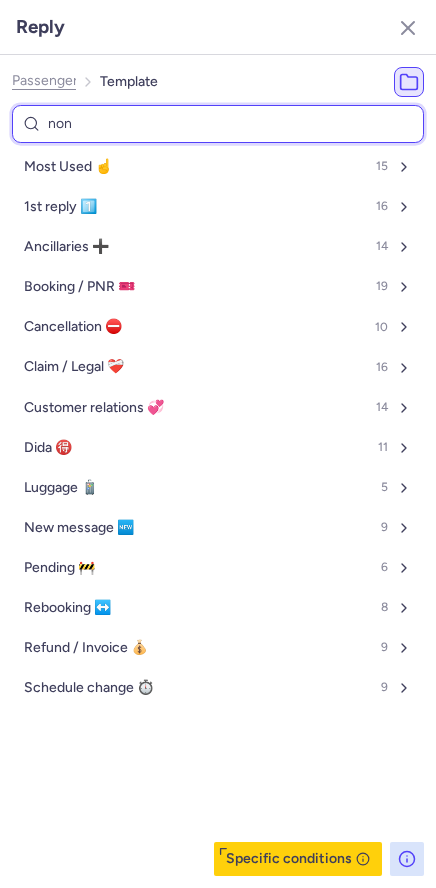 select on "en" 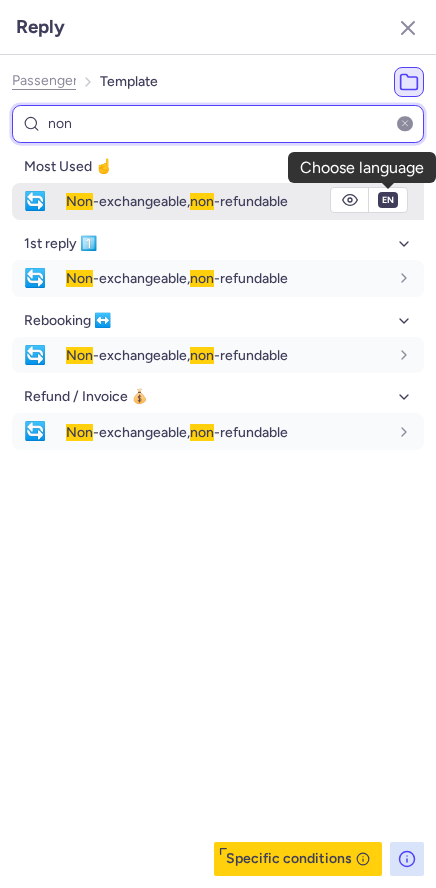 type on "non" 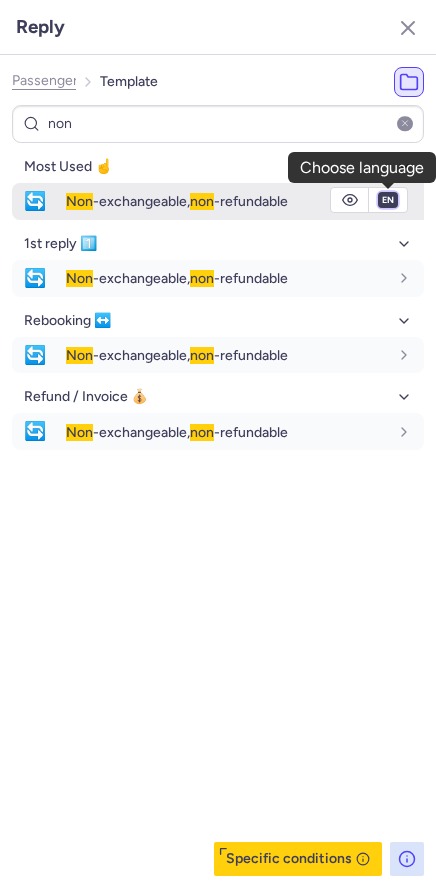 click on "fr en de nl pt es it ru" at bounding box center (388, 200) 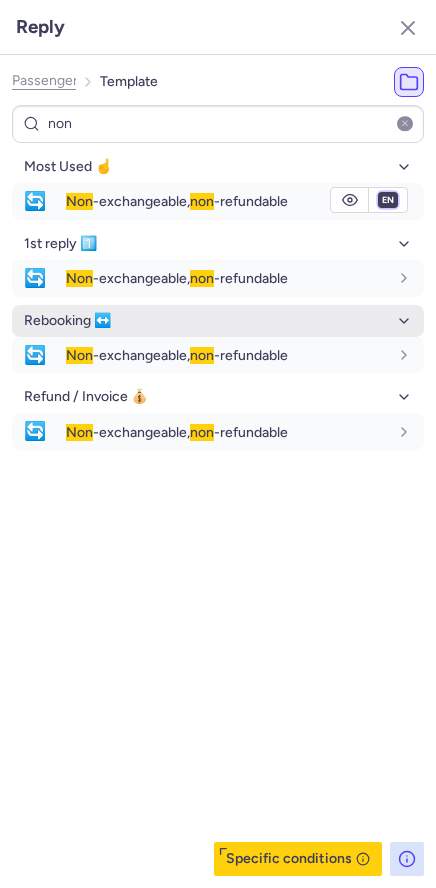 select on "it" 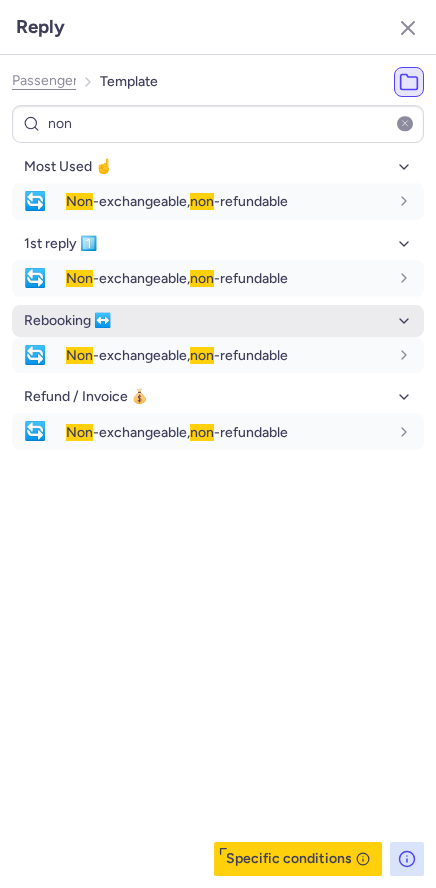 click on "fr en de nl pt es it ru" at bounding box center [388, 200] 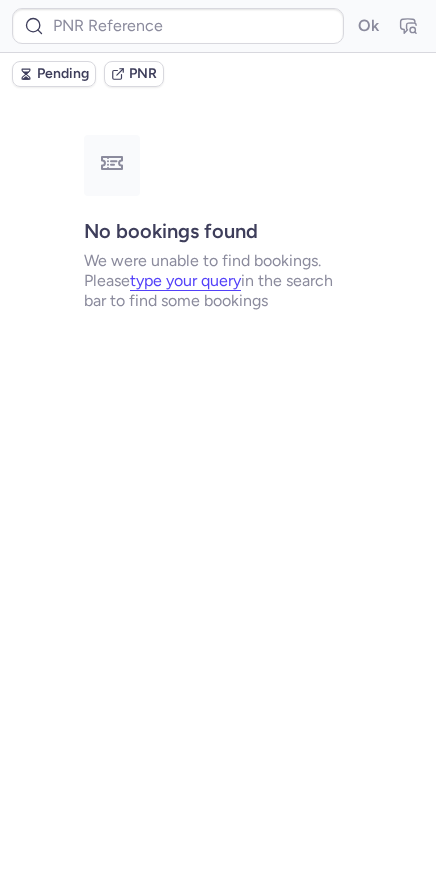 scroll, scrollTop: 0, scrollLeft: 0, axis: both 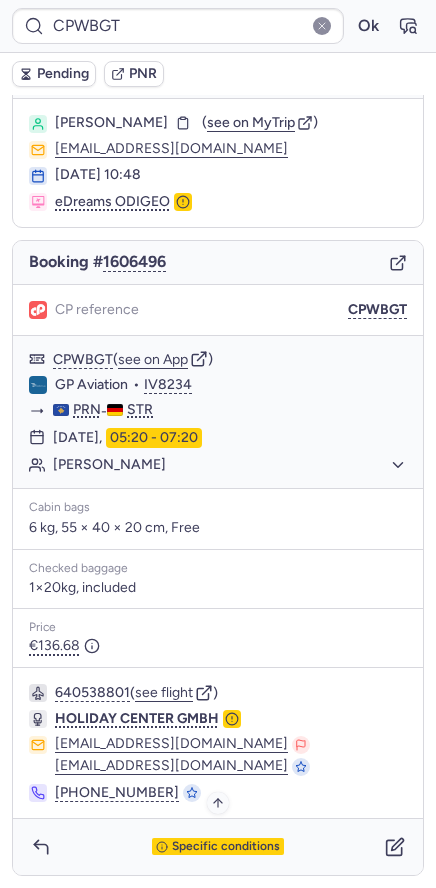 click on "Specific conditions" at bounding box center (218, 847) 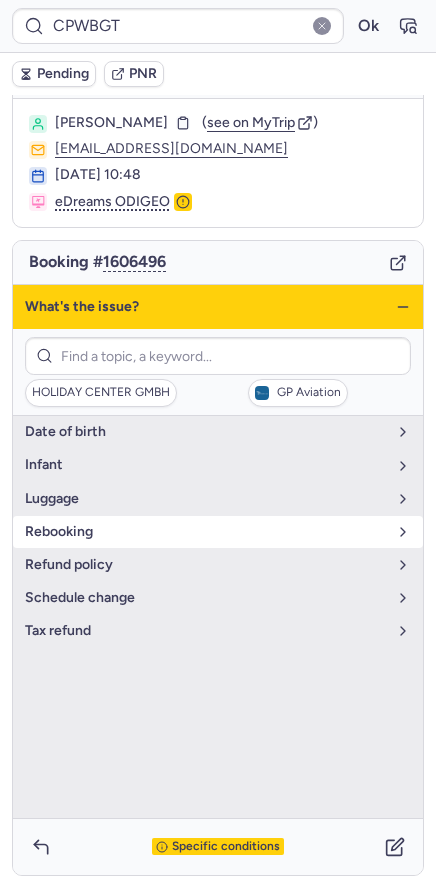 click on "rebooking" at bounding box center [206, 532] 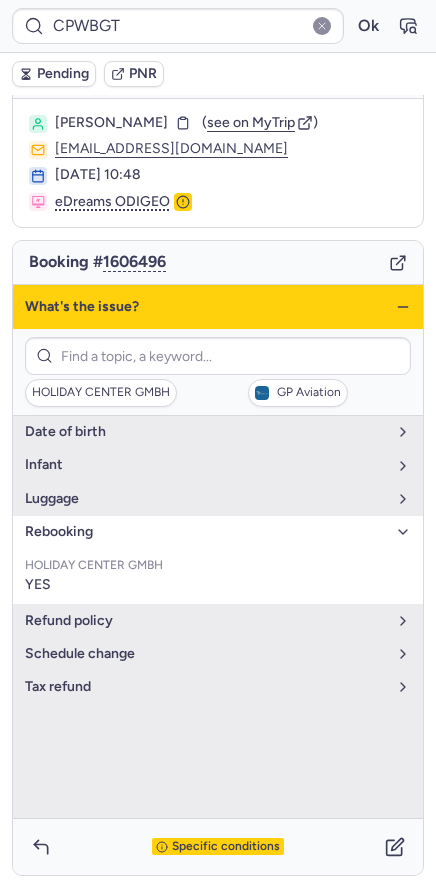 click 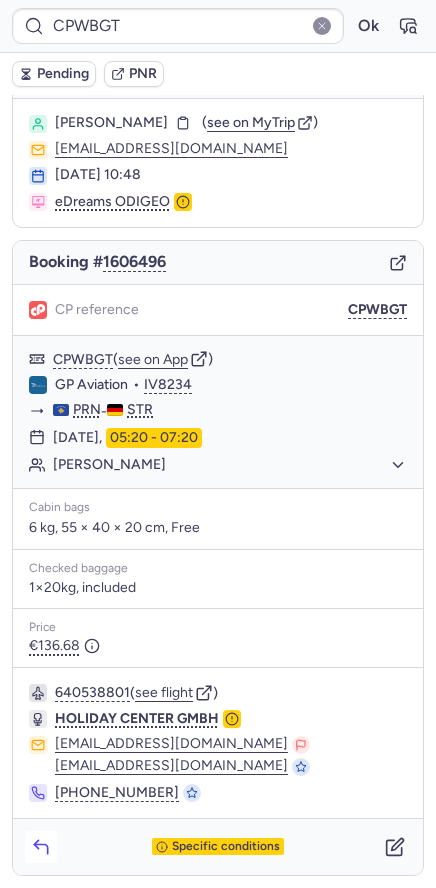click at bounding box center [41, 847] 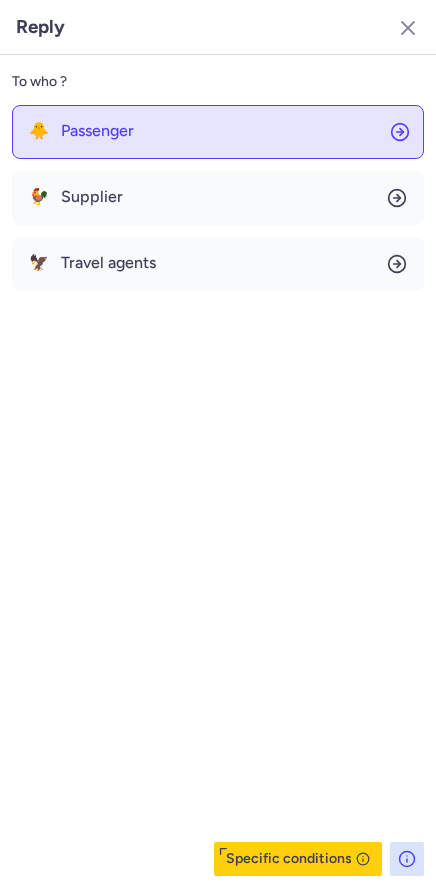 click on "🐥 Passenger" 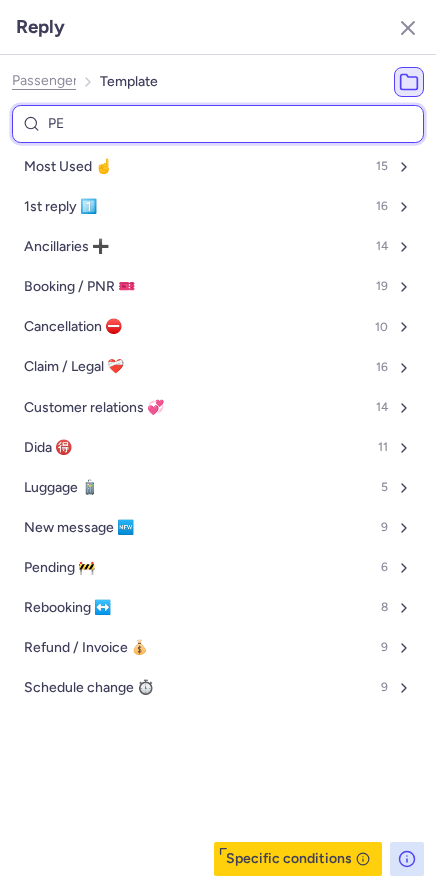 type on "PEN" 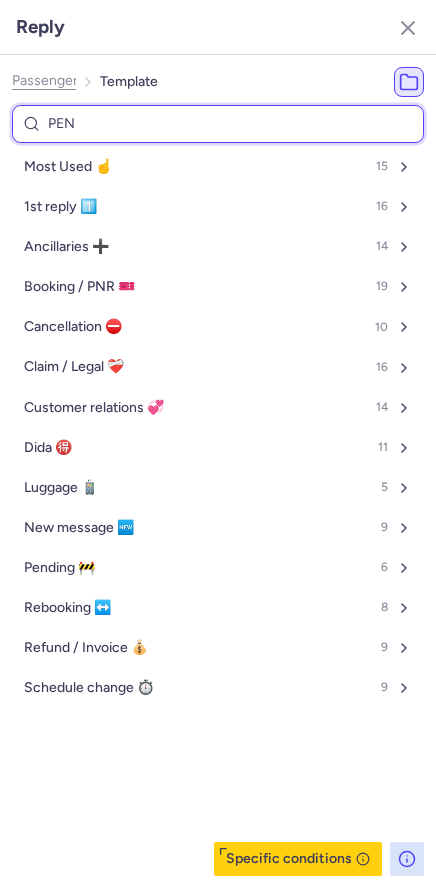 select on "en" 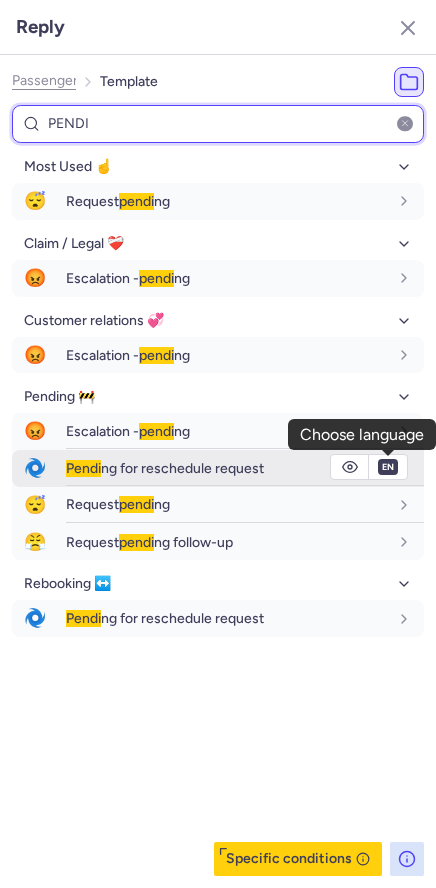 type on "PENDI" 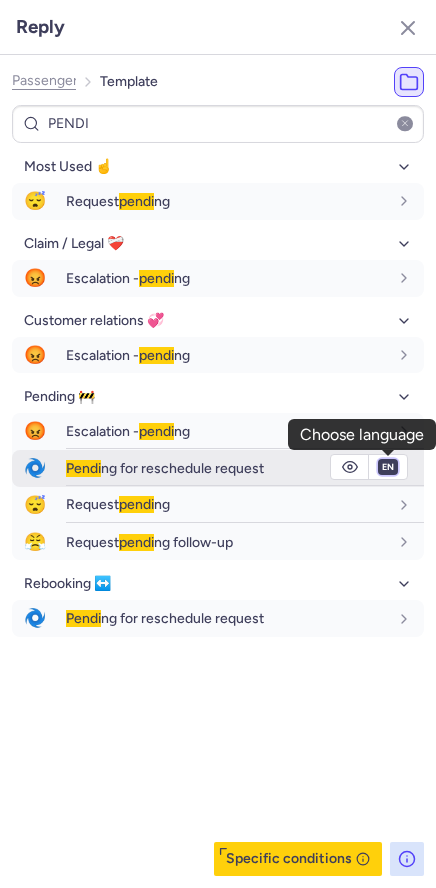 click on "fr en de nl pt es it ru" at bounding box center [388, 467] 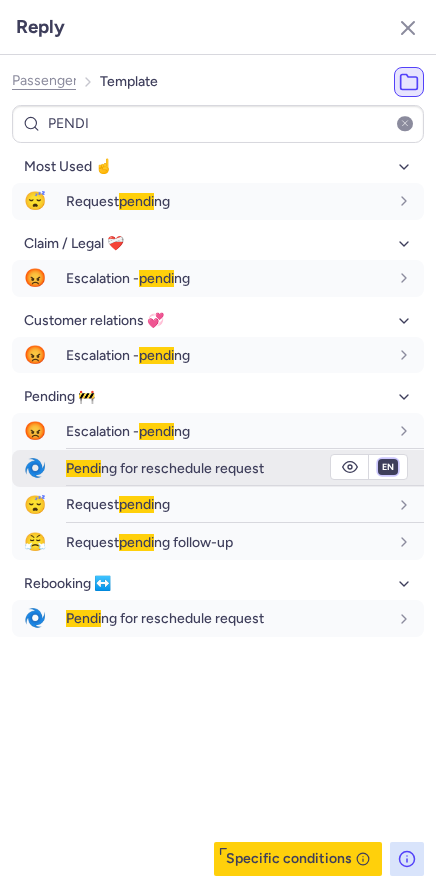 select on "de" 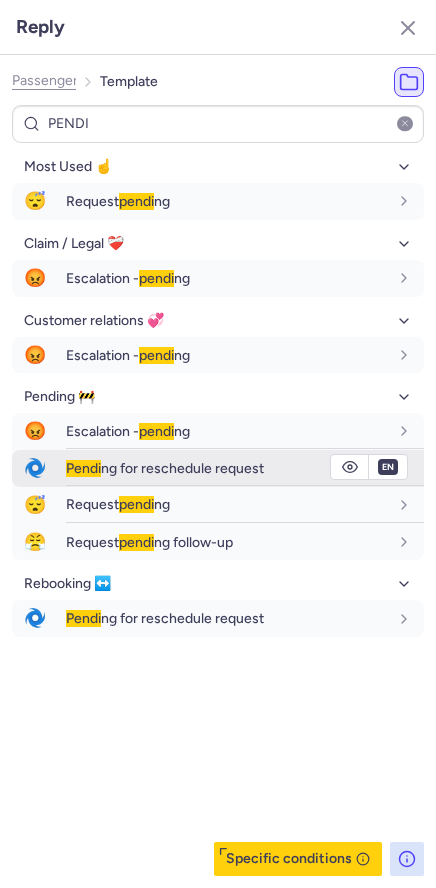 click on "fr en de nl pt es it ru" at bounding box center [388, 467] 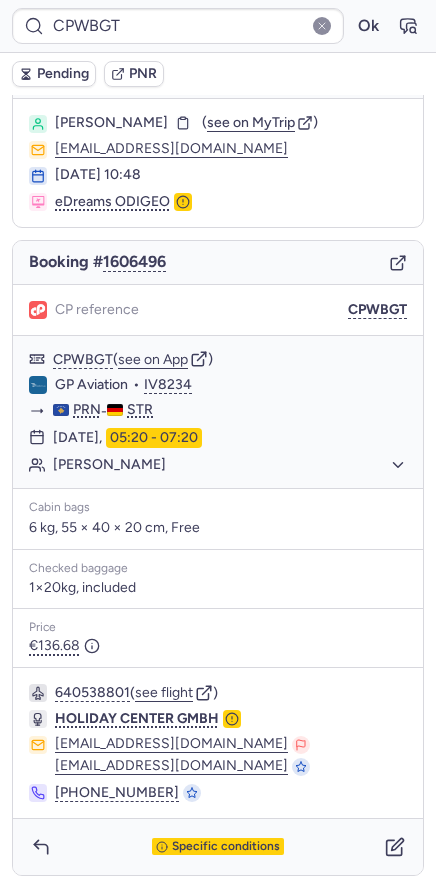 click on "Pending" at bounding box center [63, 74] 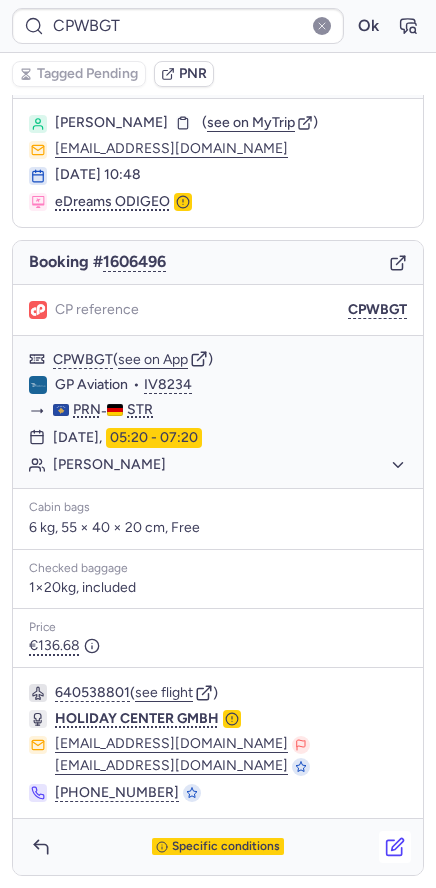click 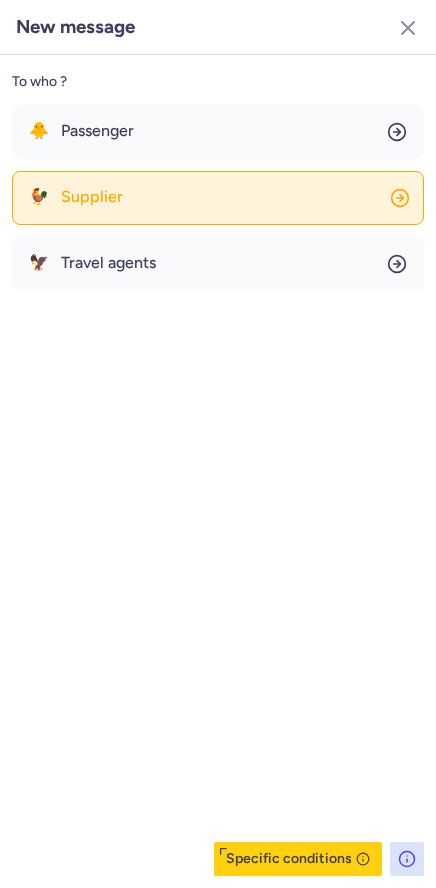 click on "🐓 Supplier" 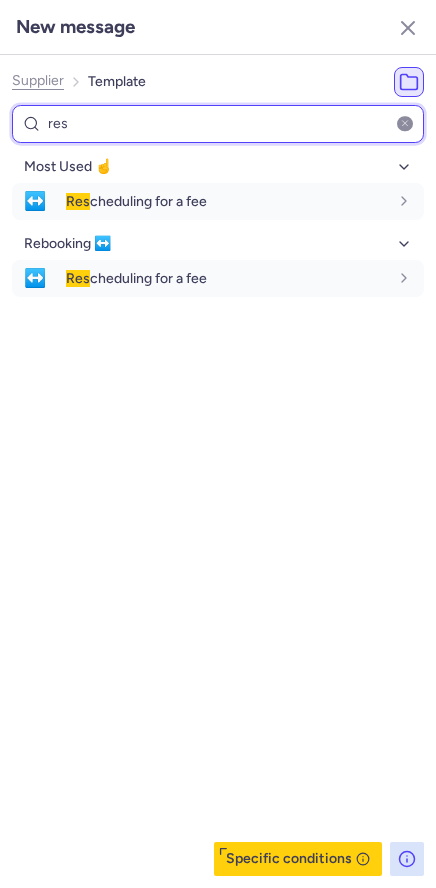 type on "res" 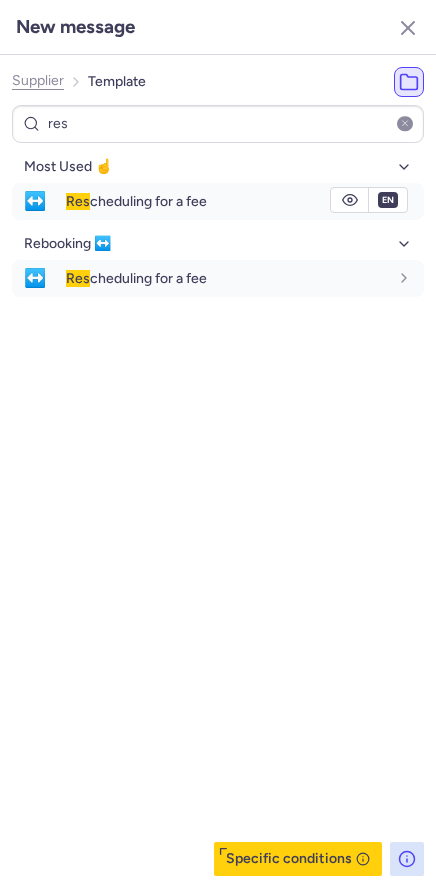 click on "Res cheduling for a fee" at bounding box center (136, 201) 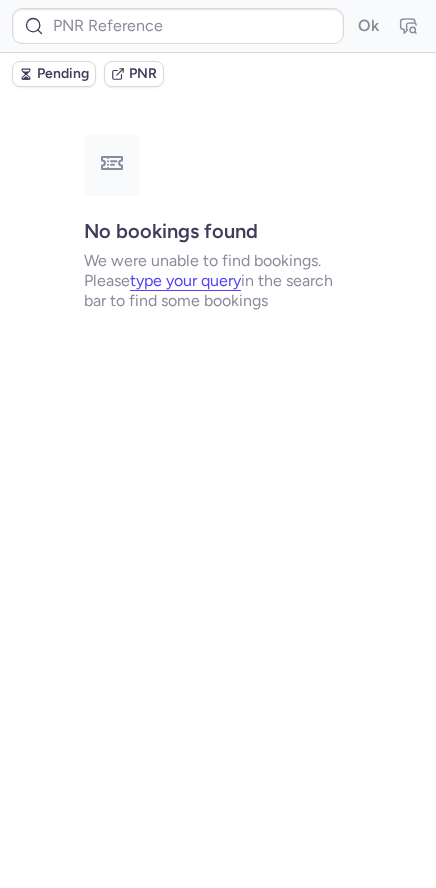 scroll, scrollTop: 0, scrollLeft: 0, axis: both 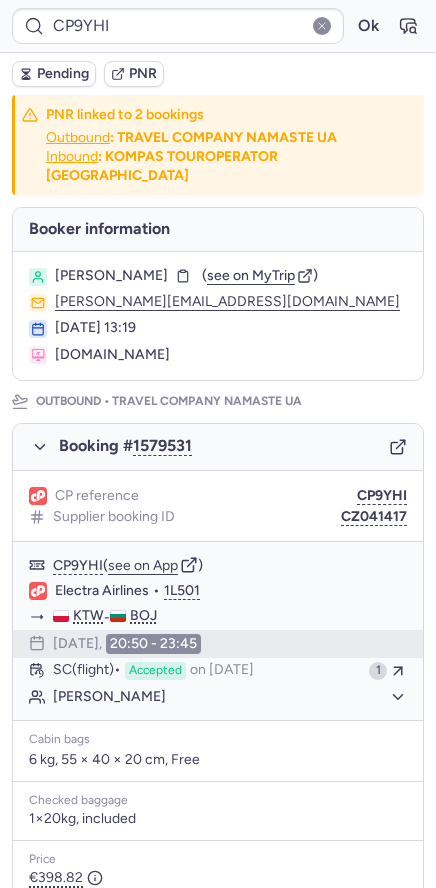 type on "CPX43A" 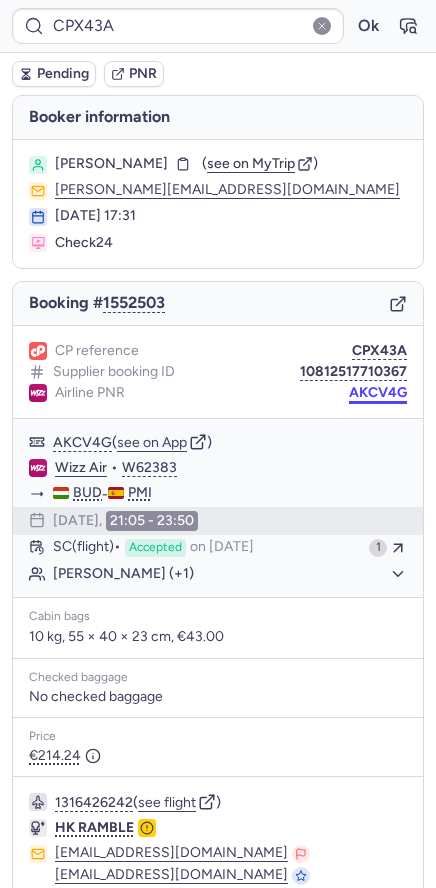 click on "AKCV4G" at bounding box center [378, 393] 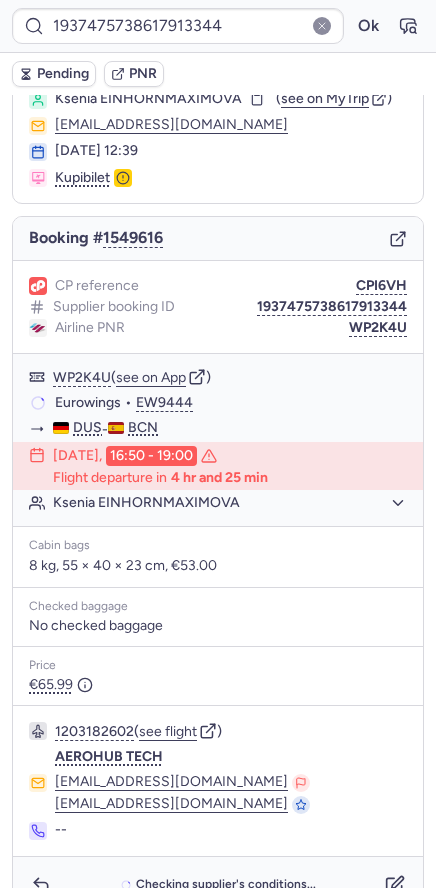 scroll, scrollTop: 117, scrollLeft: 0, axis: vertical 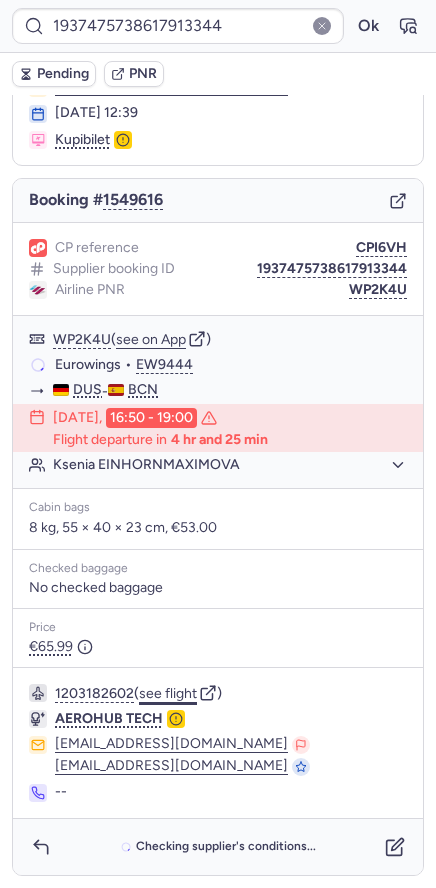 click on "see flight" 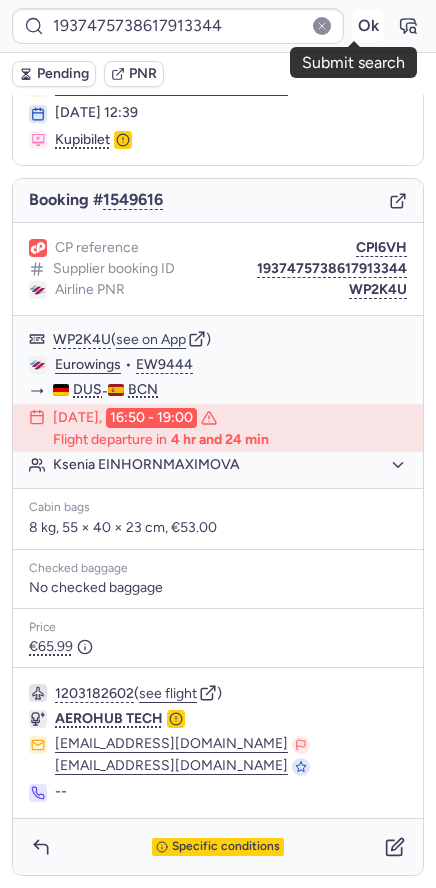 click on "Ok" at bounding box center (368, 26) 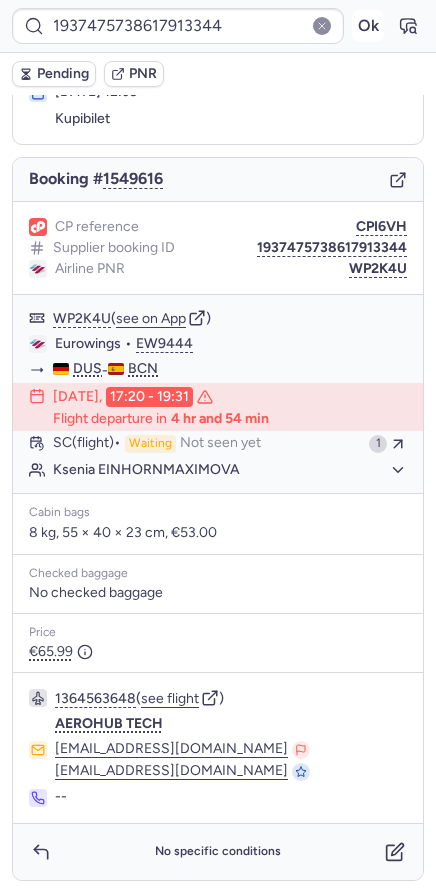 scroll, scrollTop: 117, scrollLeft: 0, axis: vertical 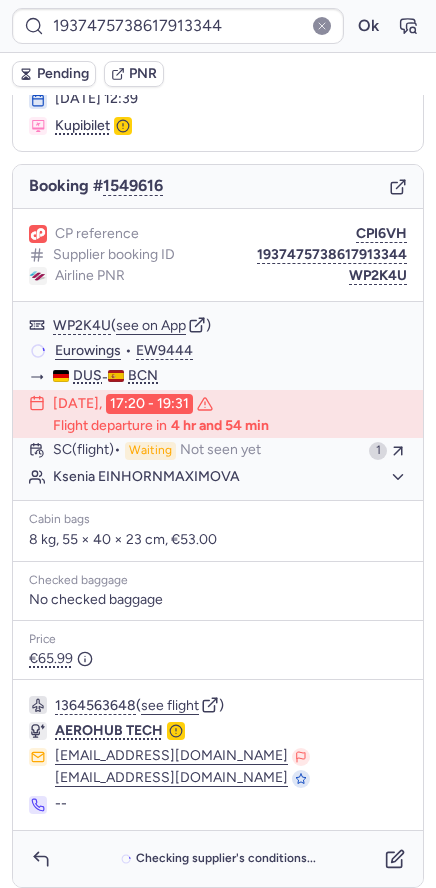 type on "CPWDLG" 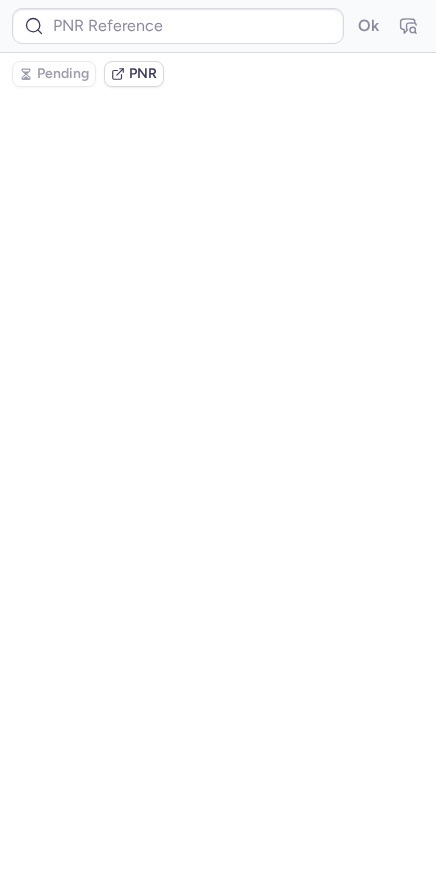 scroll, scrollTop: 0, scrollLeft: 0, axis: both 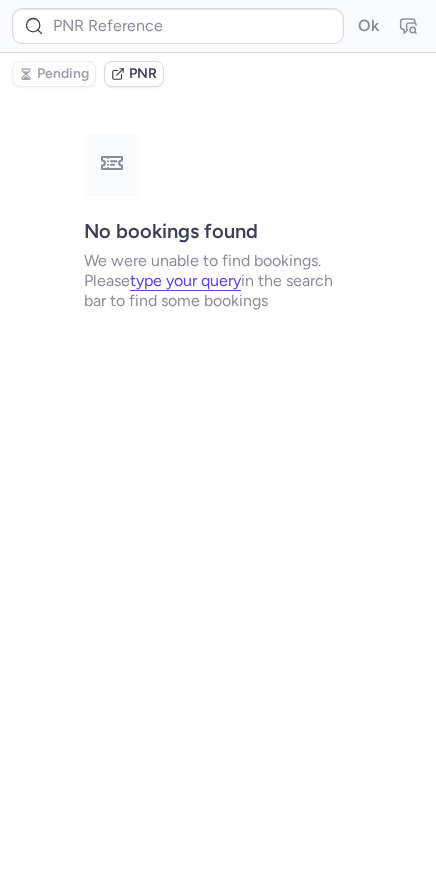 type on "CPU9MB" 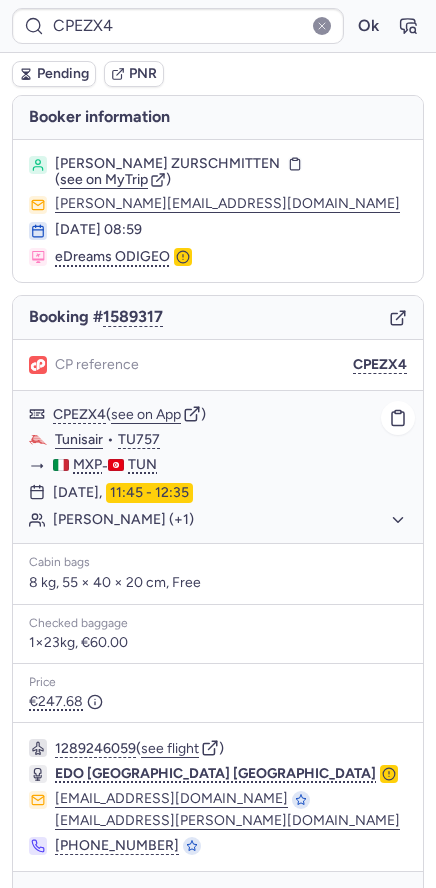 click on "[PERSON_NAME] (+1)" 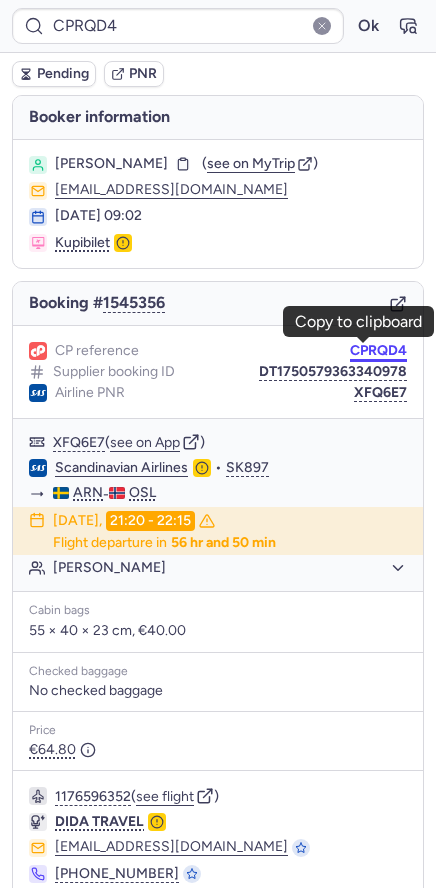click on "CPRQD4" at bounding box center [378, 351] 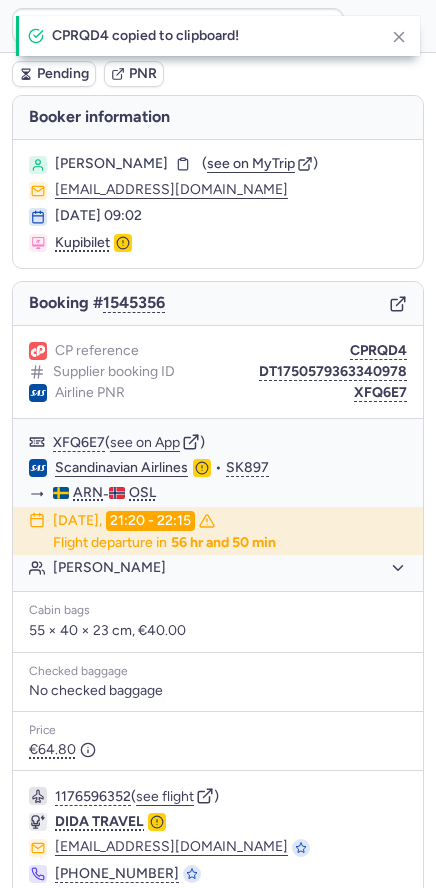 drag, startPoint x: 354, startPoint y: 391, endPoint x: 232, endPoint y: 386, distance: 122.10242 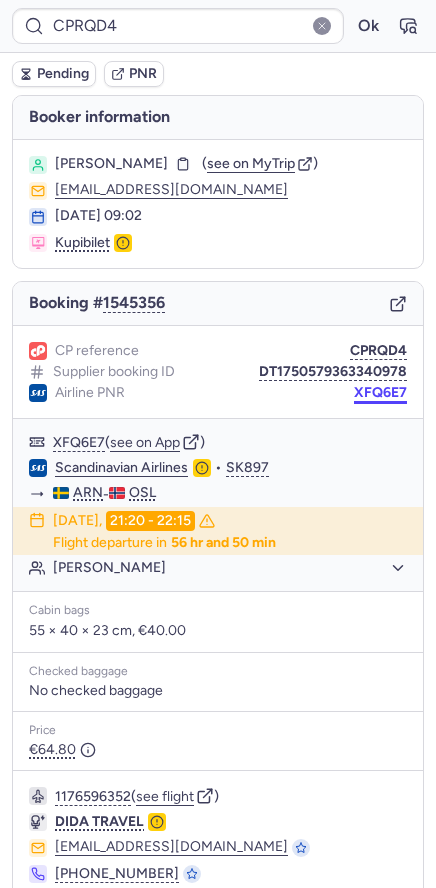 click on "XFQ6E7" at bounding box center (380, 393) 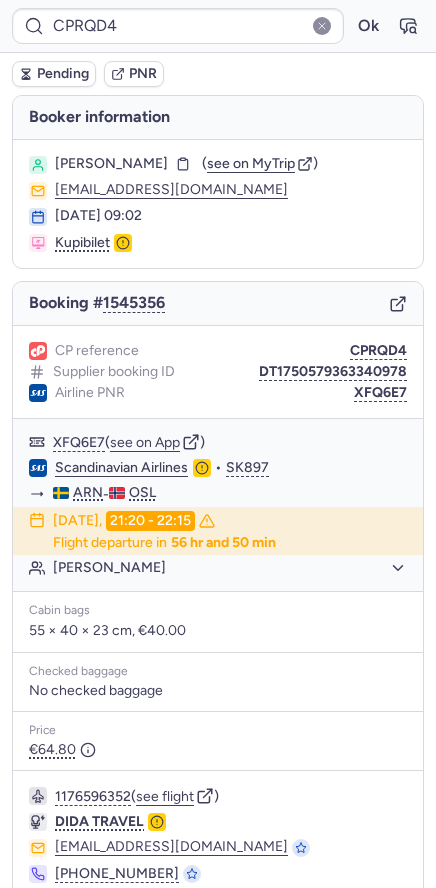 type on "CPF7HS" 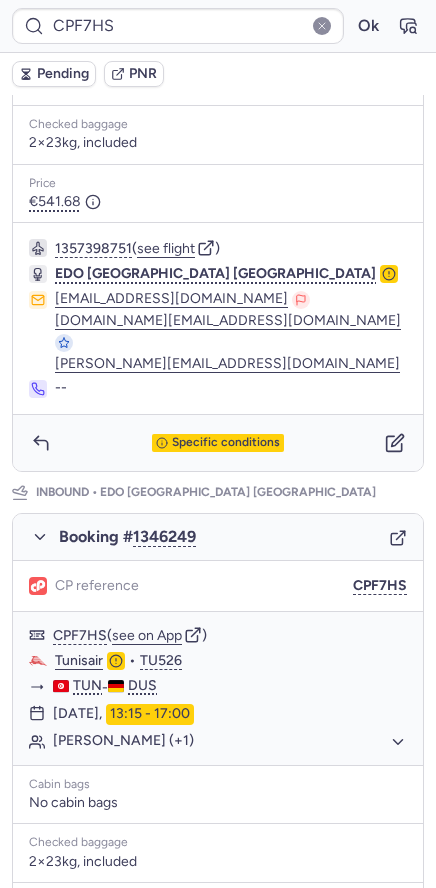 scroll, scrollTop: 909, scrollLeft: 0, axis: vertical 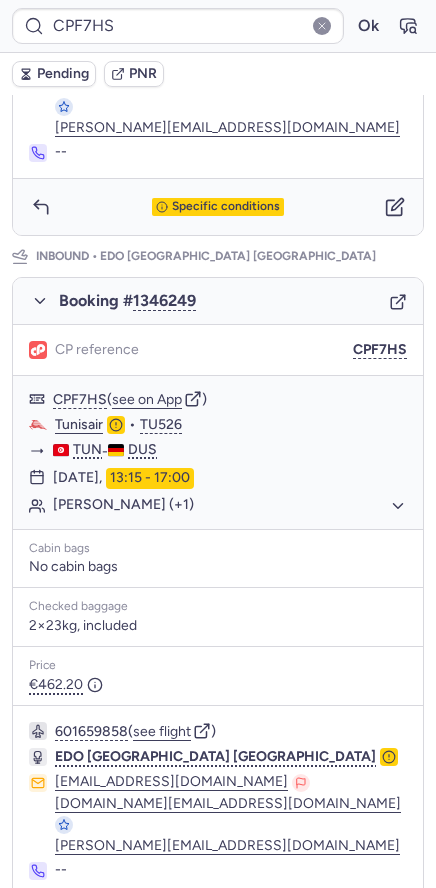 click at bounding box center (41, 925) 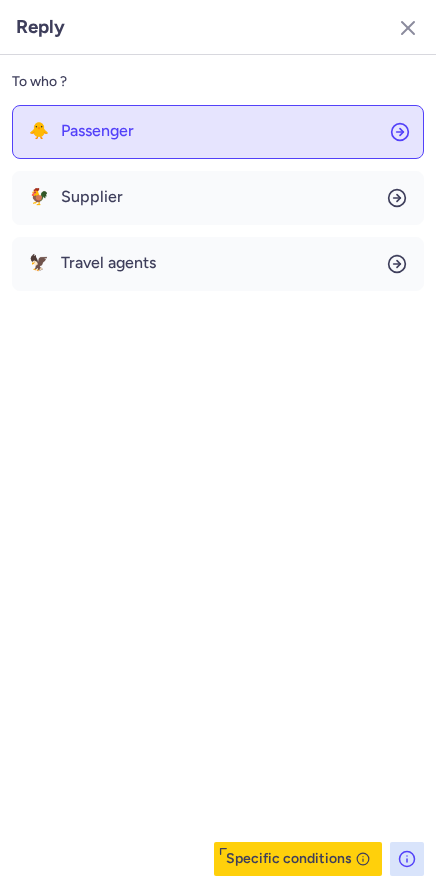 click on "Passenger" at bounding box center (97, 131) 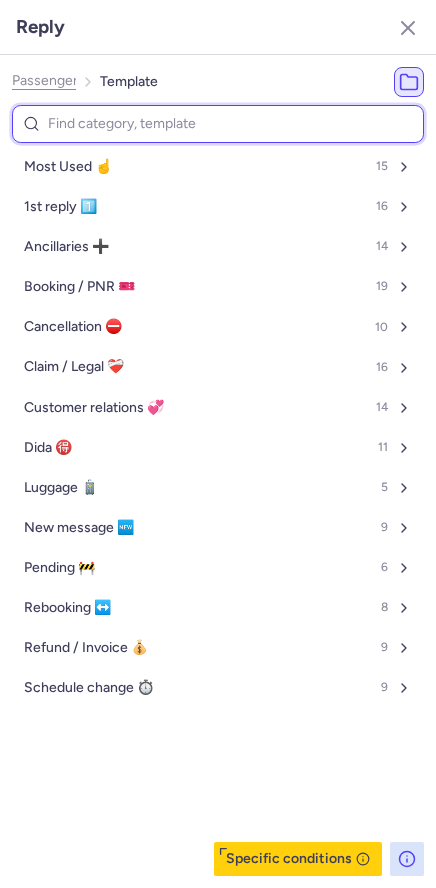 type on "g" 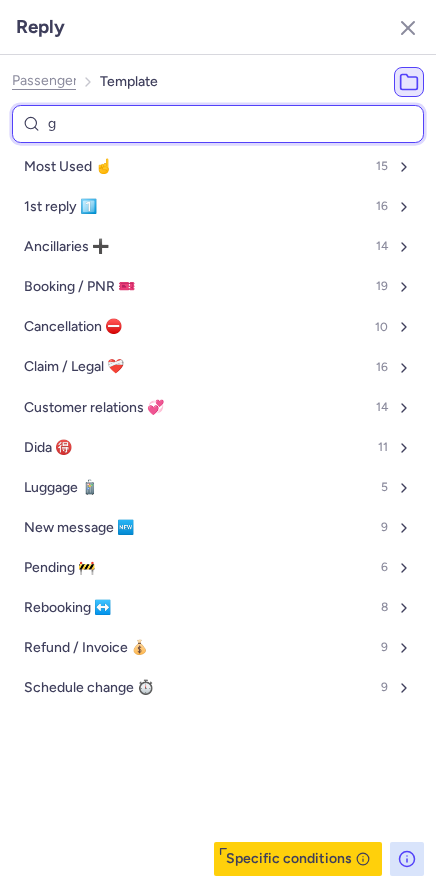 select on "en" 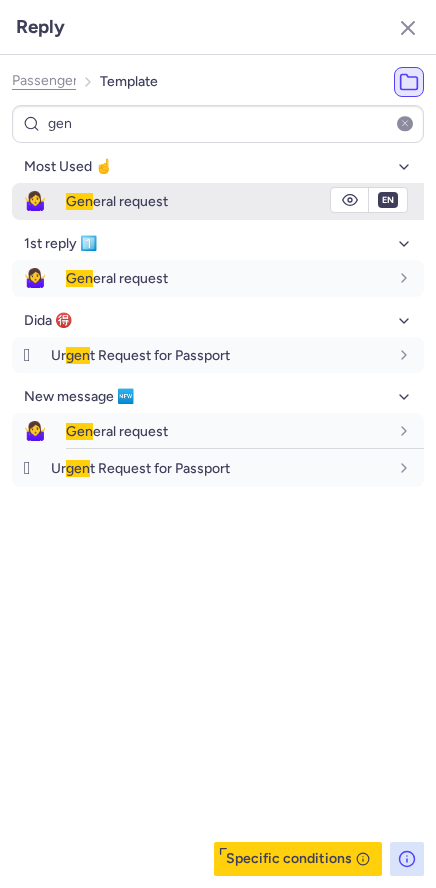 click on "Gen eral request" at bounding box center [245, 201] 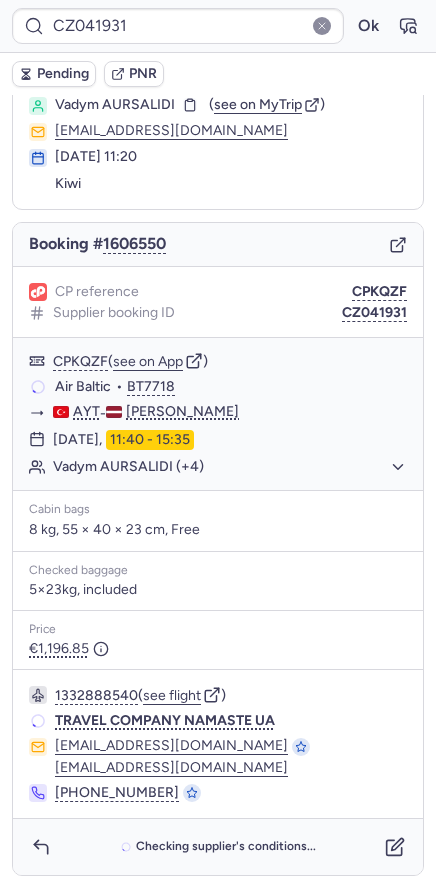 scroll, scrollTop: 59, scrollLeft: 0, axis: vertical 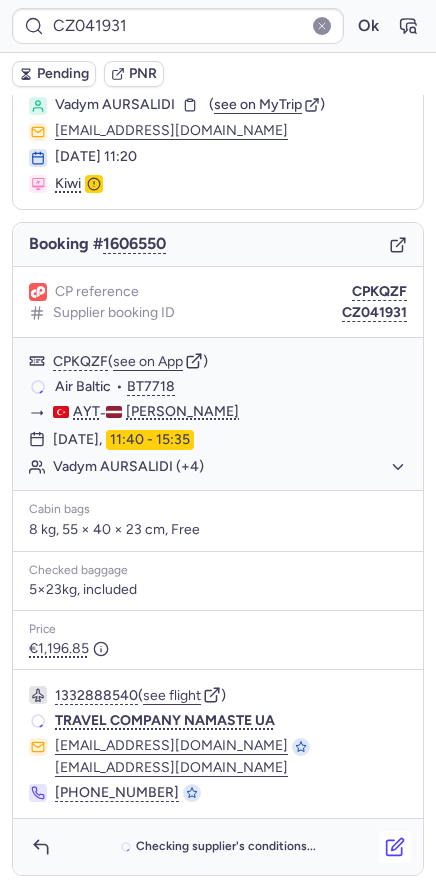 click 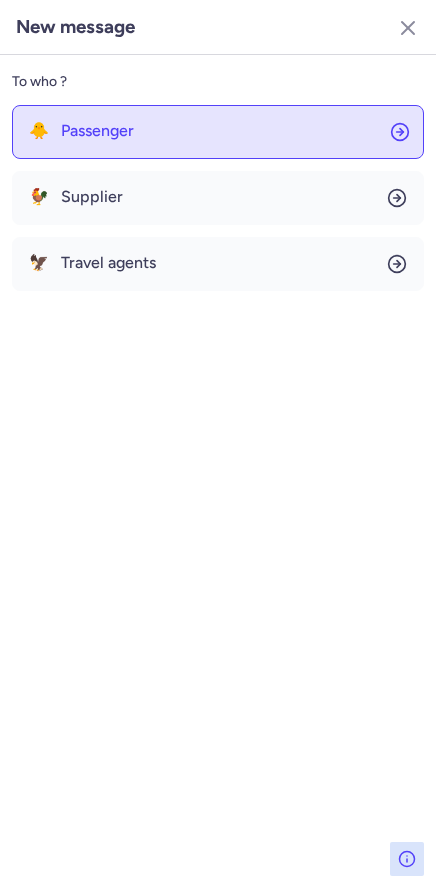 click on "Passenger" at bounding box center (97, 131) 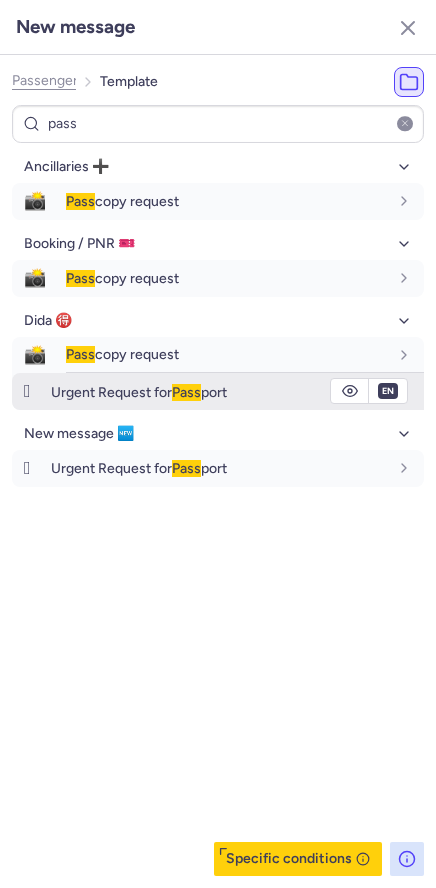 click on "Urgent Request for  Pass port" at bounding box center [219, 392] 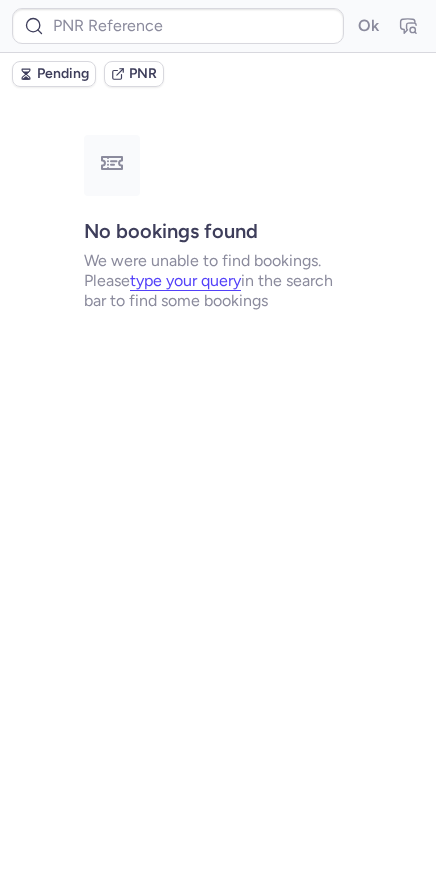 scroll, scrollTop: 0, scrollLeft: 0, axis: both 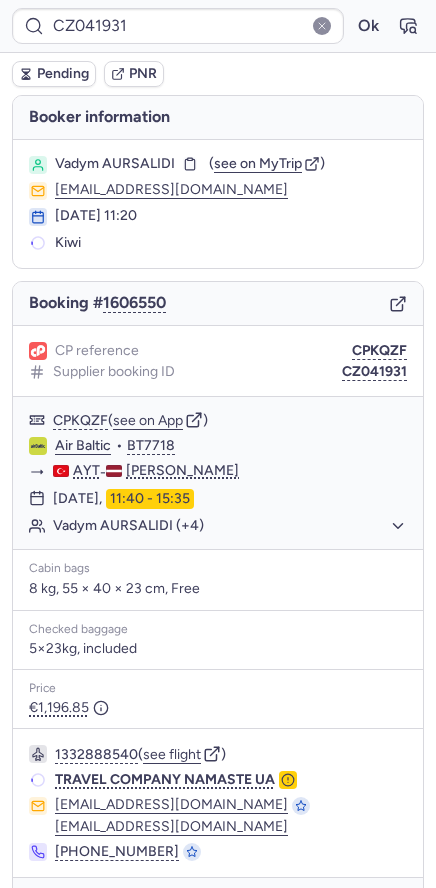 drag, startPoint x: 356, startPoint y: 347, endPoint x: 13, endPoint y: 315, distance: 344.48947 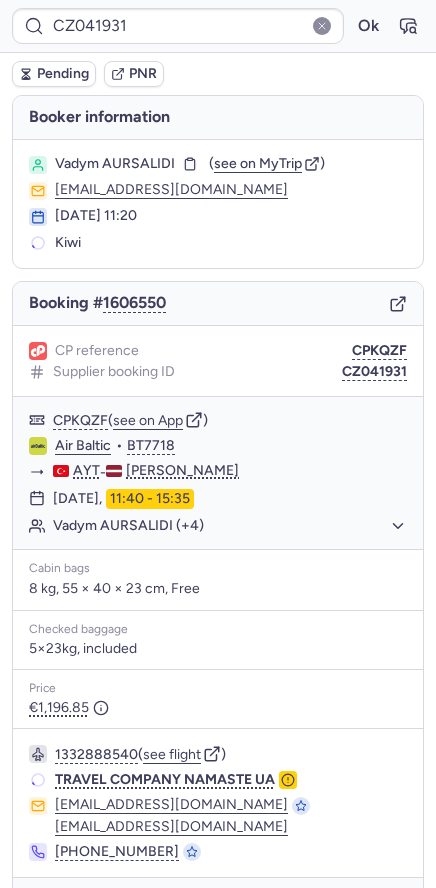 click on "CPKQZF" at bounding box center (379, 351) 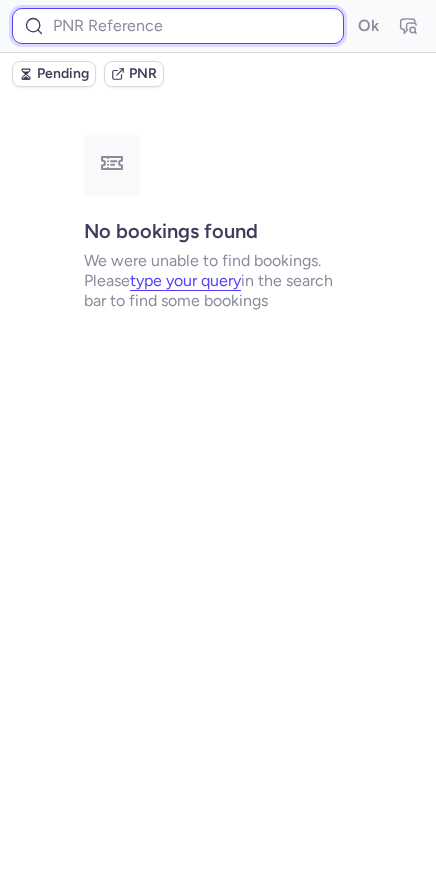 click at bounding box center [178, 26] 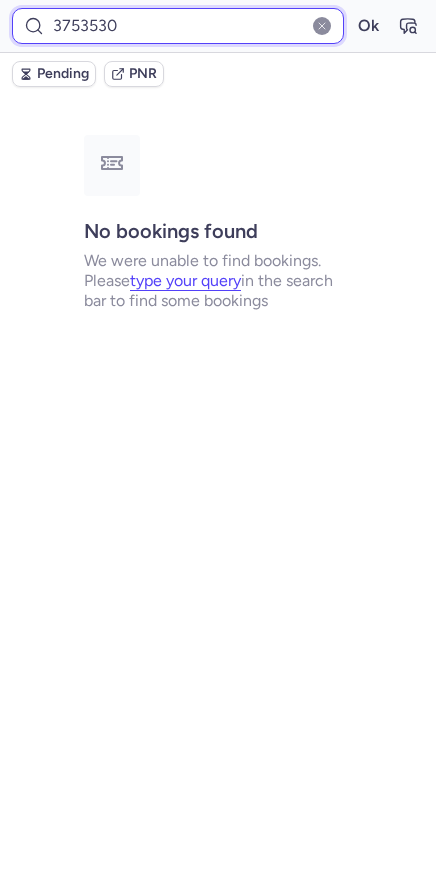 click on "Ok" at bounding box center (368, 26) 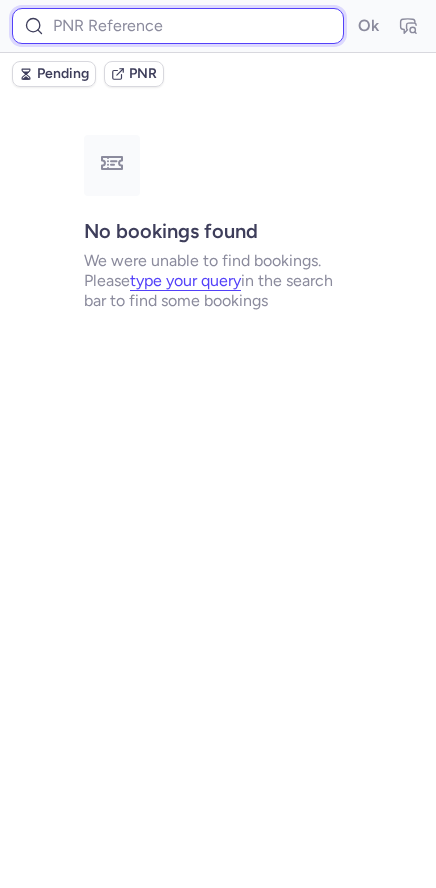 click at bounding box center (178, 26) 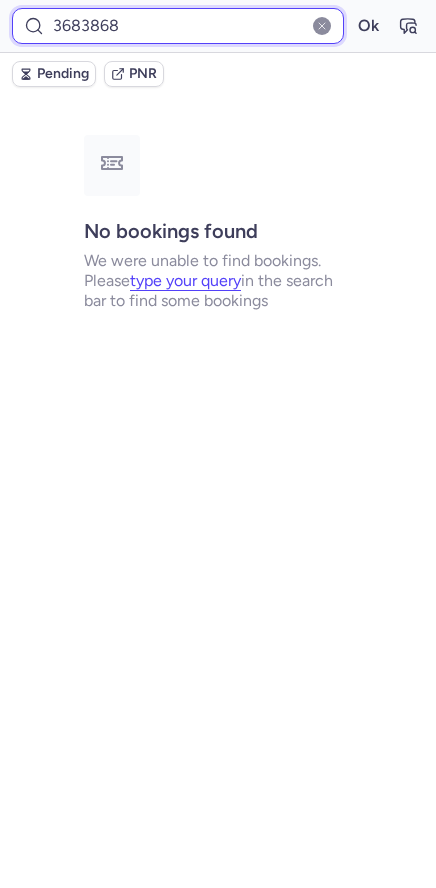 click on "Ok" at bounding box center (368, 26) 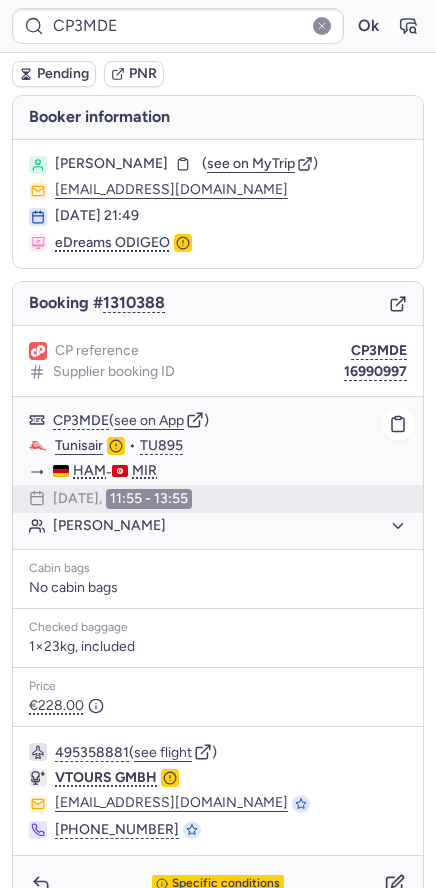 click on "[PERSON_NAME]" 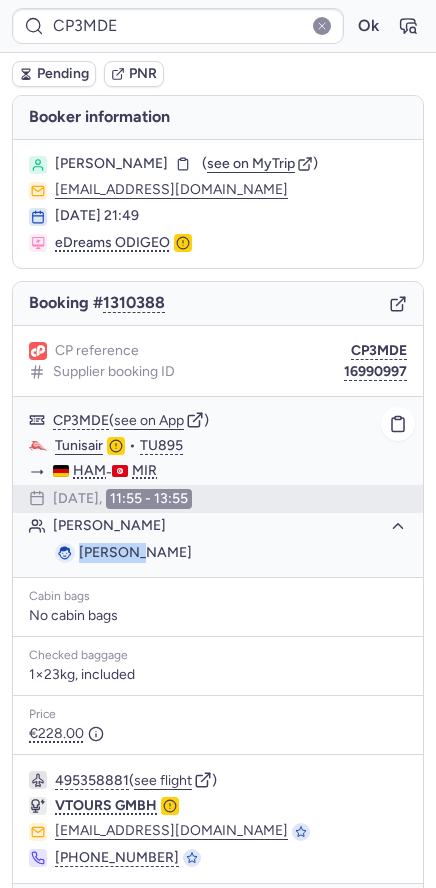 drag, startPoint x: 137, startPoint y: 548, endPoint x: 69, endPoint y: 542, distance: 68.26419 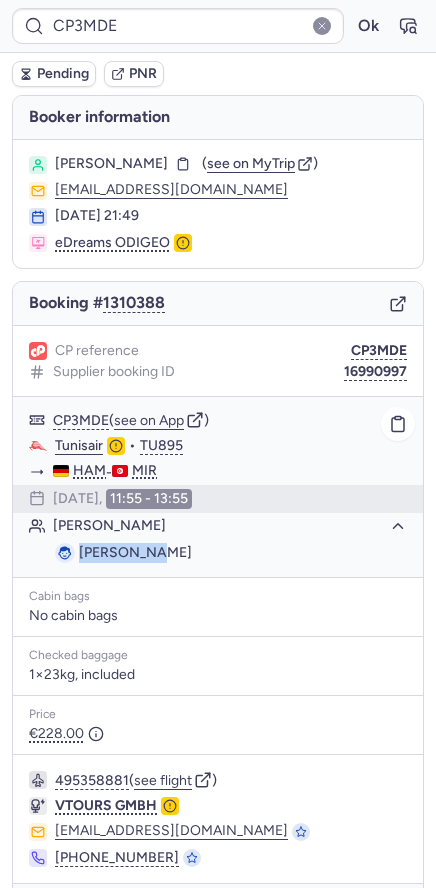 click on "[PERSON_NAME]" at bounding box center [135, 552] 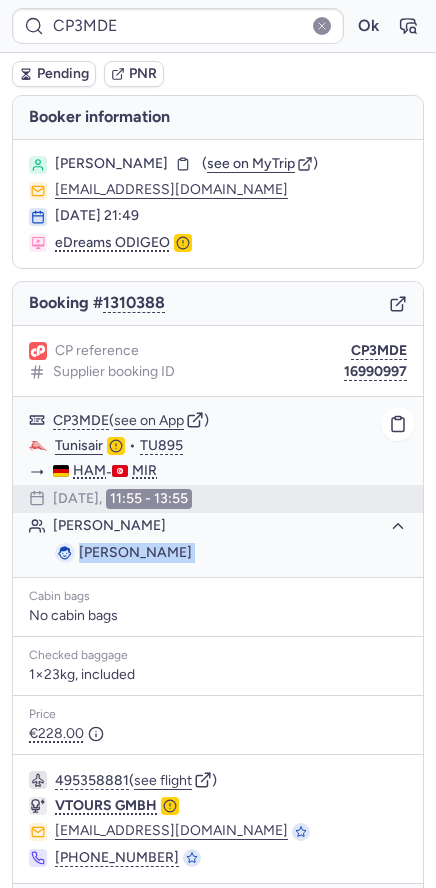click on "[PERSON_NAME]" at bounding box center [135, 552] 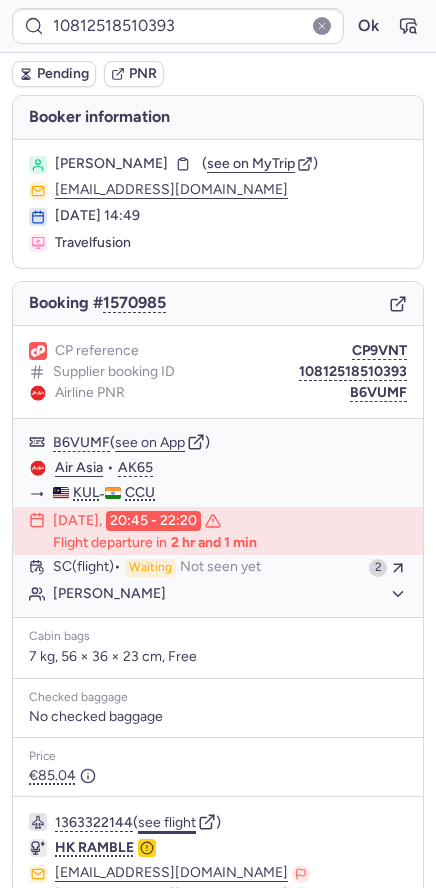 click on "see flight" 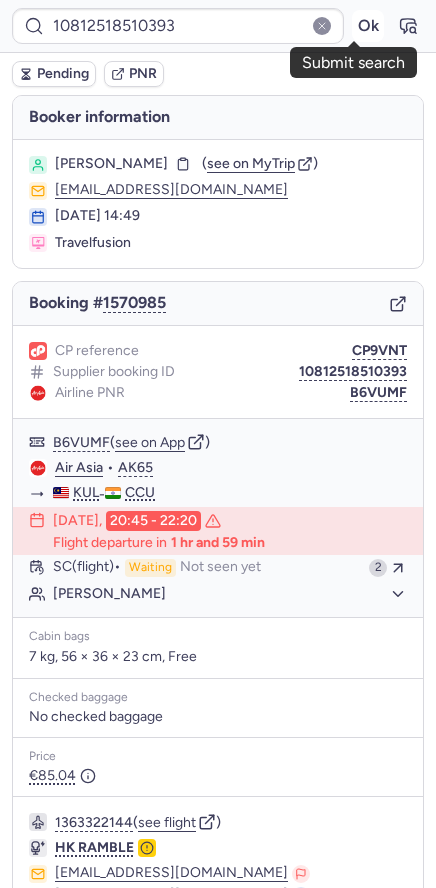 click on "Ok" at bounding box center [368, 26] 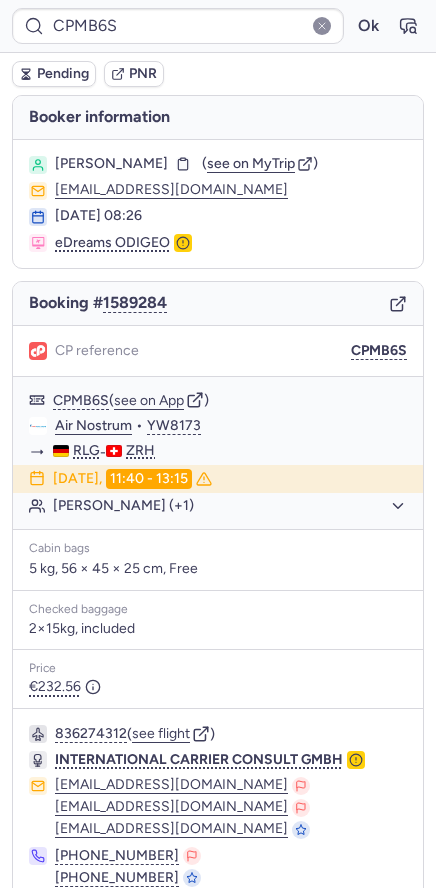 scroll, scrollTop: 85, scrollLeft: 0, axis: vertical 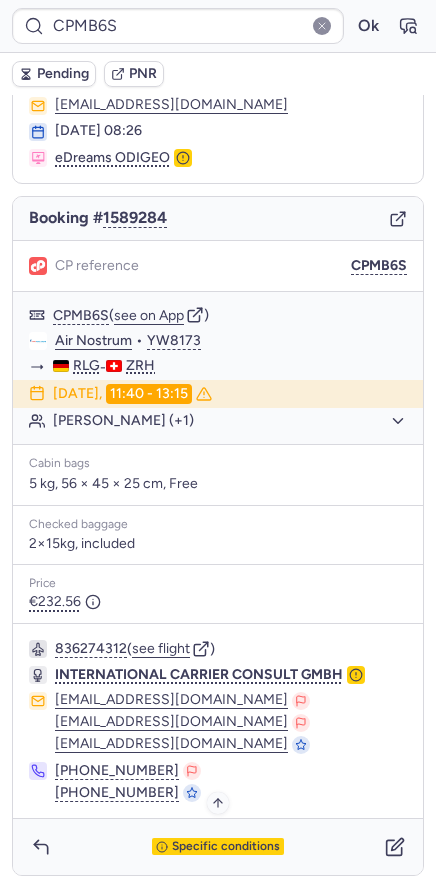 click on "Specific conditions" at bounding box center (218, 847) 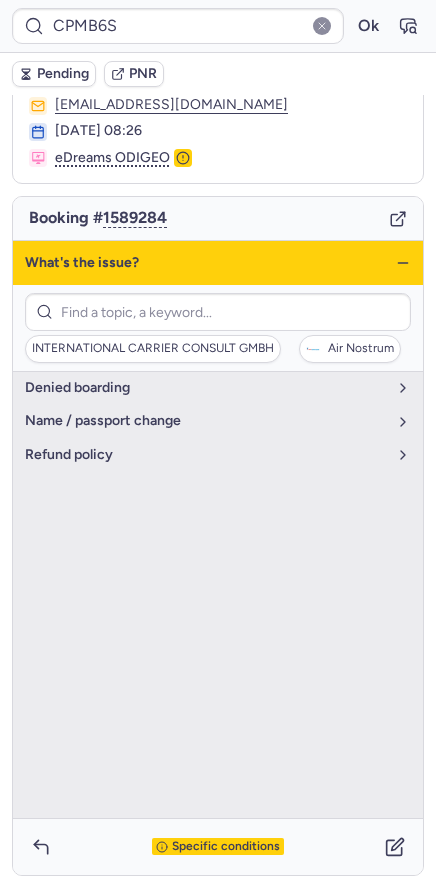 click 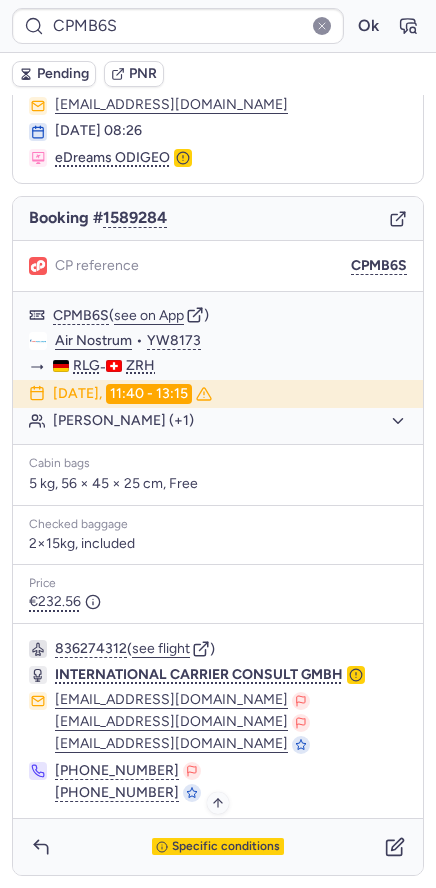 click on "Specific conditions" at bounding box center (218, 847) 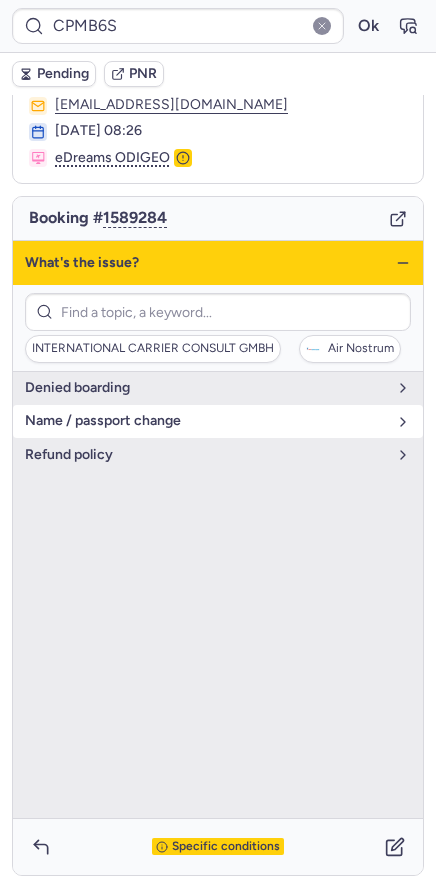 click on "name / passport change" at bounding box center (206, 421) 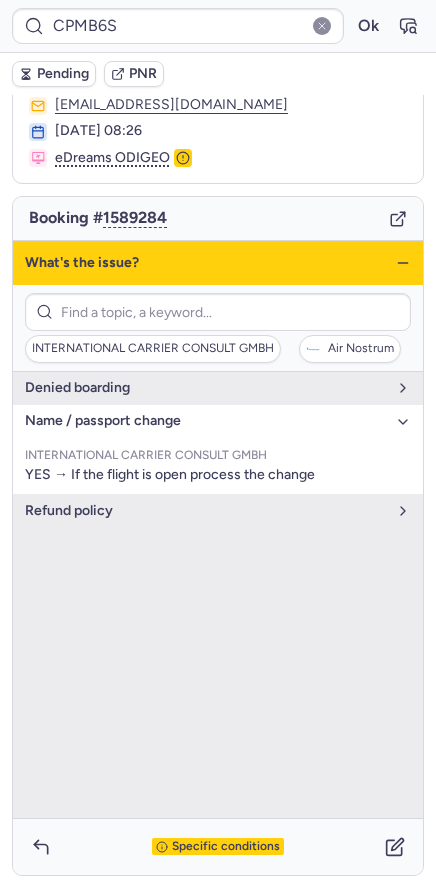 click on "name / passport change" at bounding box center (206, 421) 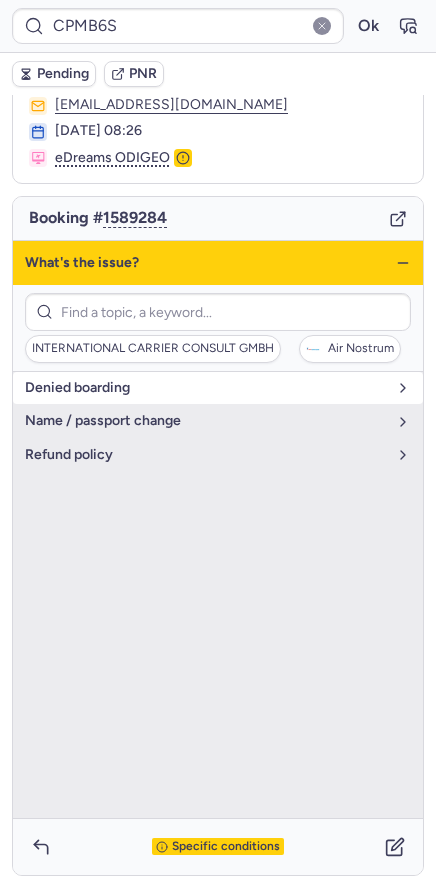 click on "denied boarding" at bounding box center [206, 388] 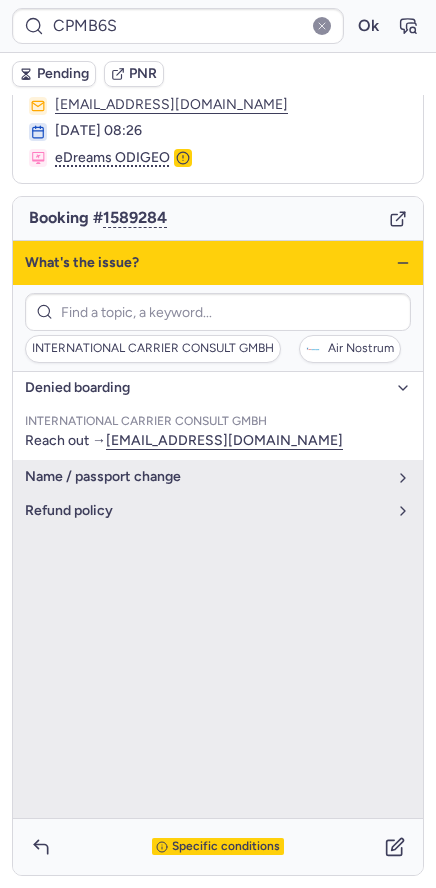 click on "denied boarding" at bounding box center (206, 388) 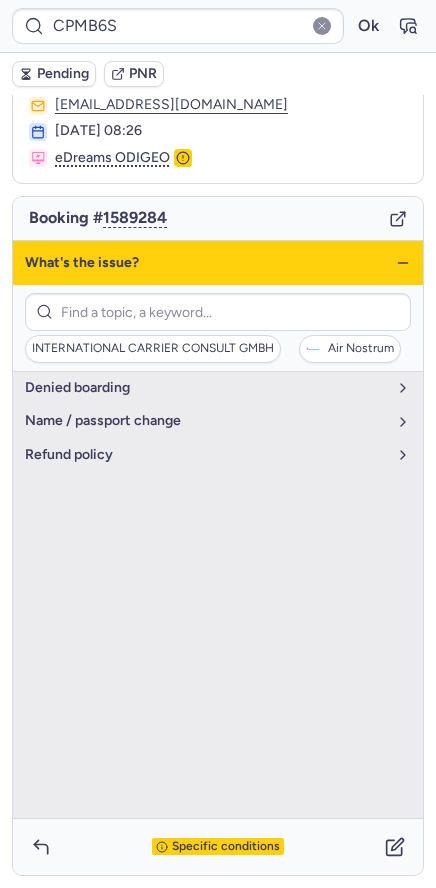 click 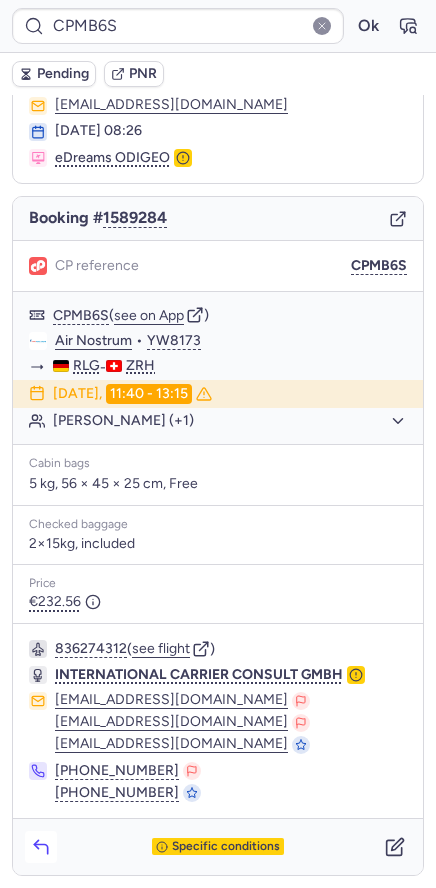 click at bounding box center [41, 847] 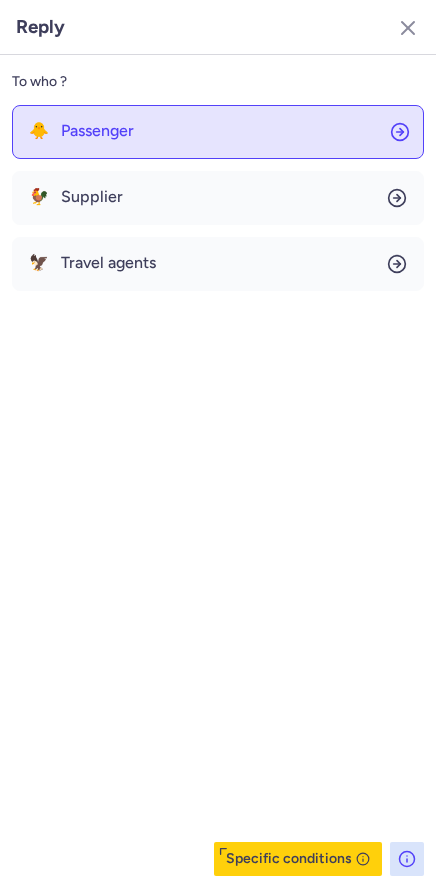 click on "Passenger" at bounding box center (97, 131) 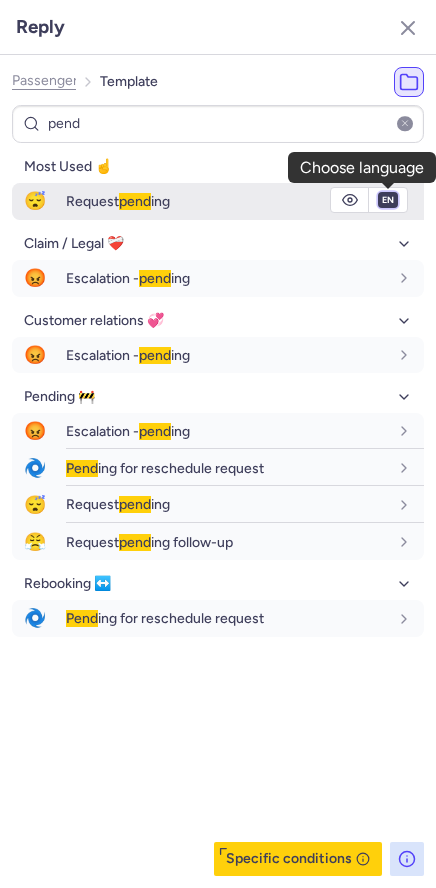 click on "fr en de nl pt es it ru" at bounding box center (388, 200) 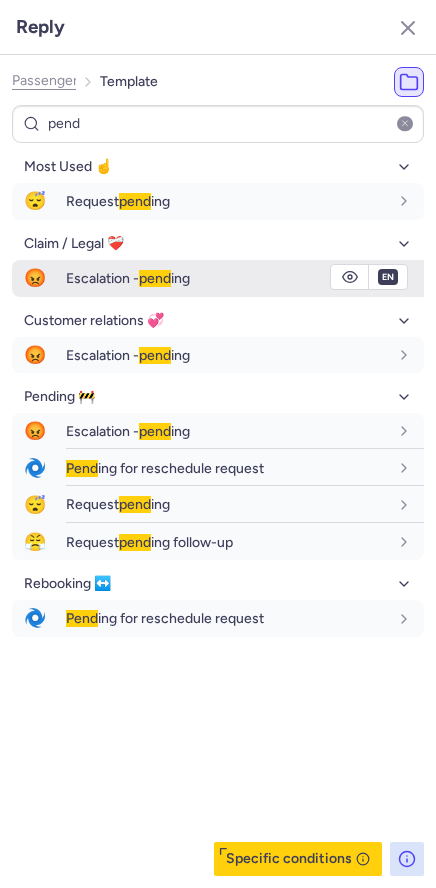 click on "fr en de nl pt es it ru" at bounding box center [388, 200] 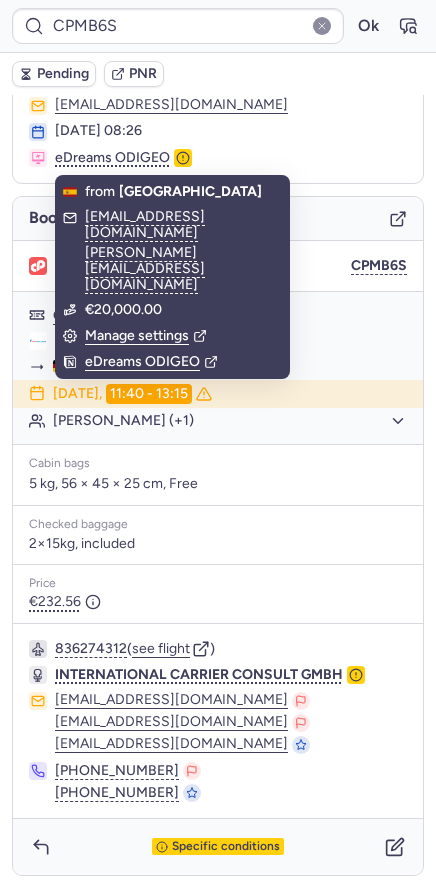 click on "Pending" at bounding box center [63, 74] 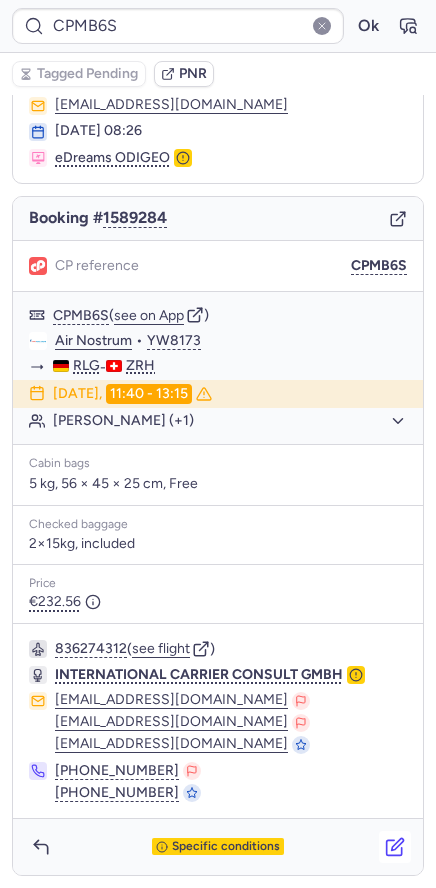click 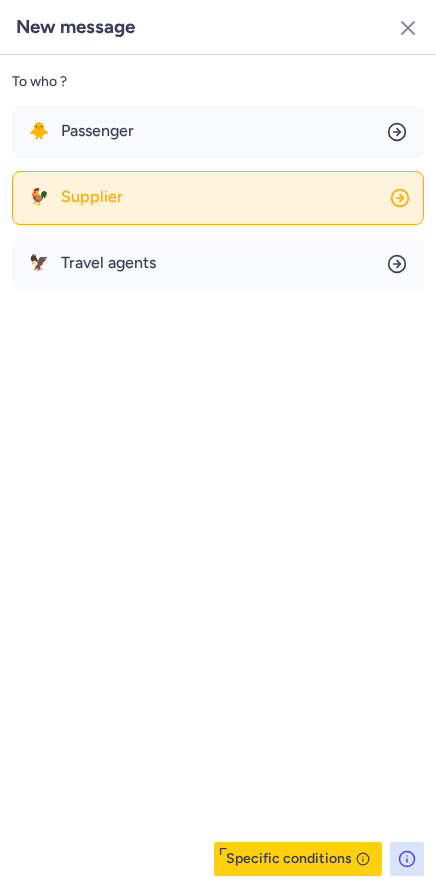 click on "Supplier" at bounding box center [92, 197] 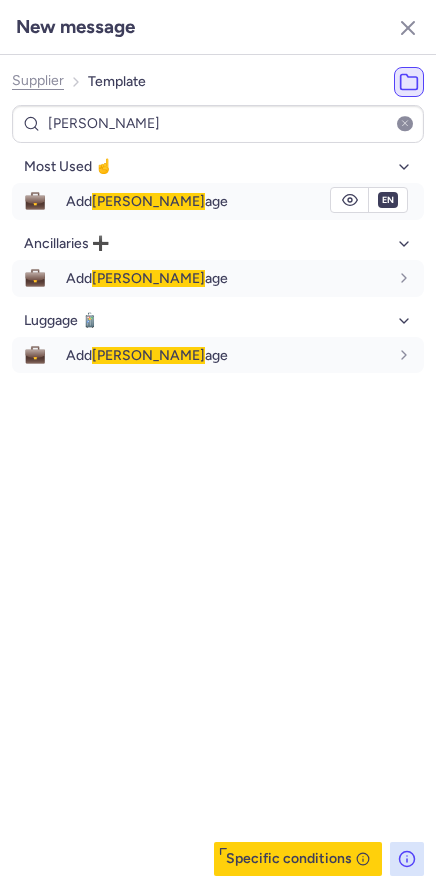 click on "Add  [PERSON_NAME] age" at bounding box center (147, 201) 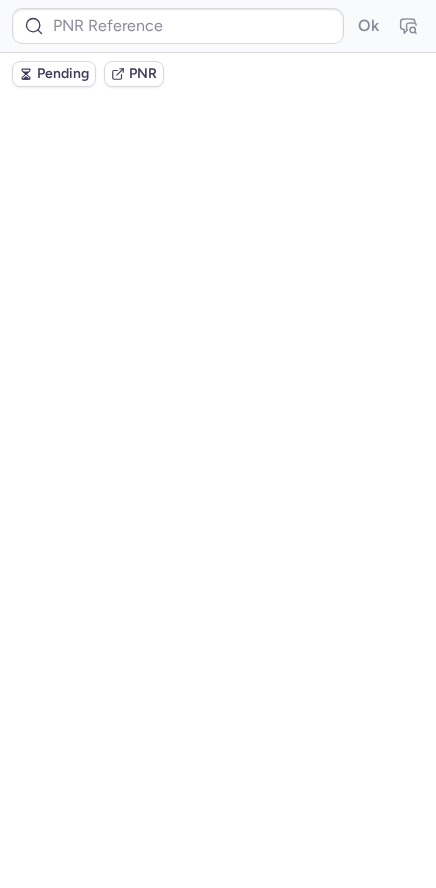 scroll, scrollTop: 0, scrollLeft: 0, axis: both 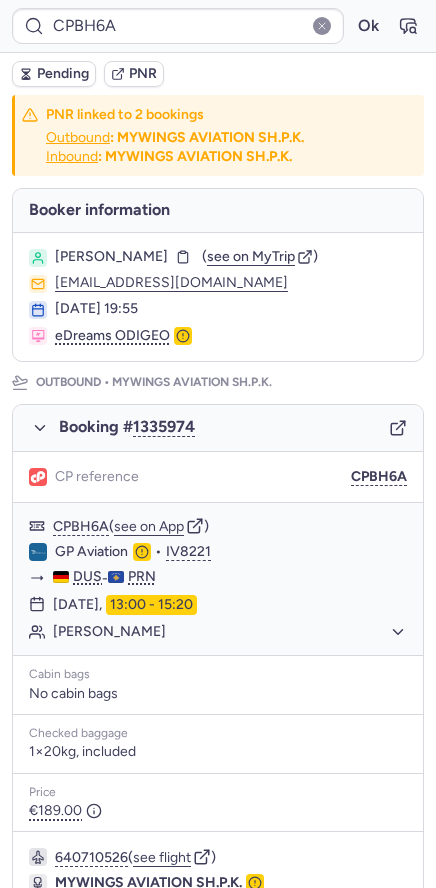 click on "Pending" at bounding box center (54, 74) 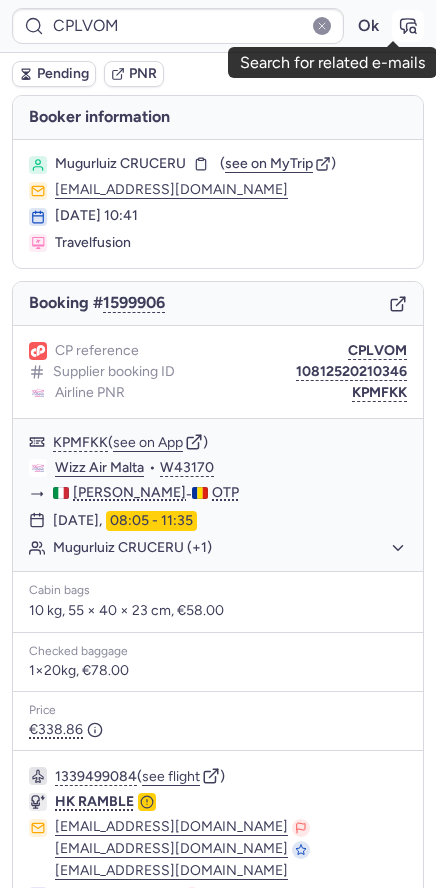 click 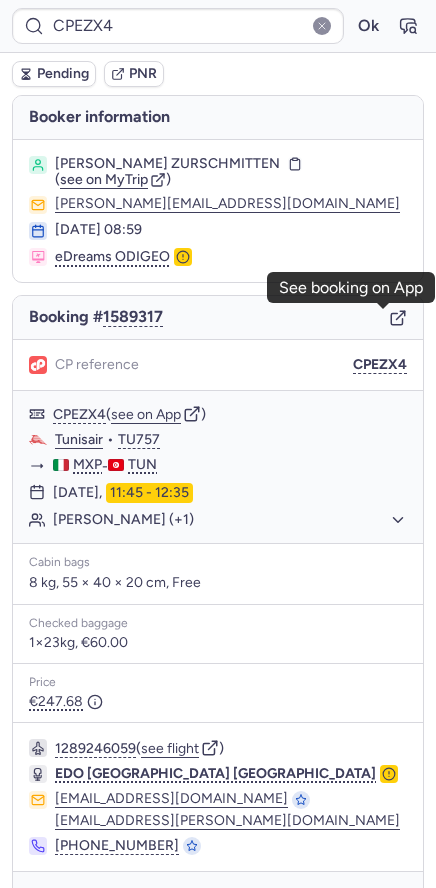 click 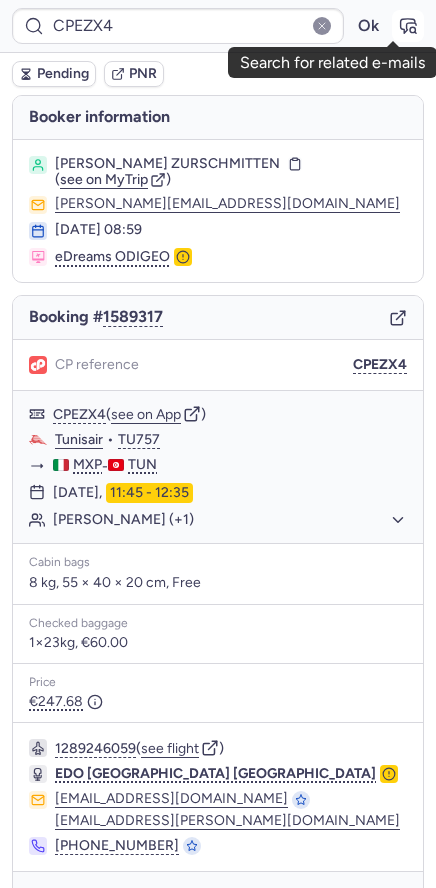 click 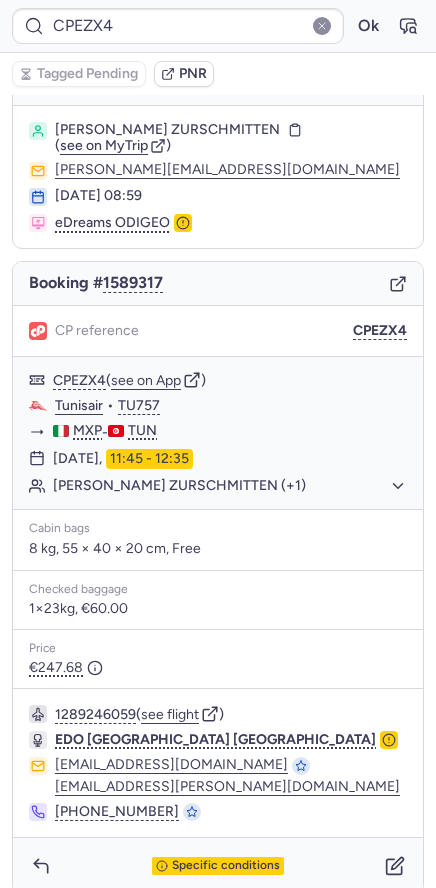 scroll, scrollTop: 53, scrollLeft: 0, axis: vertical 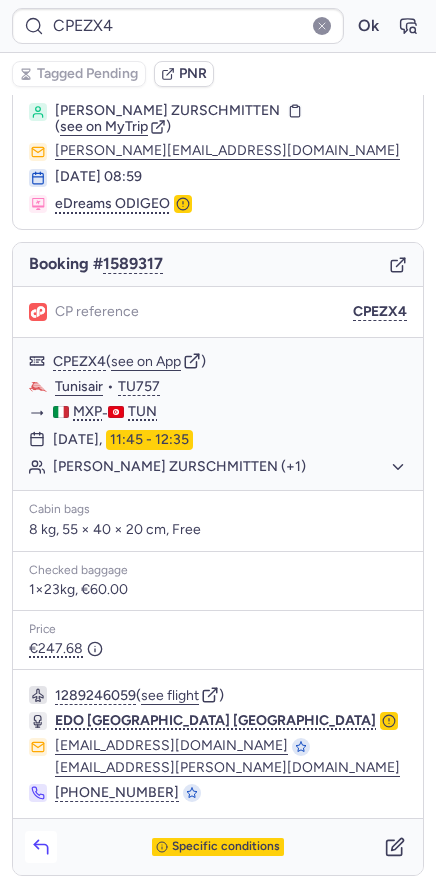 click 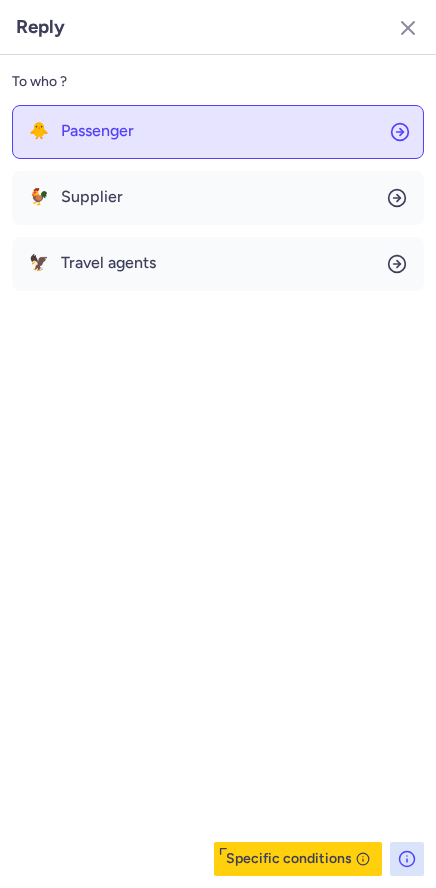 click on "🐥 Passenger" 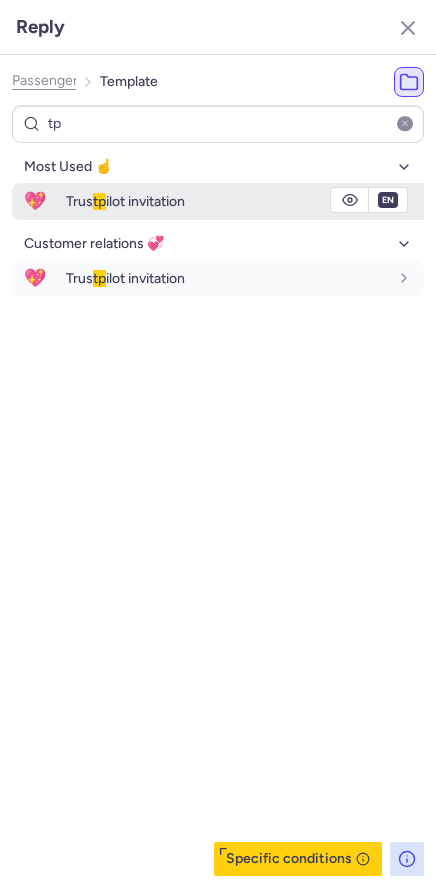 click on "💖" at bounding box center [35, 201] 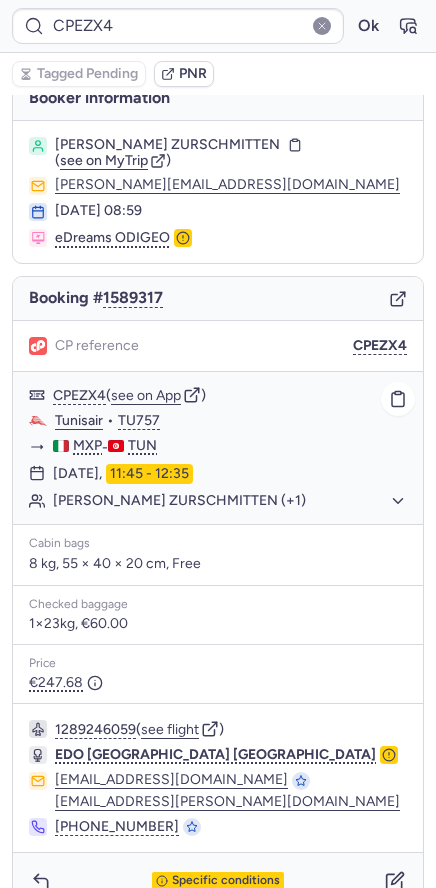 scroll, scrollTop: 0, scrollLeft: 0, axis: both 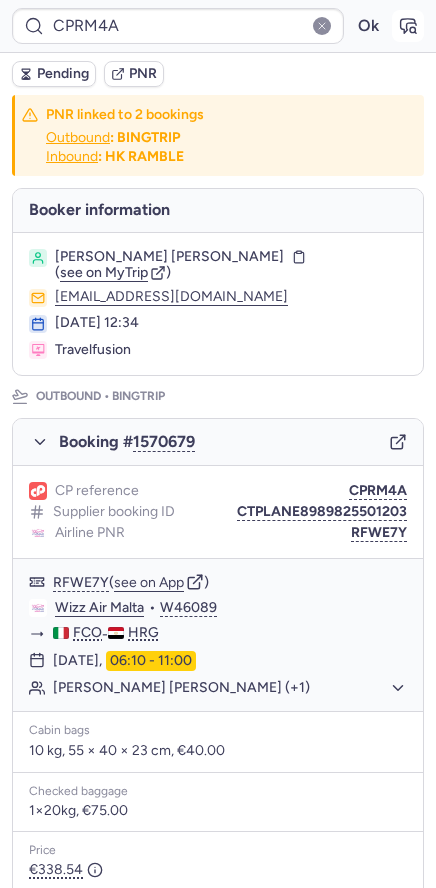 click 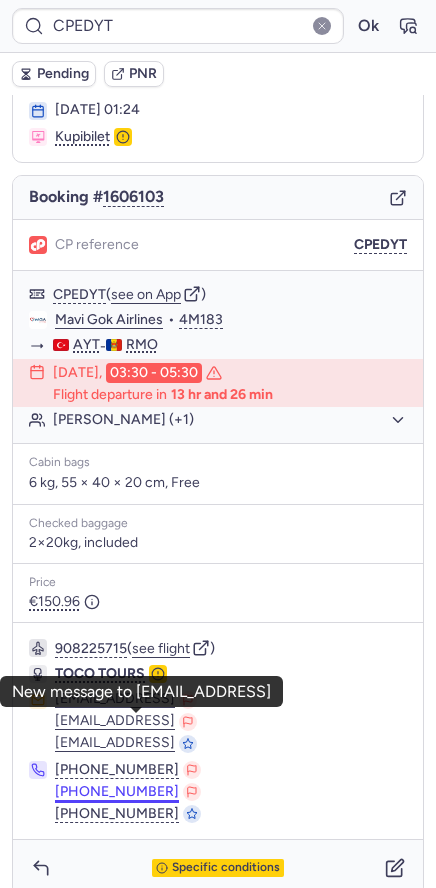 scroll, scrollTop: 127, scrollLeft: 0, axis: vertical 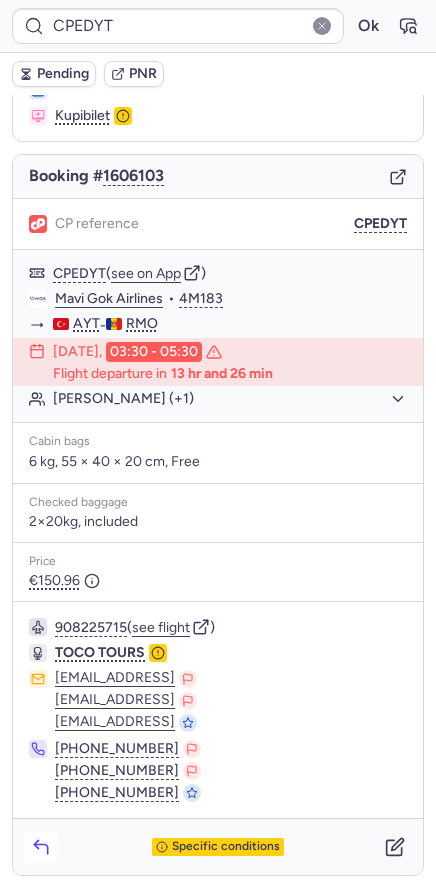 click 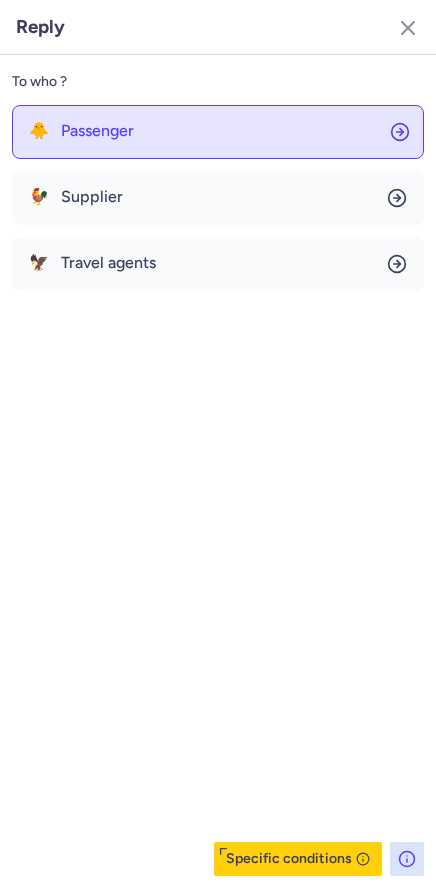 click on "🐥 Passenger" 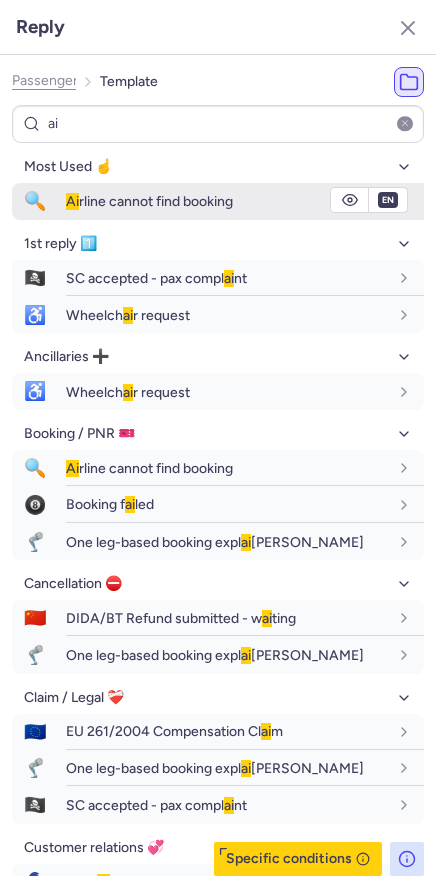 click on "Ai rline cannot find booking" at bounding box center [149, 201] 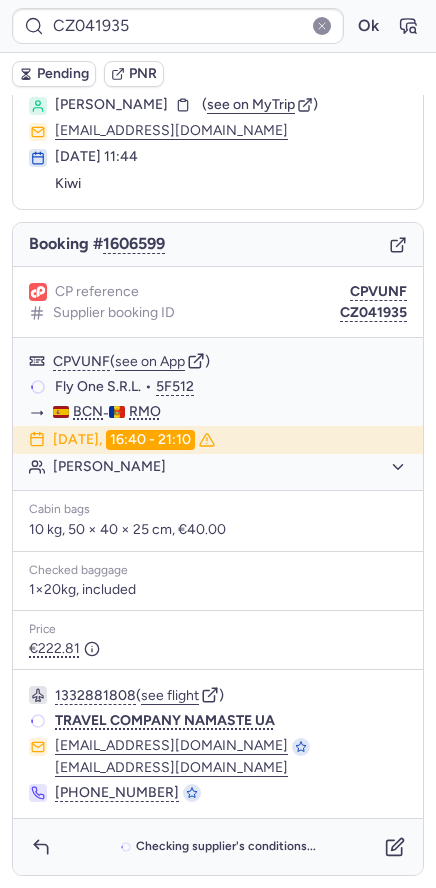 scroll, scrollTop: 59, scrollLeft: 0, axis: vertical 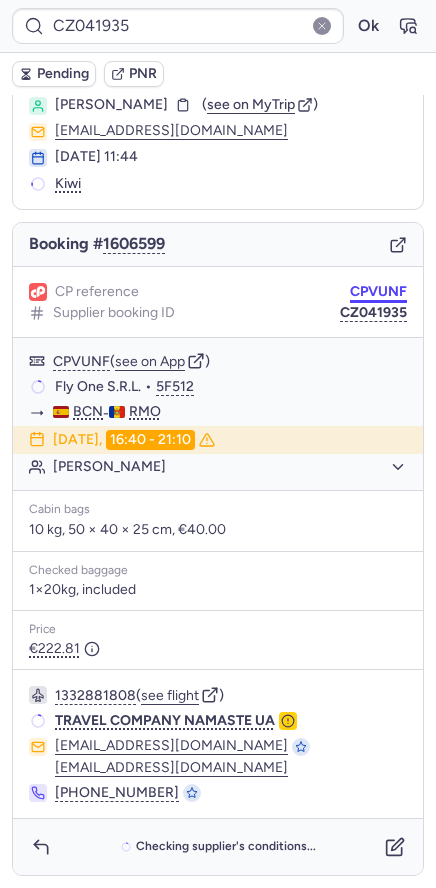 click on "CPVUNF" at bounding box center [378, 292] 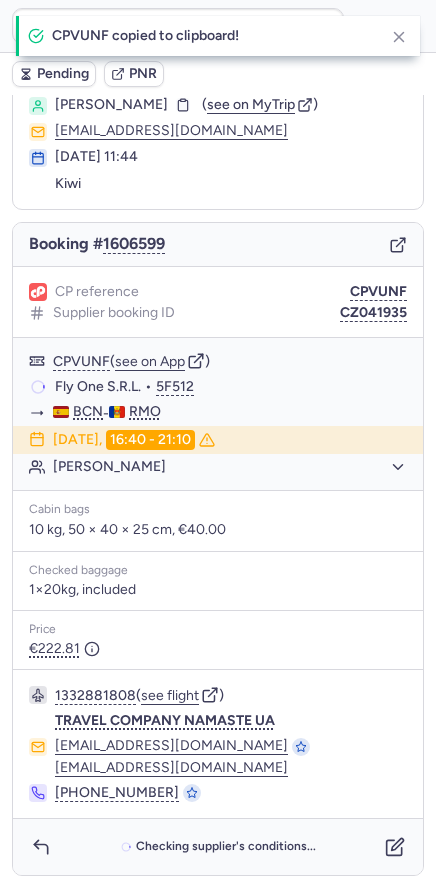 scroll, scrollTop: 59, scrollLeft: 0, axis: vertical 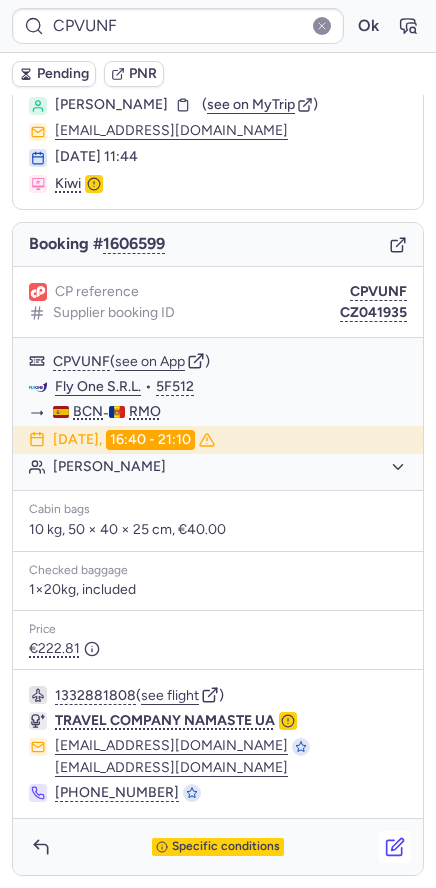 click 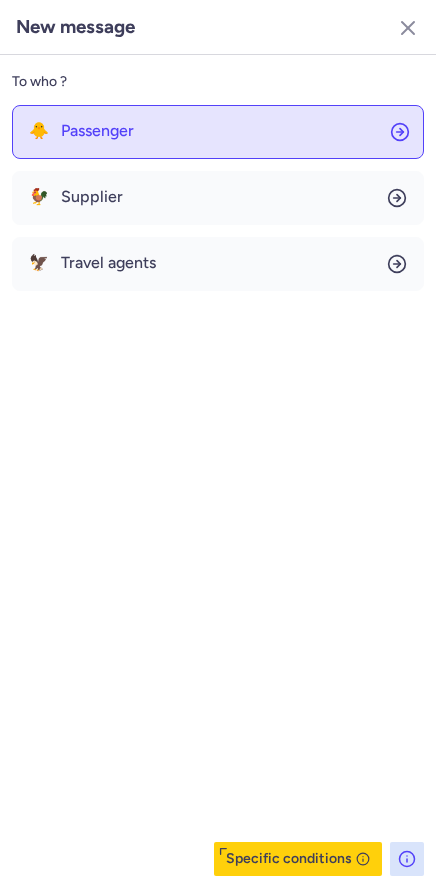 click on "Passenger" at bounding box center [97, 131] 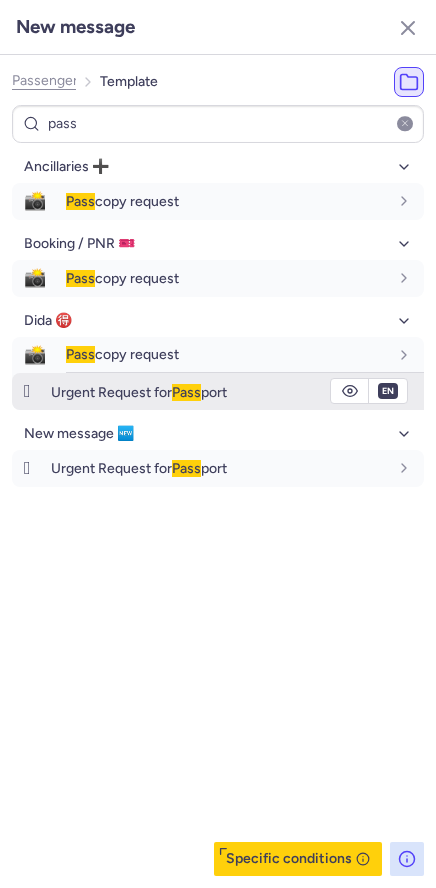 click on "Urgent Request for  Pass port" at bounding box center (237, 392) 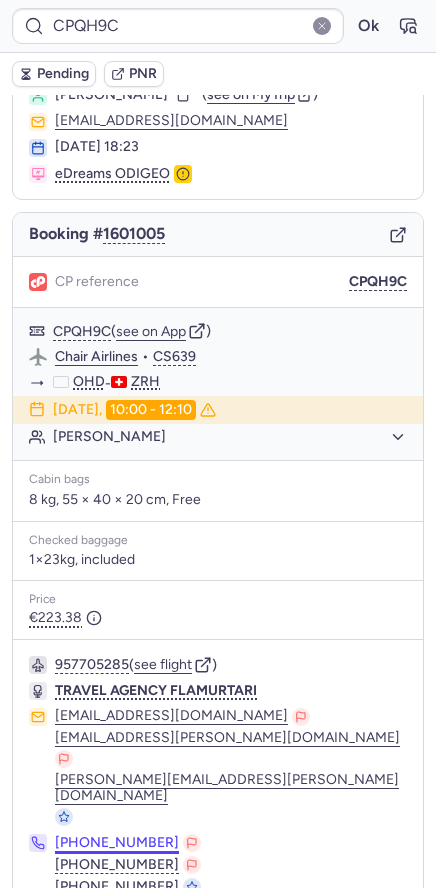 scroll, scrollTop: 107, scrollLeft: 0, axis: vertical 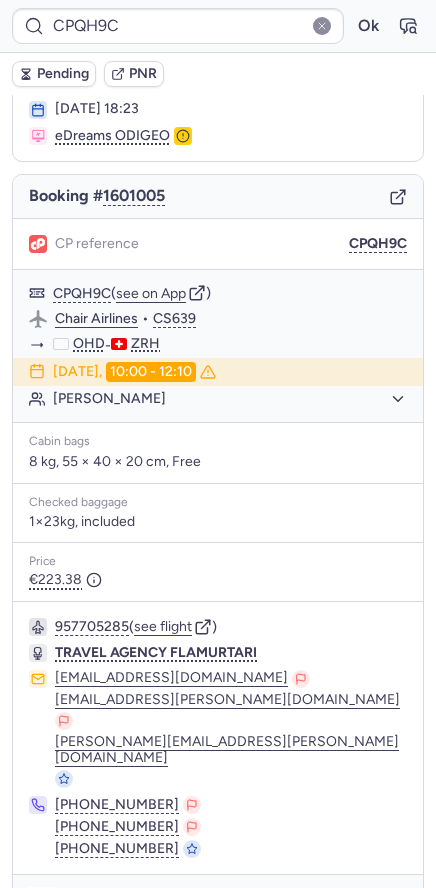 click 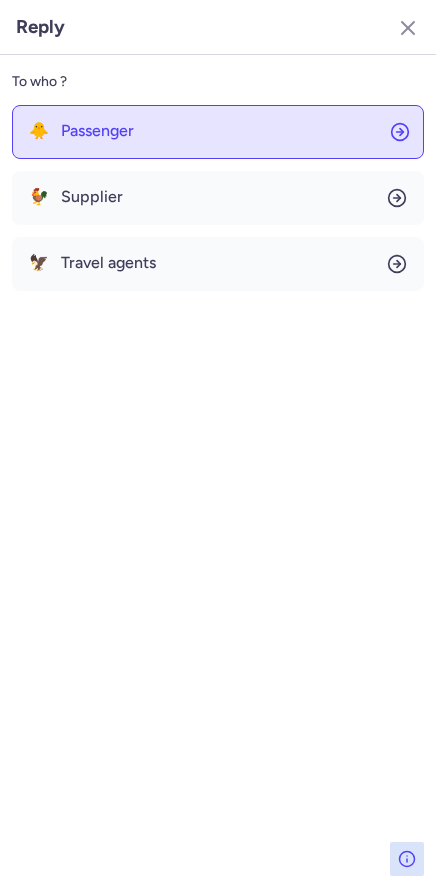 click on "🐥 Passenger" 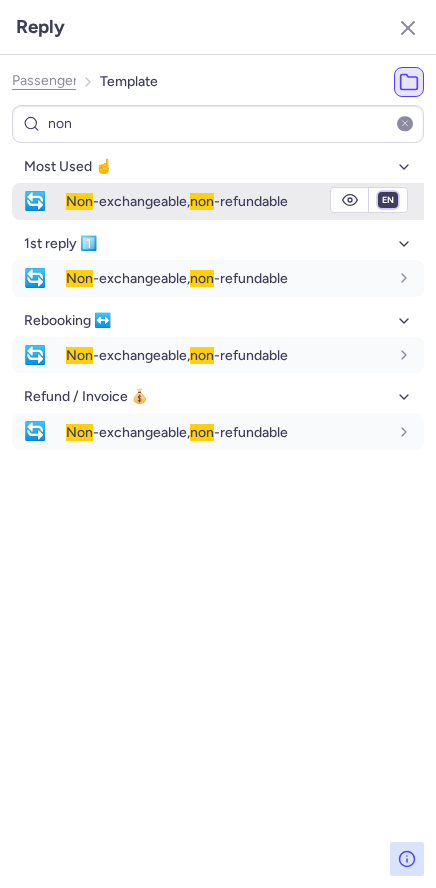 click on "fr en de nl pt es it ru" at bounding box center [388, 200] 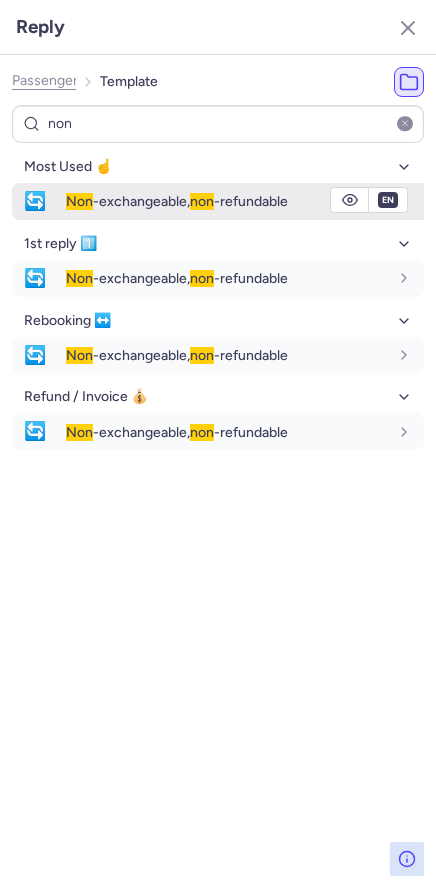 click on "fr en de nl pt es it ru" at bounding box center (388, 200) 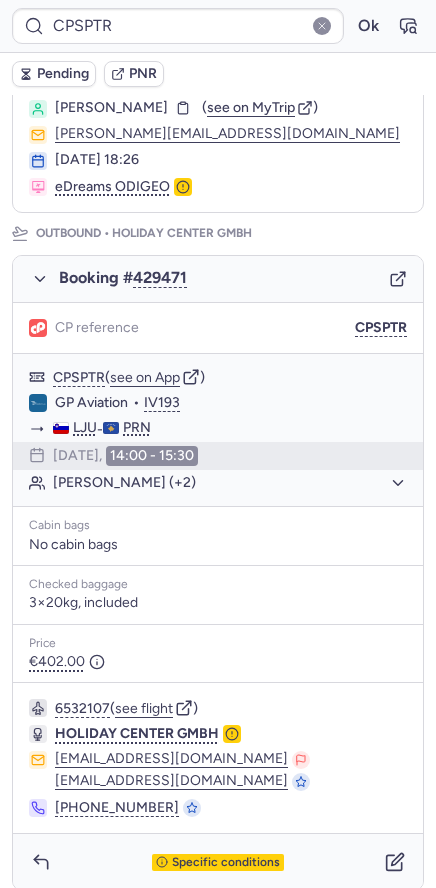 scroll, scrollTop: 0, scrollLeft: 0, axis: both 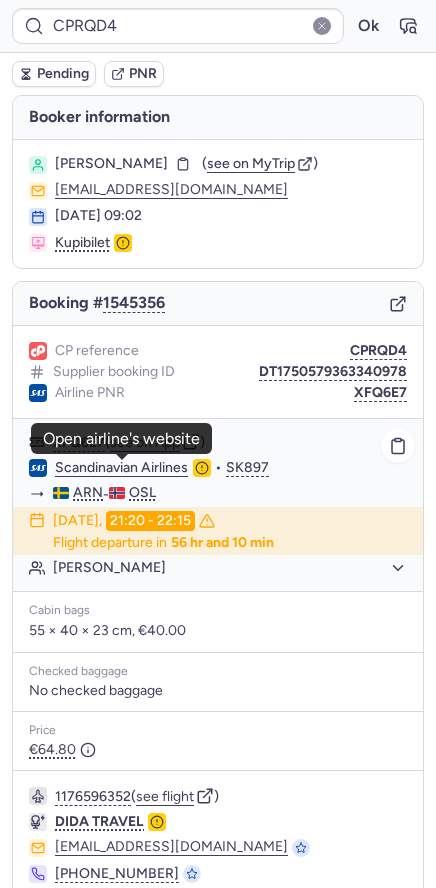 click on "Scandinavian Airlines" 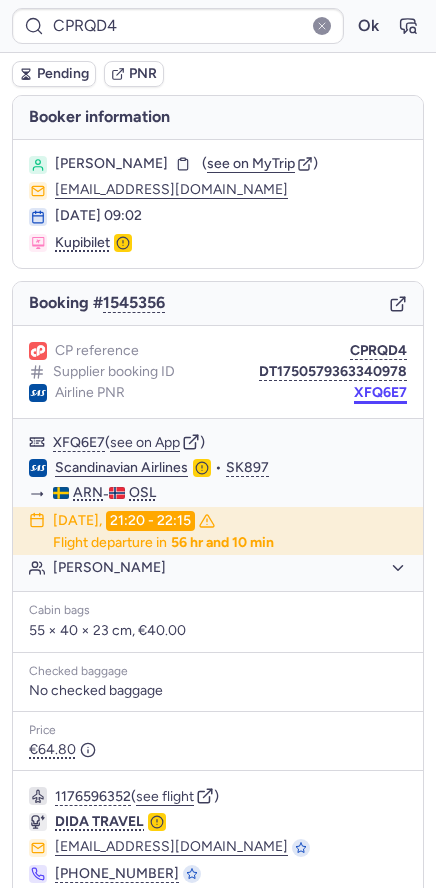 click on "XFQ6E7" at bounding box center [380, 393] 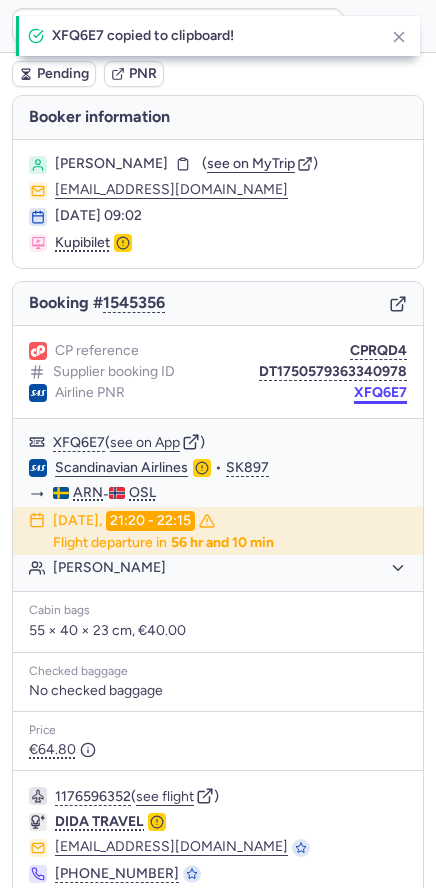 click on "XFQ6E7" at bounding box center (380, 393) 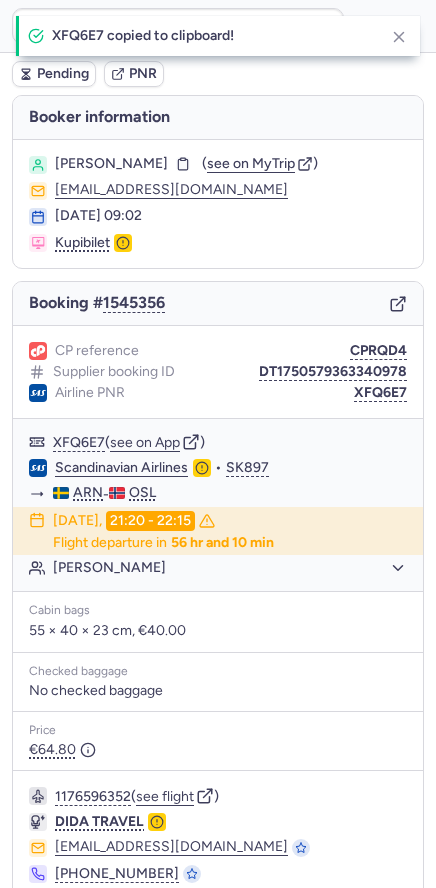 drag, startPoint x: 94, startPoint y: 160, endPoint x: 179, endPoint y: 170, distance: 85.58621 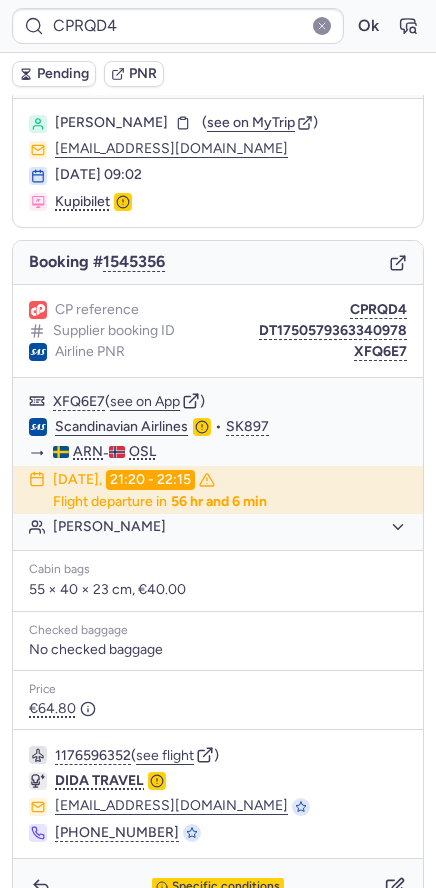 scroll, scrollTop: 81, scrollLeft: 0, axis: vertical 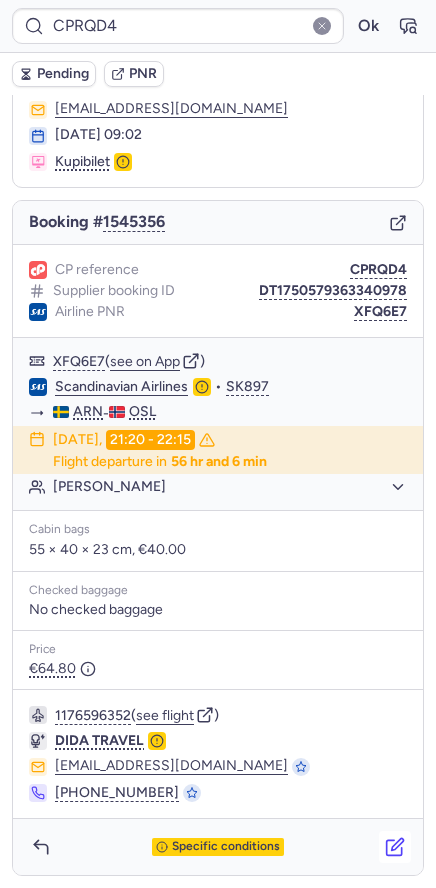 click 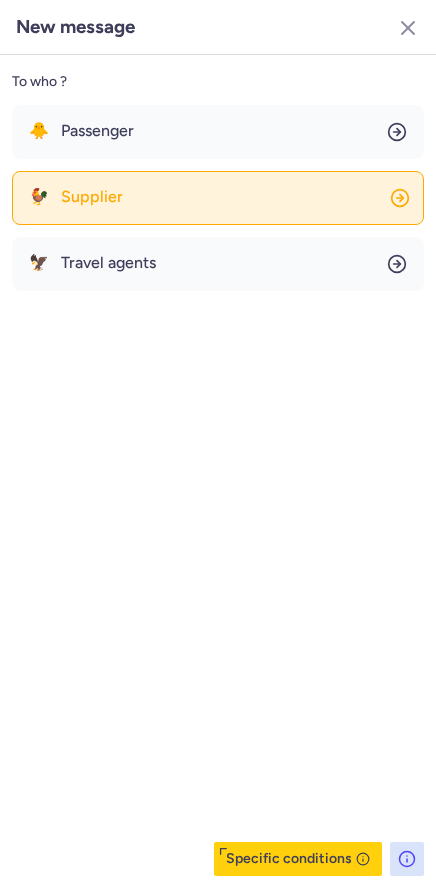 click on "🐓 Supplier" 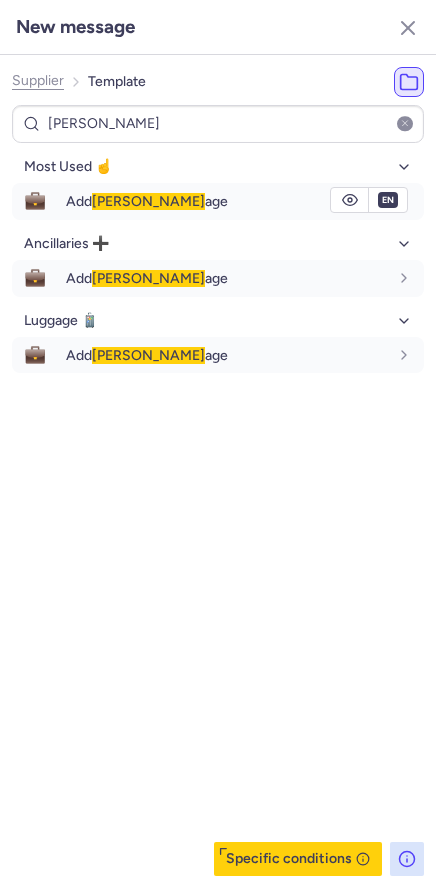 click on "Add  [PERSON_NAME] age" at bounding box center (245, 201) 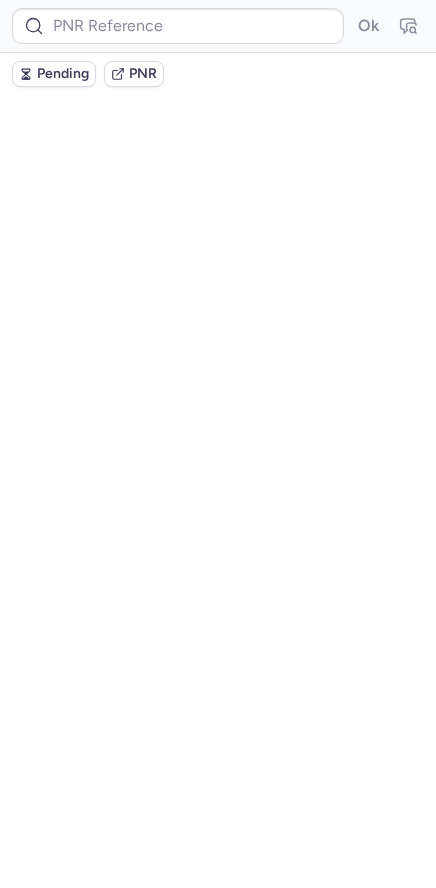 scroll, scrollTop: 0, scrollLeft: 0, axis: both 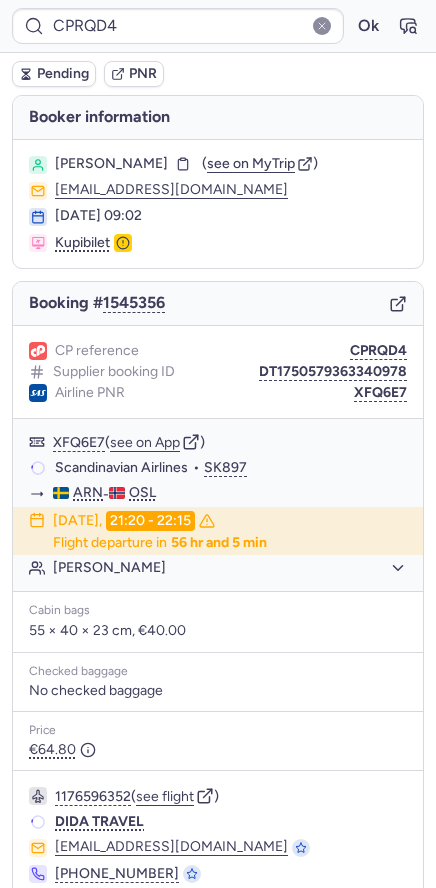 click on "Pending PNR" at bounding box center [218, 74] 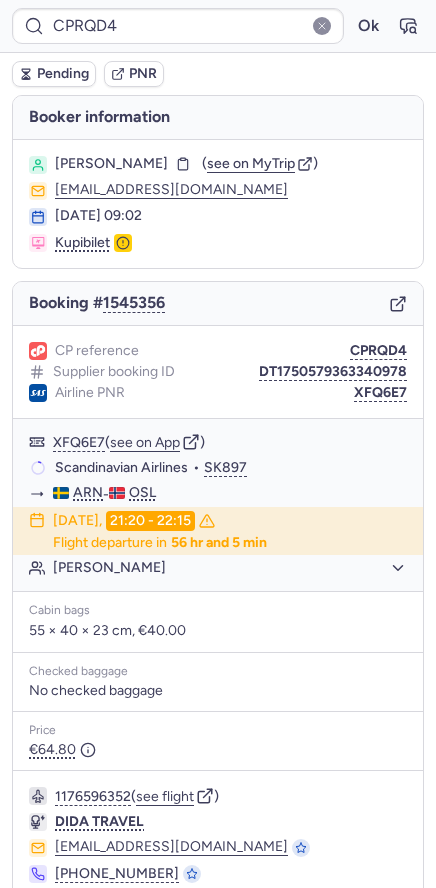 click on "Pending" at bounding box center (63, 74) 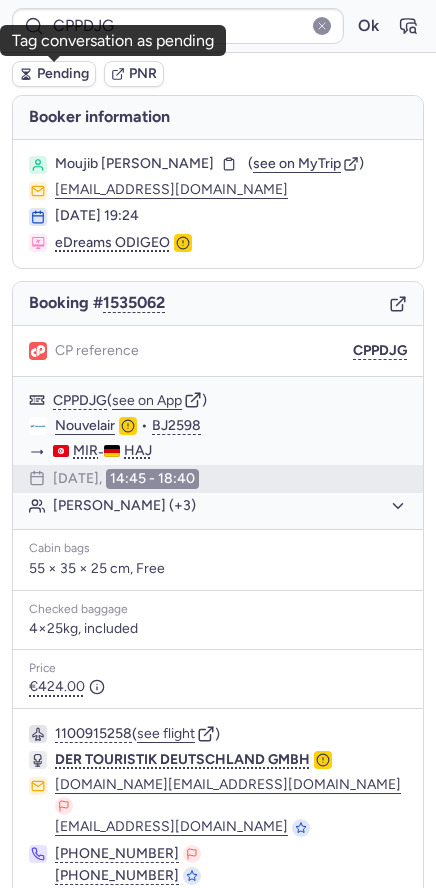 click on "Pending" at bounding box center (63, 74) 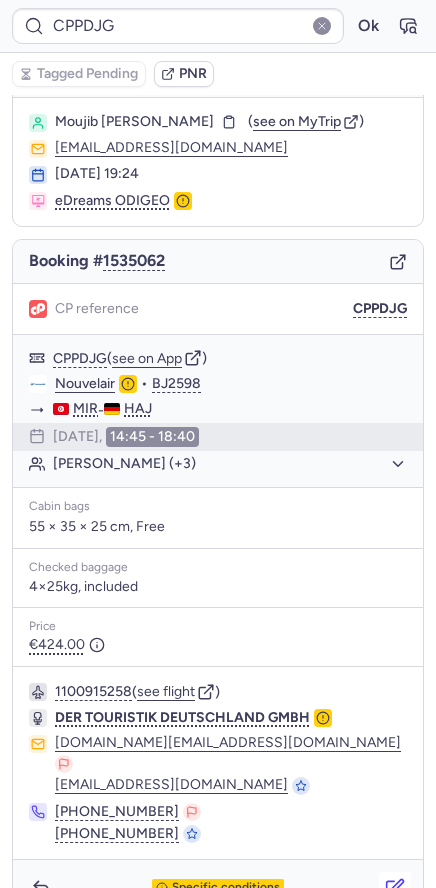 scroll, scrollTop: 63, scrollLeft: 0, axis: vertical 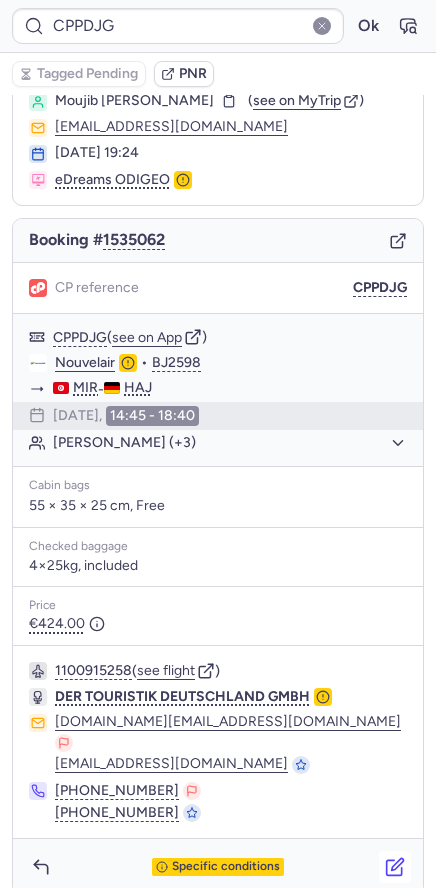 click 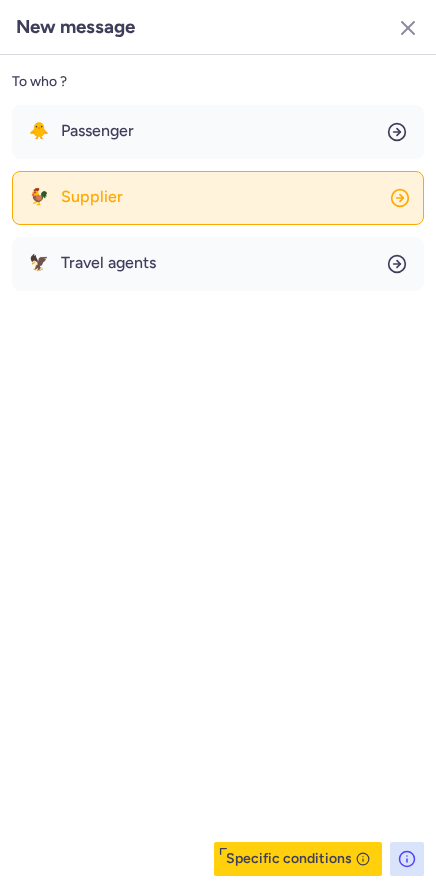 click on "Supplier" at bounding box center (92, 197) 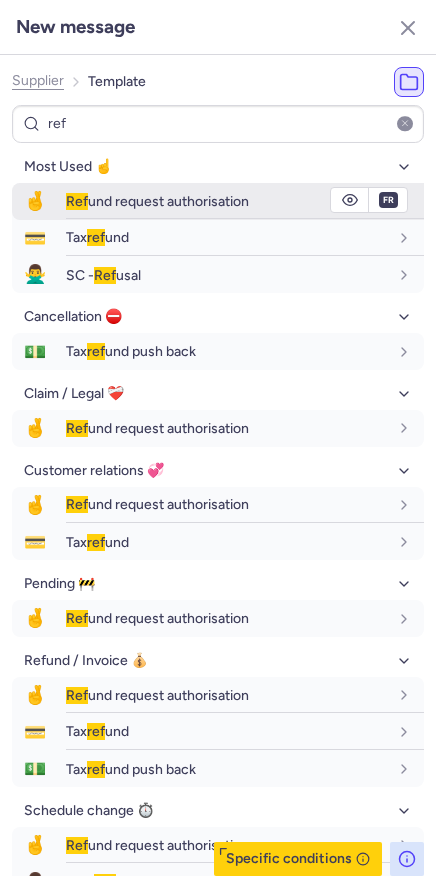 click on "Ref und request authorisation" at bounding box center [157, 201] 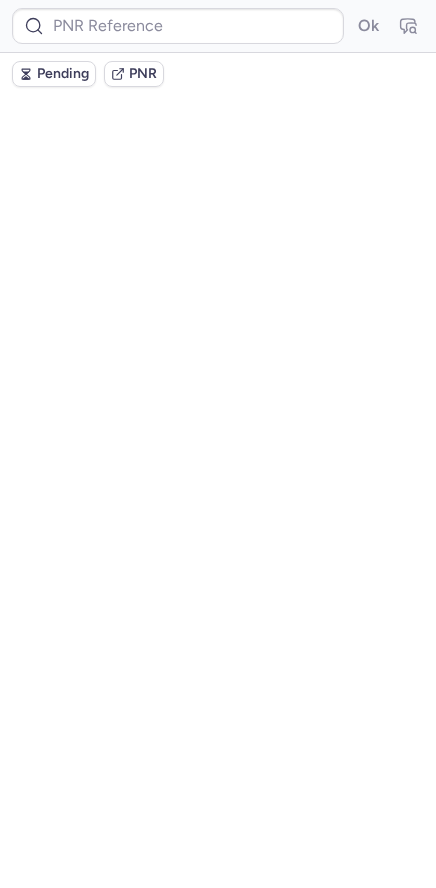 scroll, scrollTop: 0, scrollLeft: 0, axis: both 